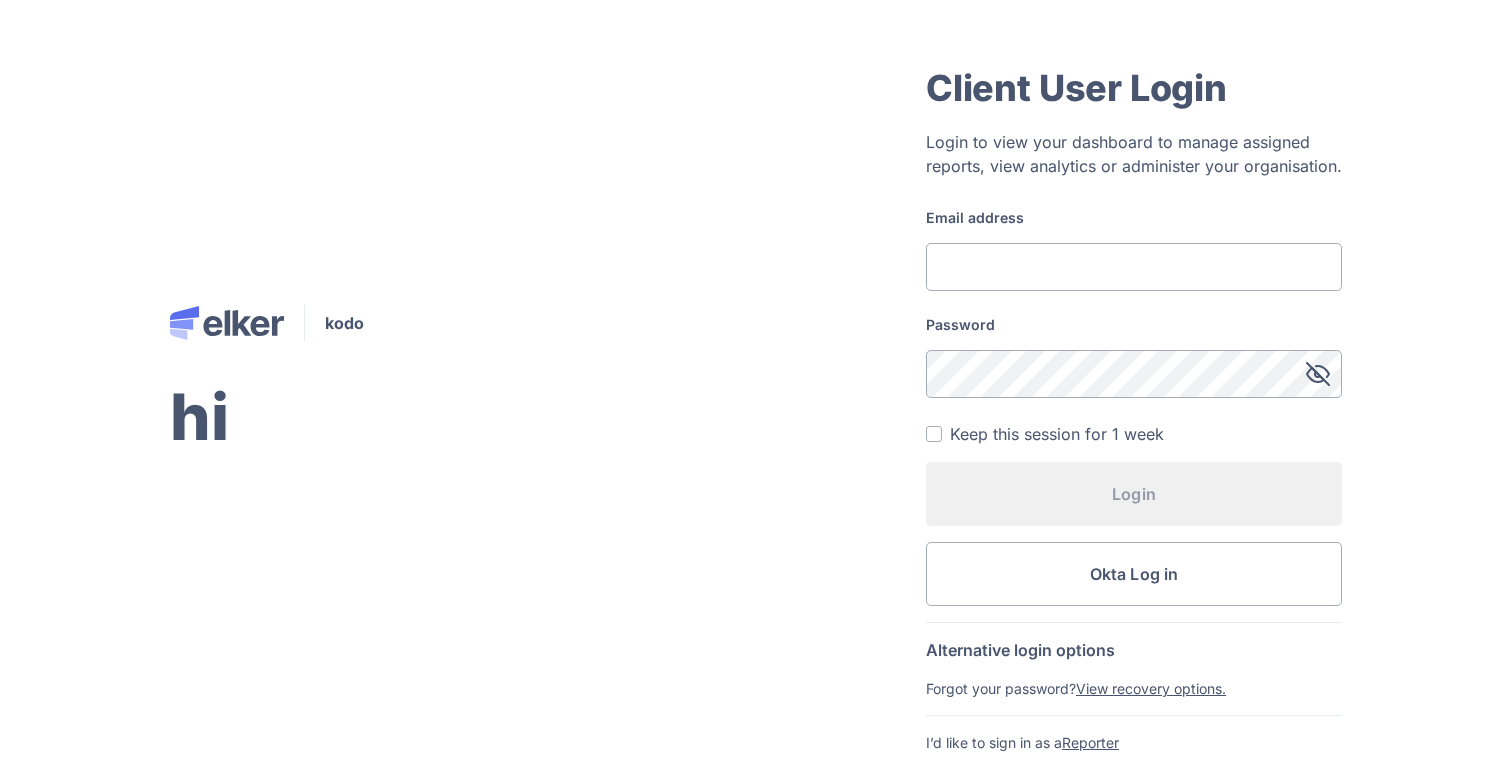 scroll, scrollTop: 0, scrollLeft: 0, axis: both 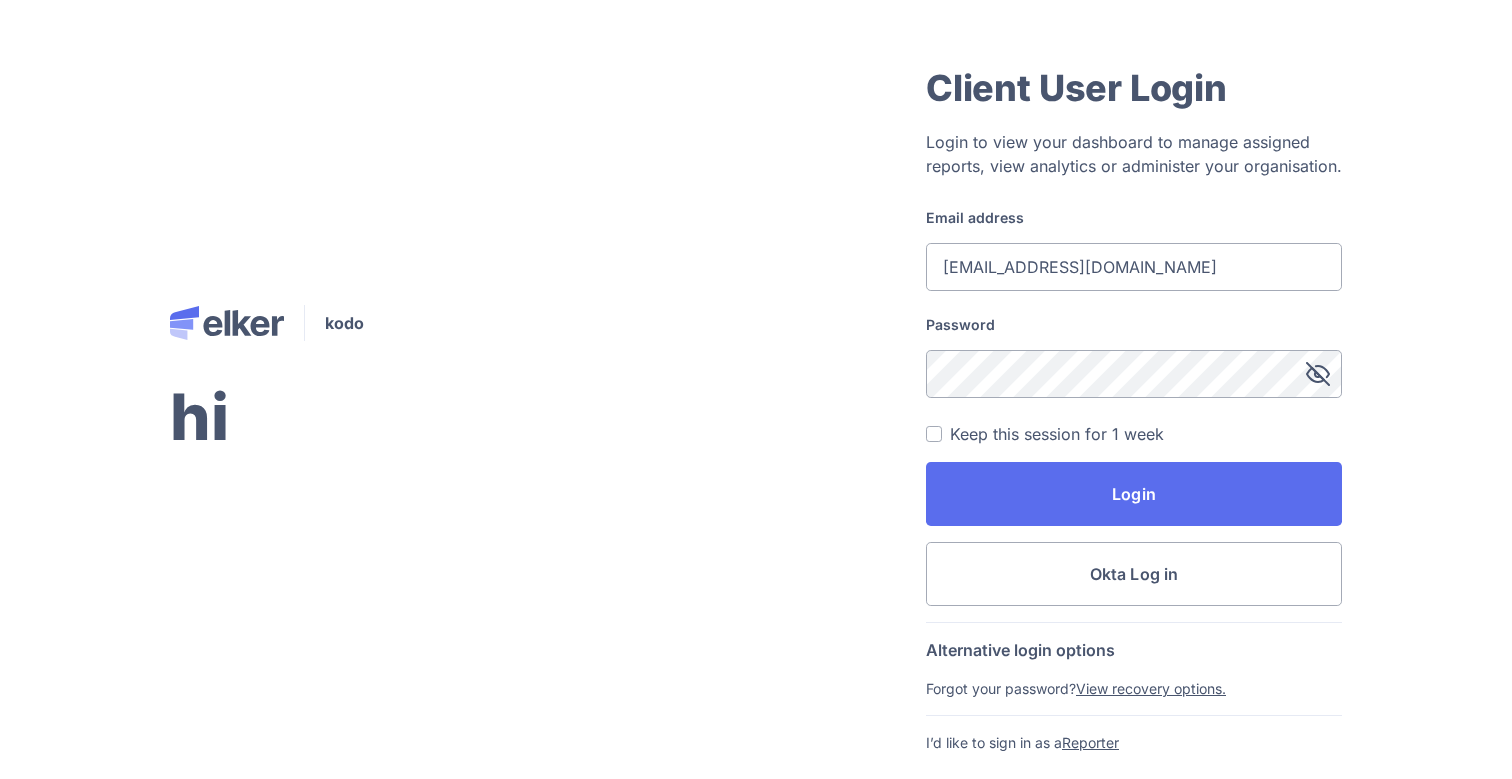 click on "Login" at bounding box center (1134, 494) 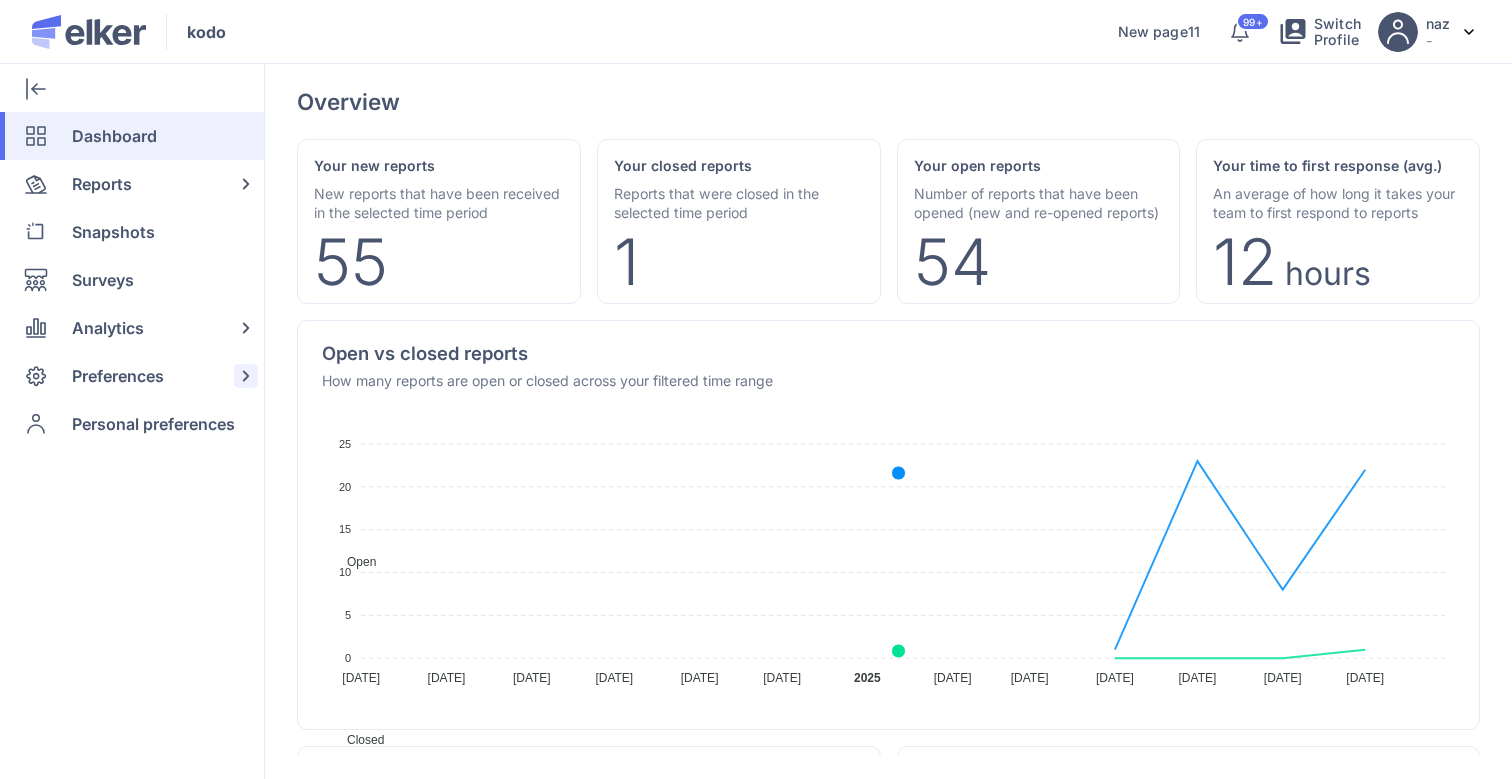 click on "Preferences" at bounding box center [118, 376] 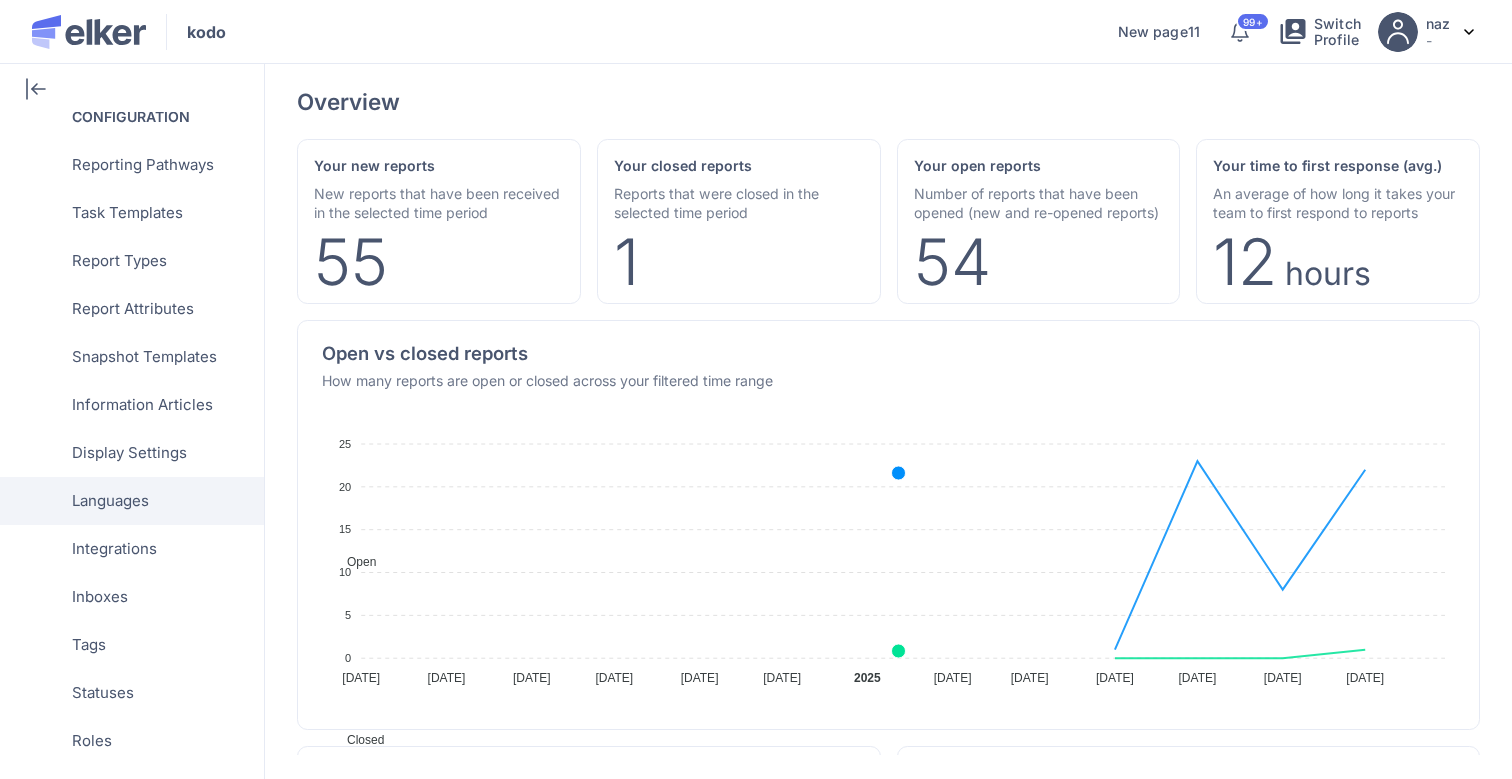 scroll, scrollTop: 571, scrollLeft: 0, axis: vertical 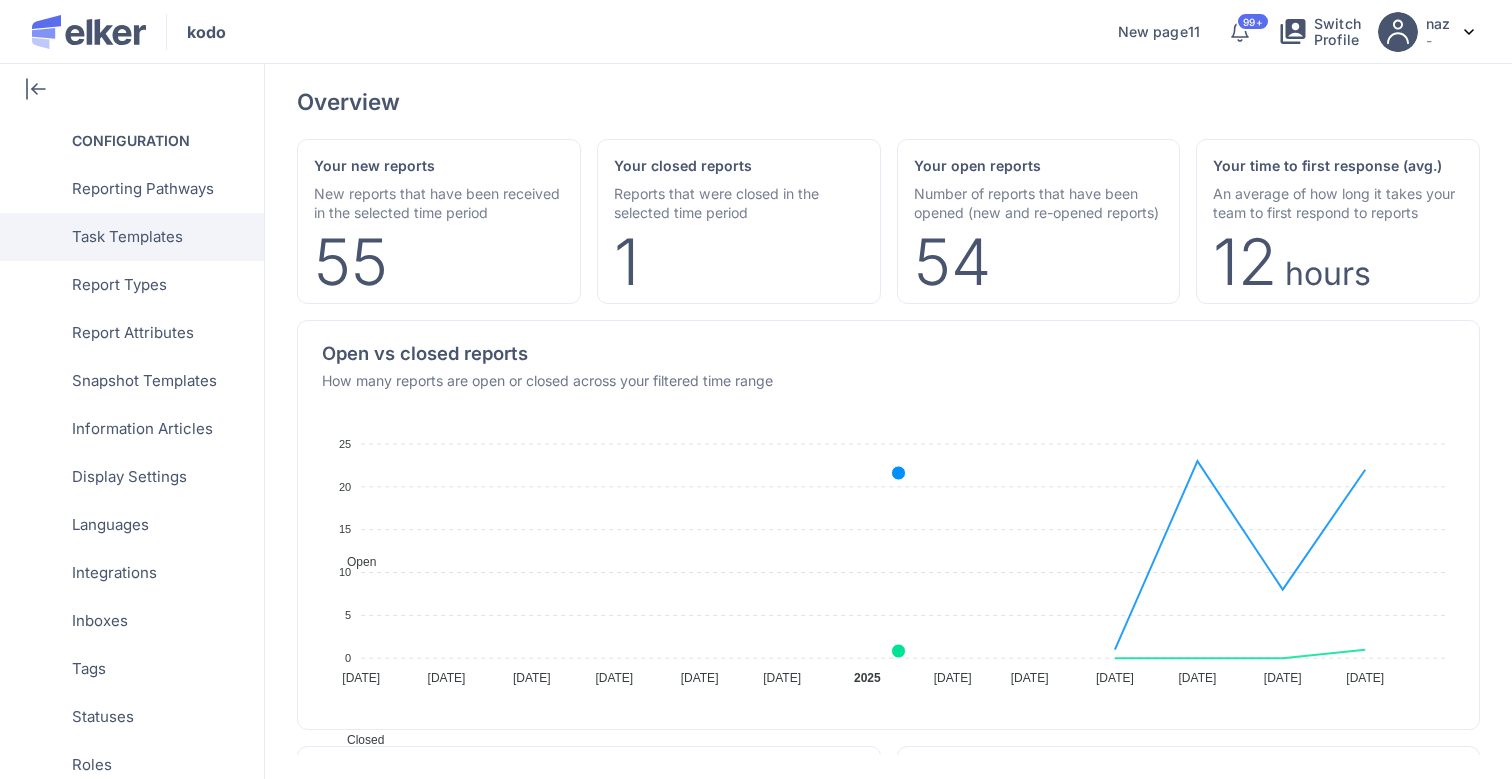 click on "Task Templates" at bounding box center (127, 237) 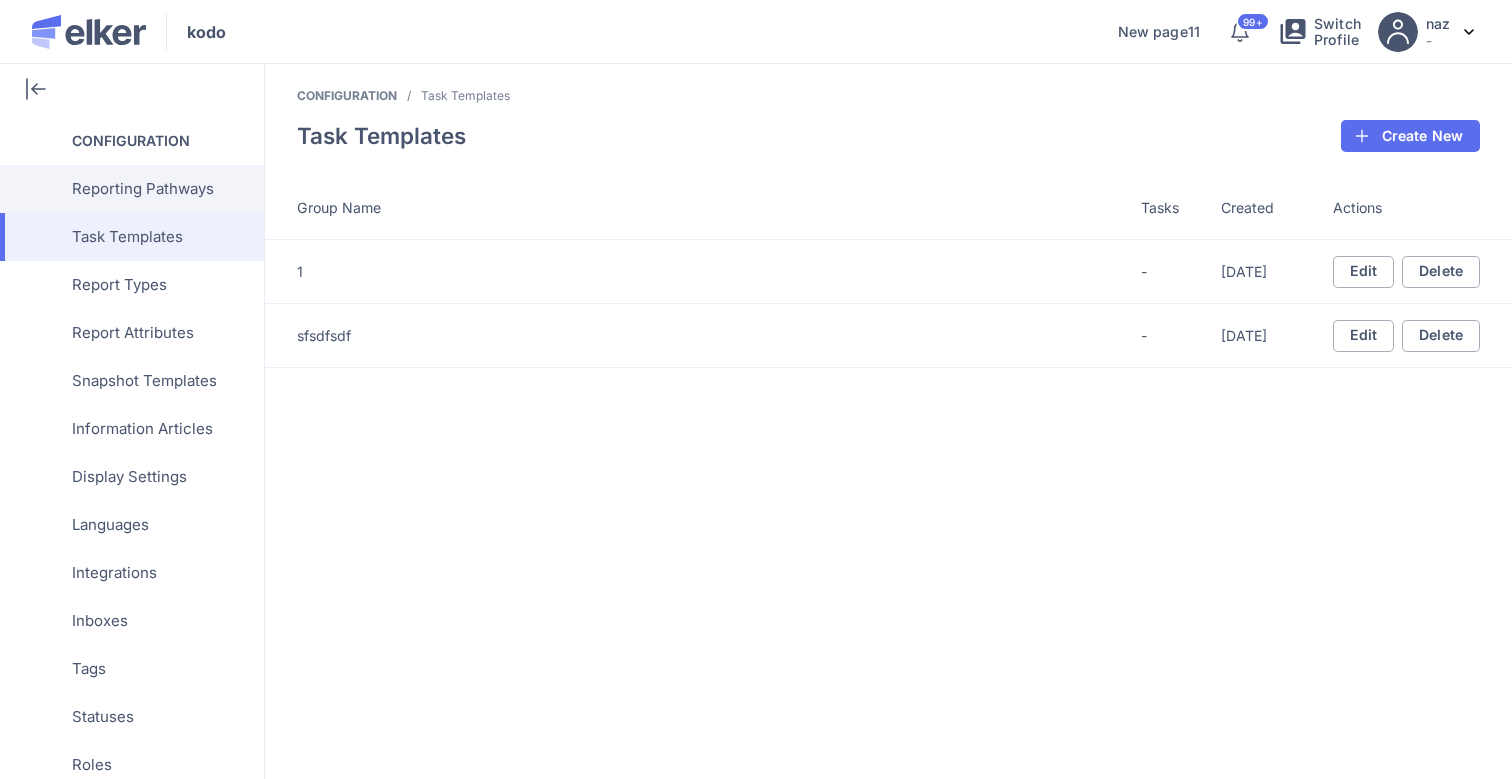 click on "Reporting Pathways" at bounding box center [143, 189] 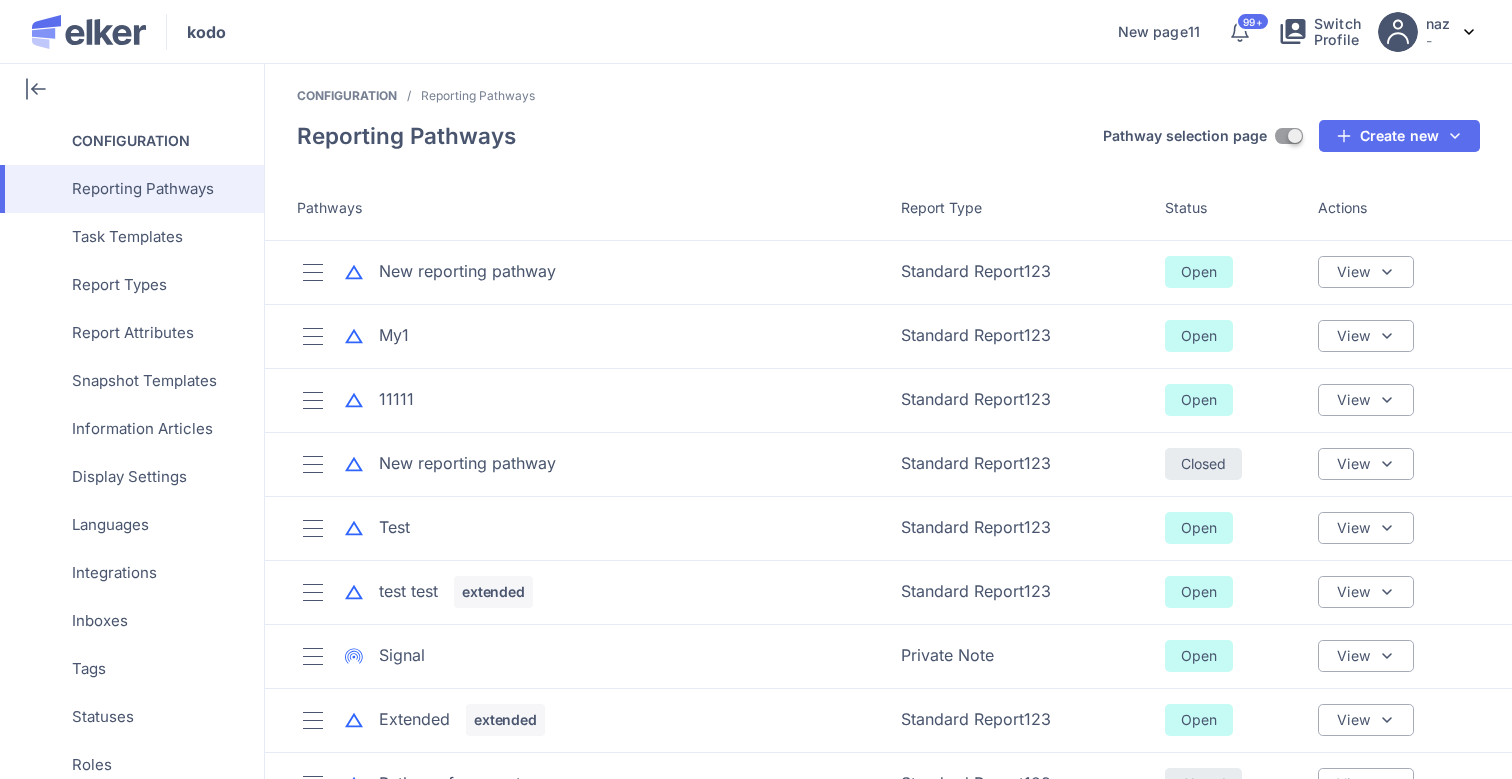 scroll, scrollTop: 165, scrollLeft: 0, axis: vertical 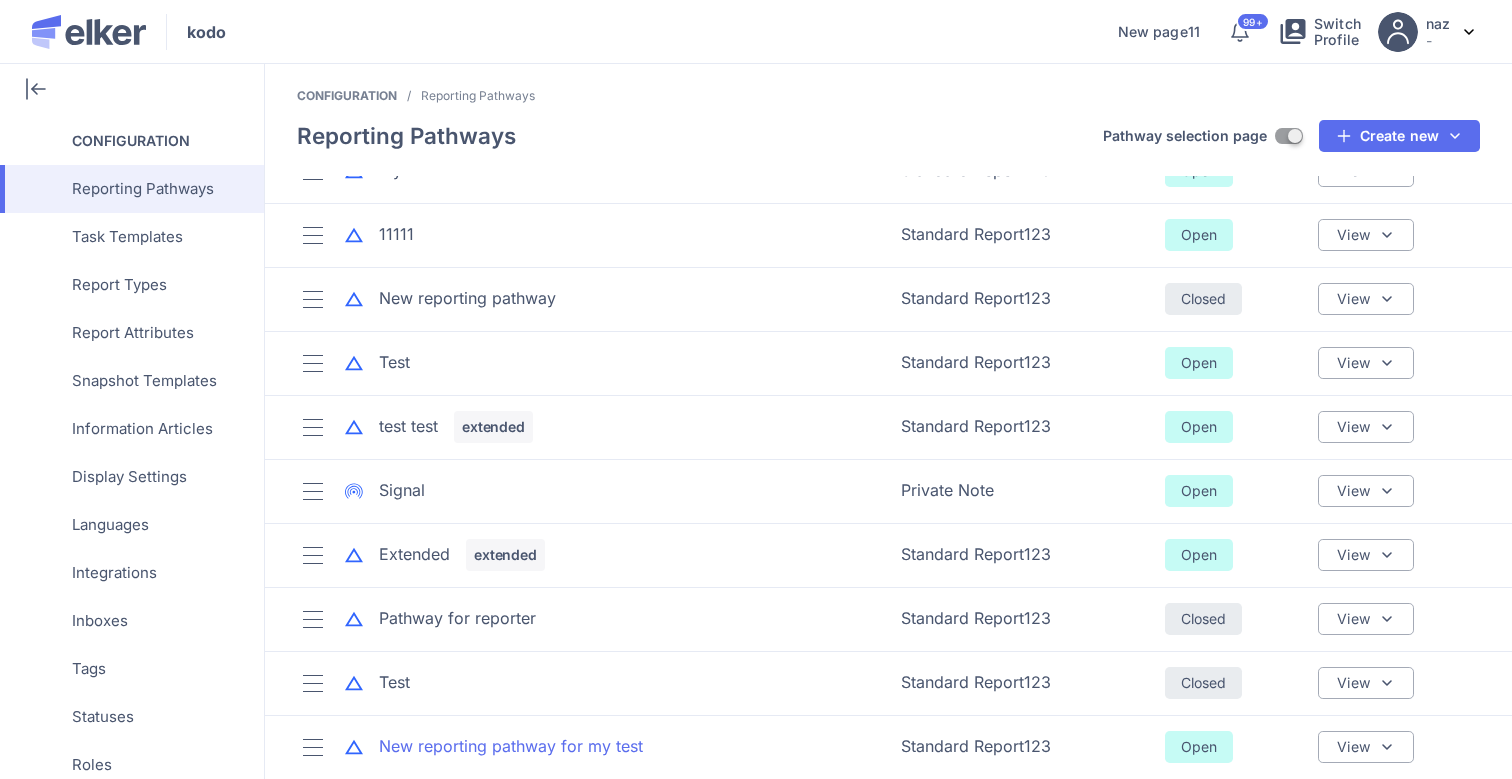 click on "New reporting pathway for my test" at bounding box center [511, 746] 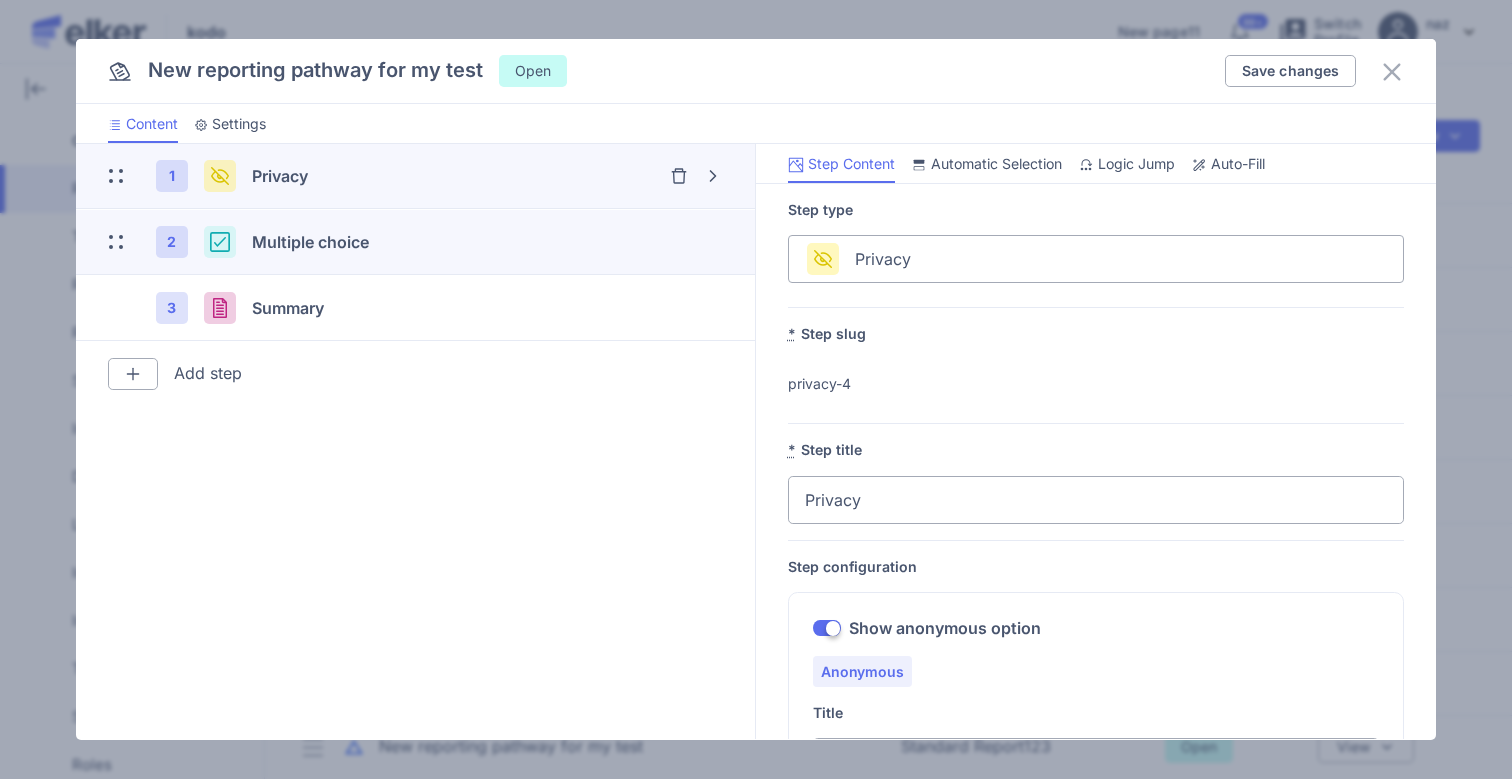 click on "Multiple choice" at bounding box center [310, 242] 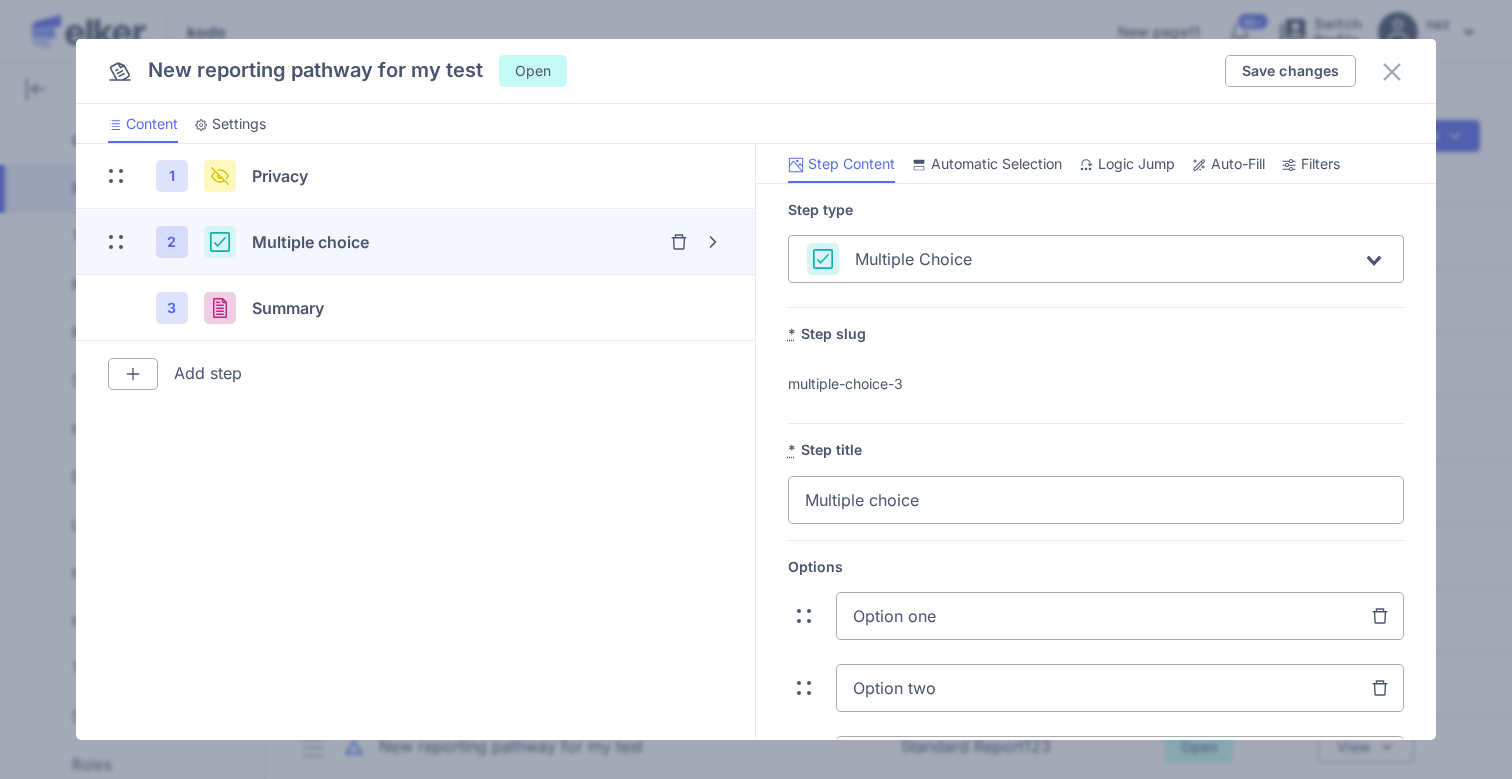 click on "Filters" 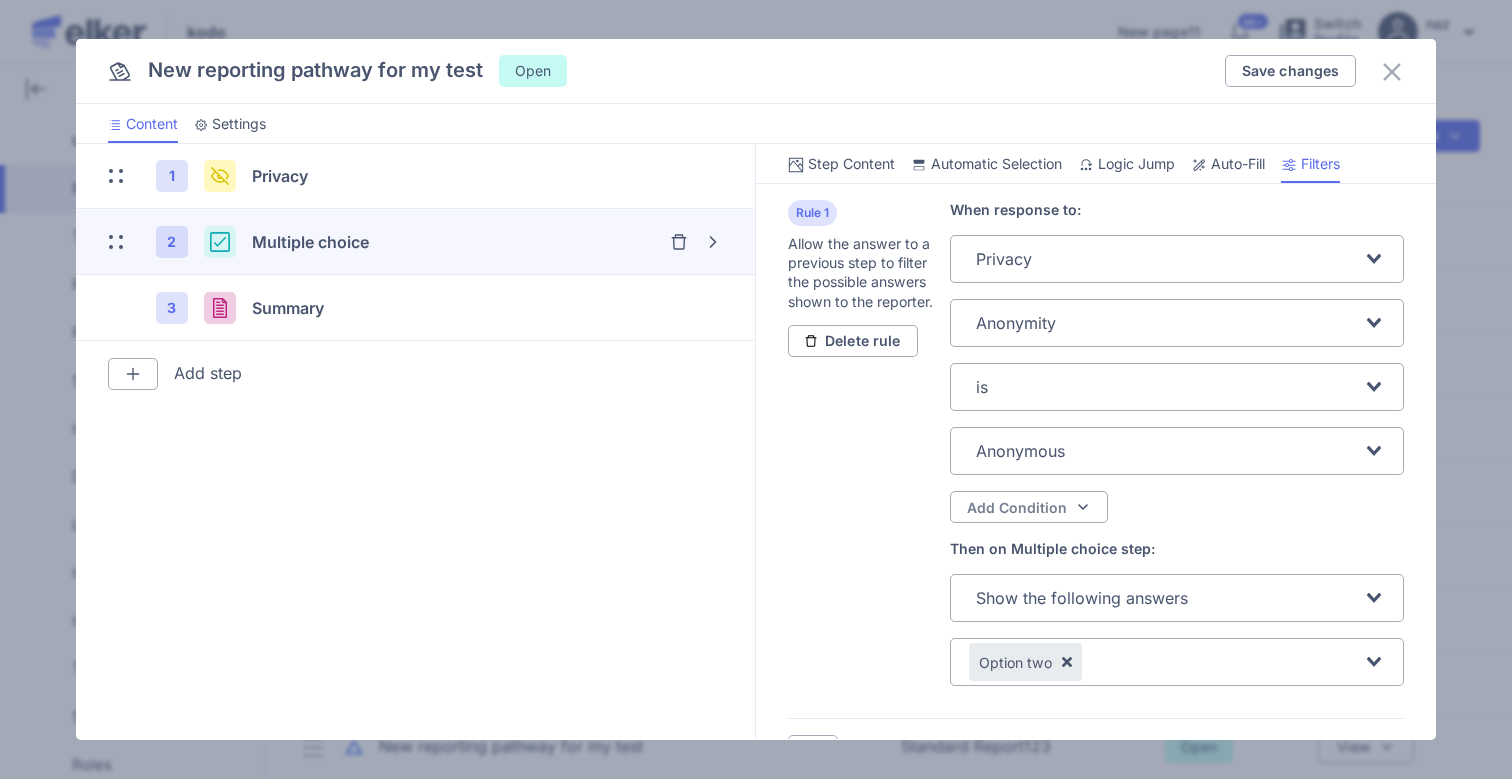 click on "Step Content" at bounding box center [851, 164] 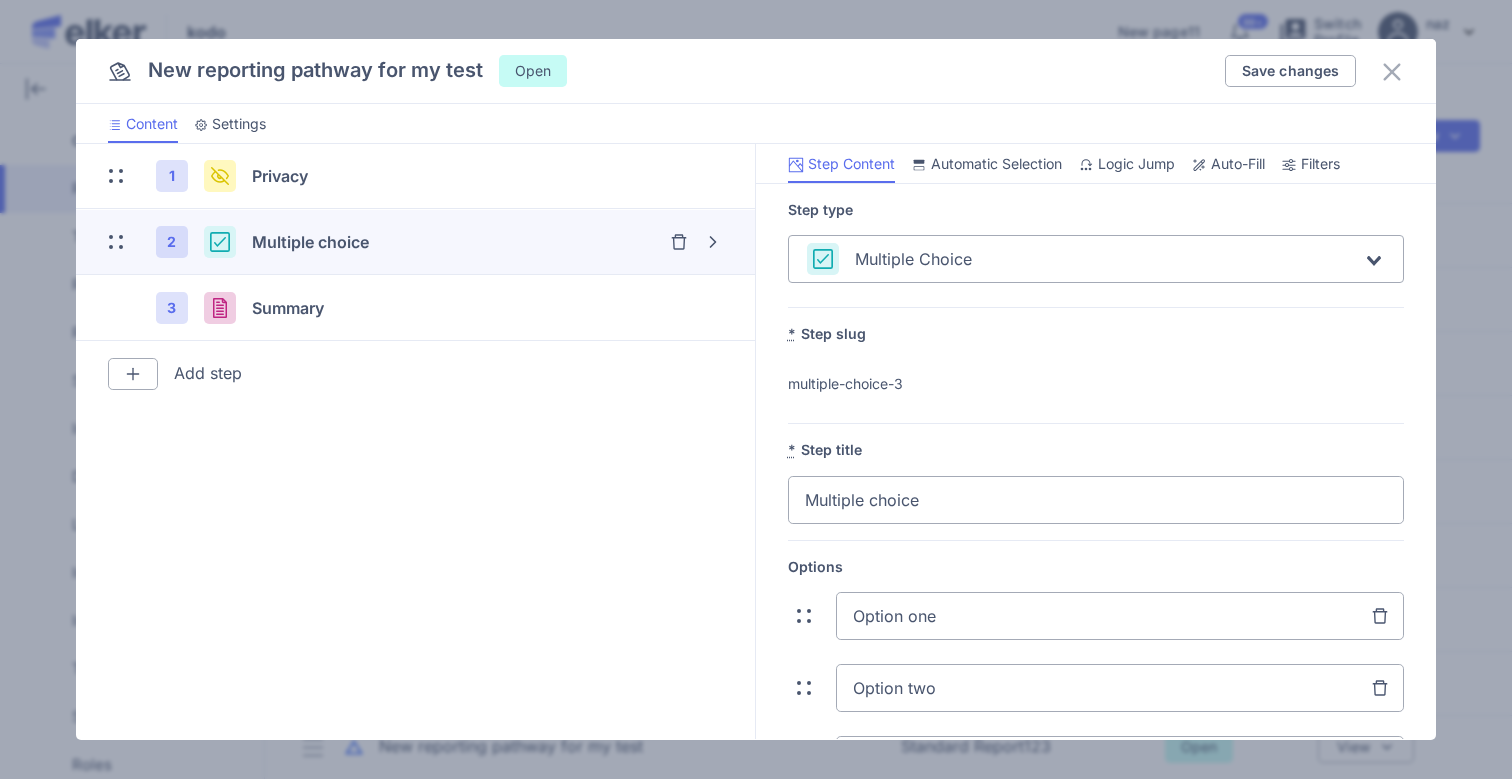 click on "Filters" at bounding box center (1320, 164) 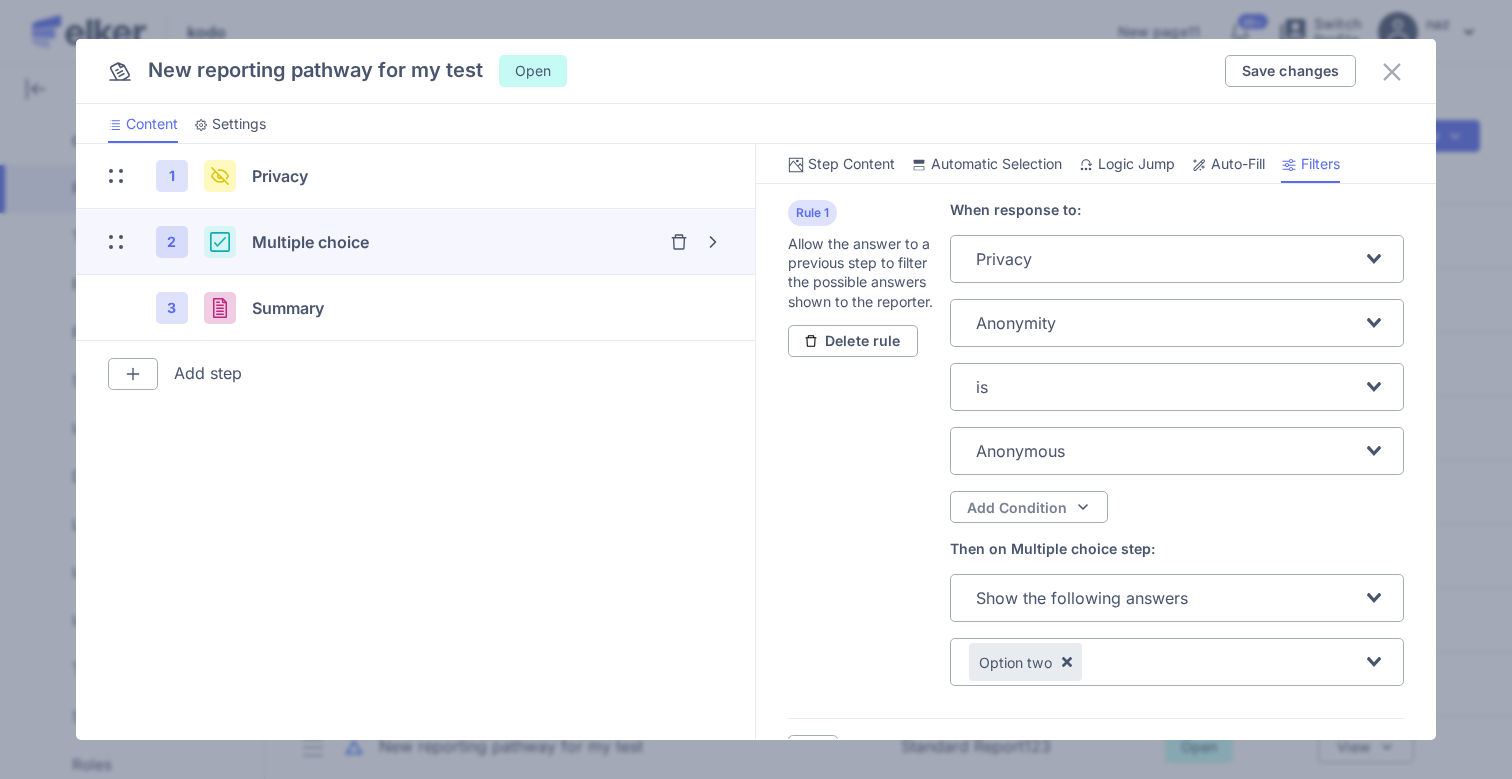 click on "Step Content" at bounding box center [851, 164] 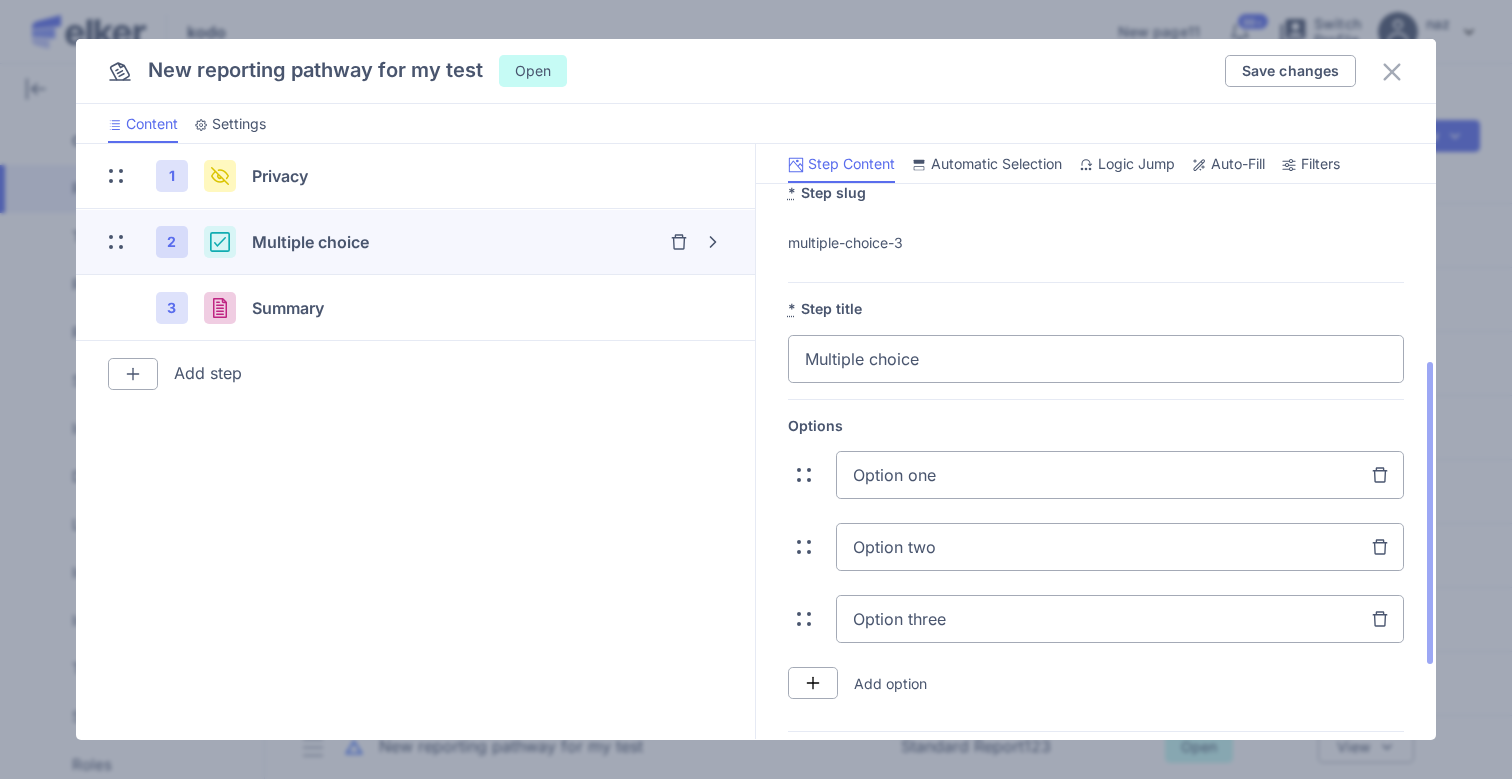scroll, scrollTop: 246, scrollLeft: 0, axis: vertical 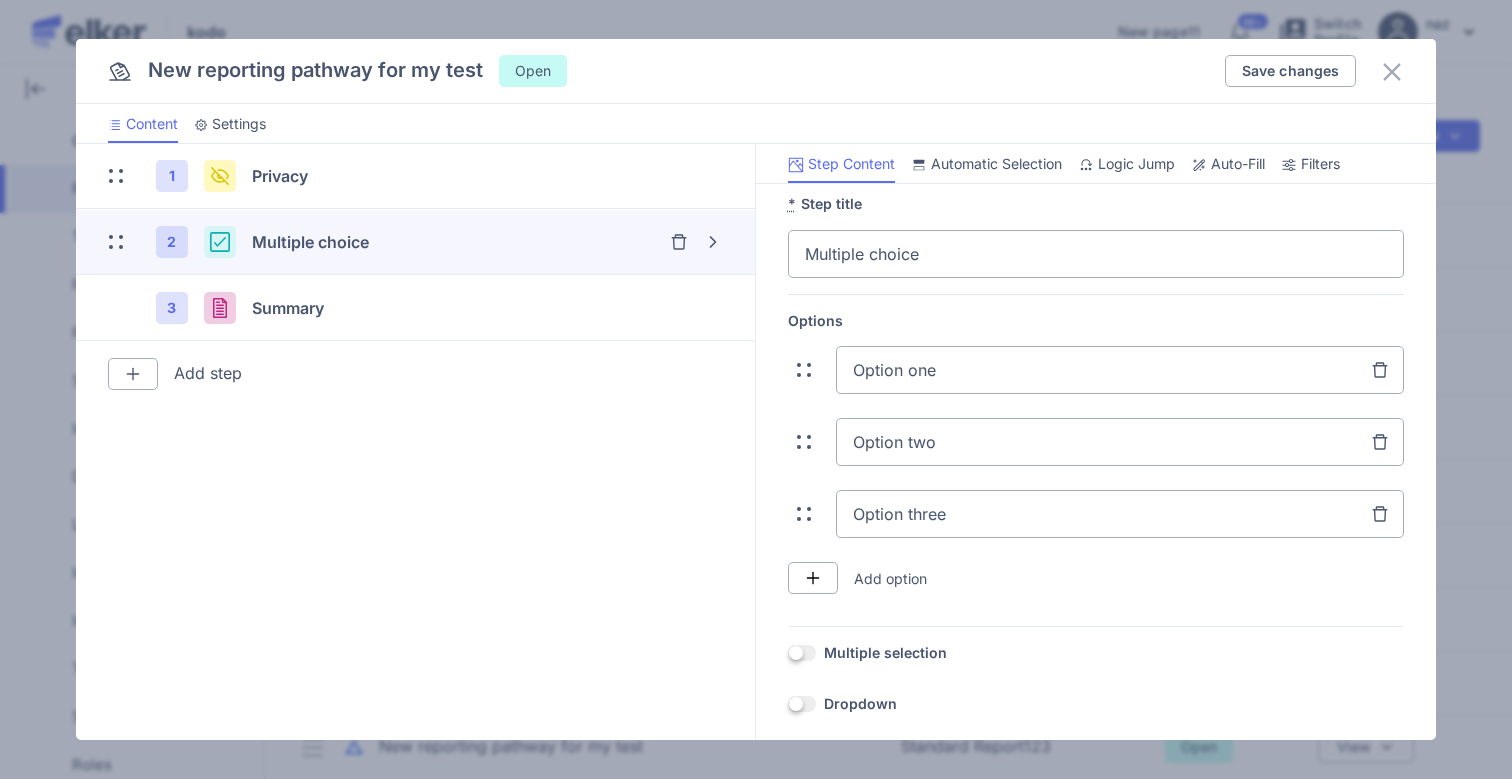 click on "Filters" 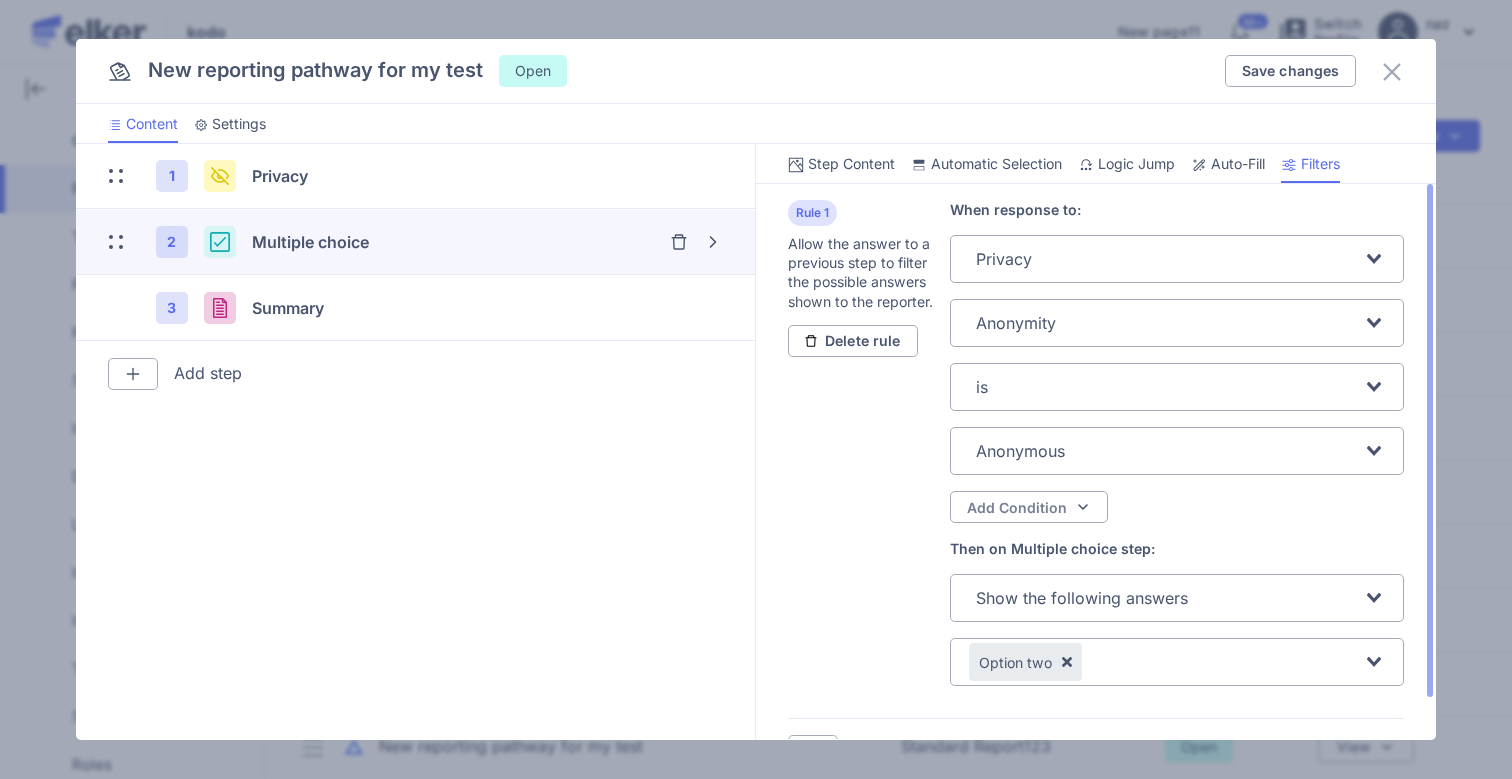 scroll, scrollTop: 45, scrollLeft: 0, axis: vertical 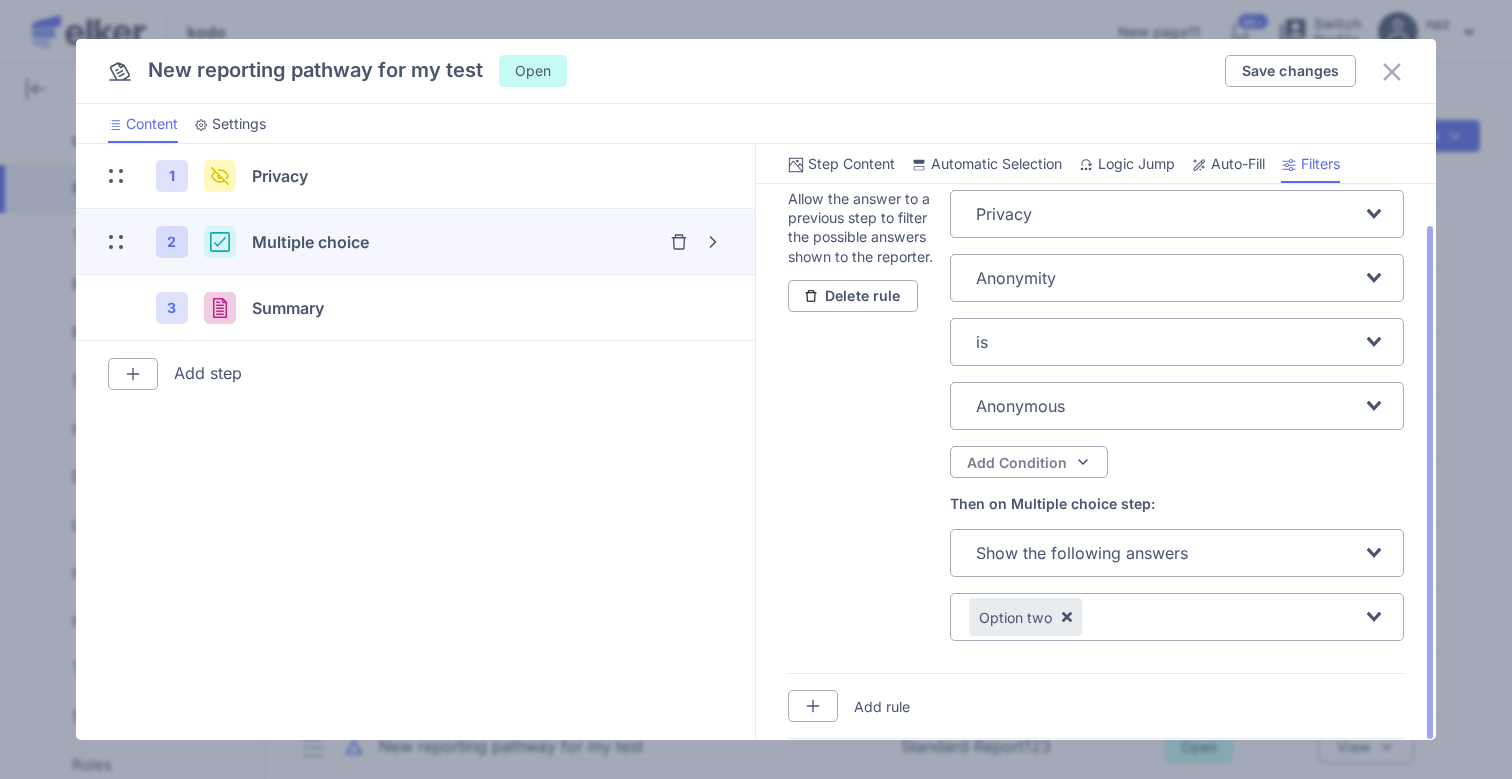 click 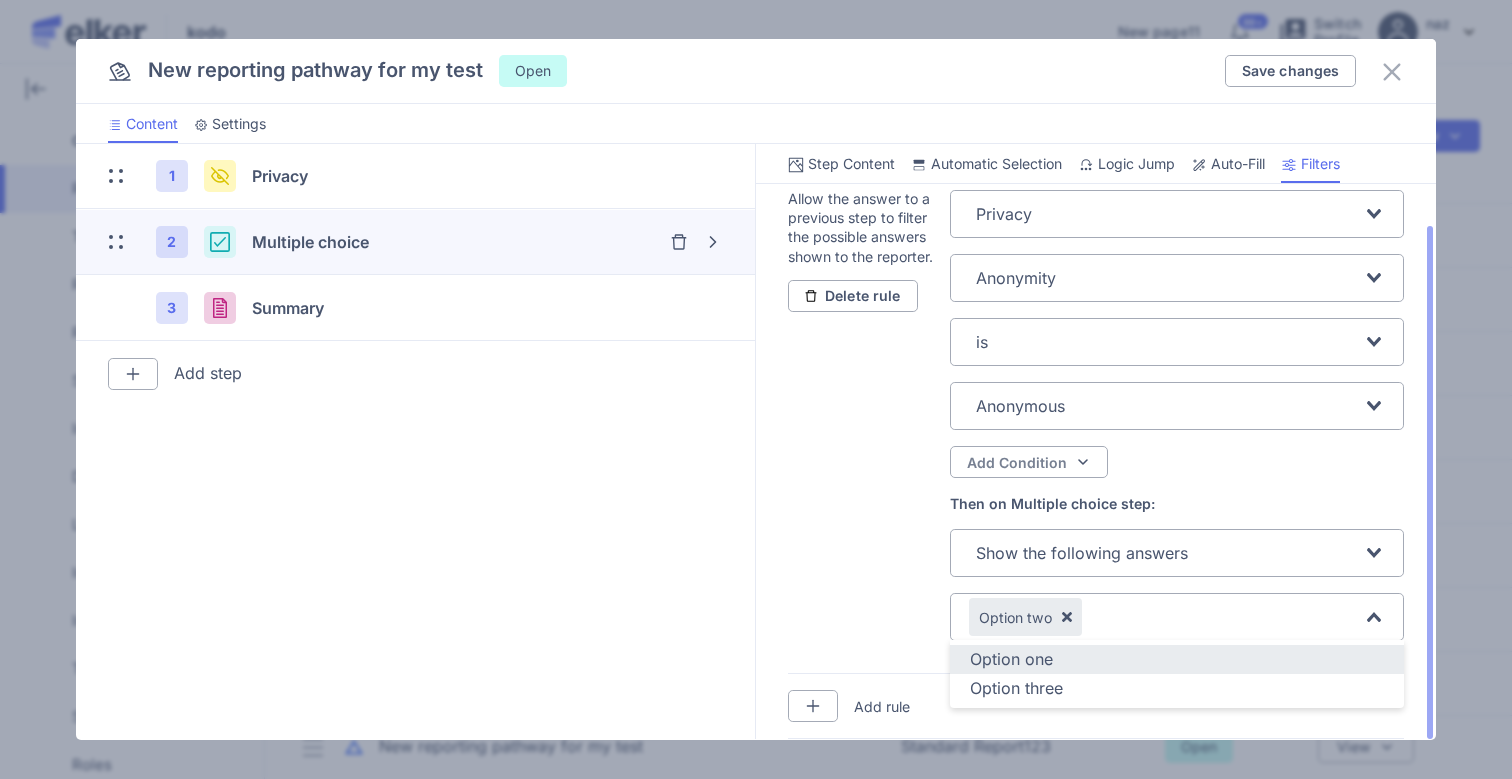 click on "Rule 1 Allow the answer to a previous step to filter the possible answers shown to the reporter. Delete rule When response to: Privacy Loading... Anonymity Loading... is Loading... Anonymous Loading... Add Condition Then on Multiple choice step: Show the following answers Loading... Option two Loading... Option one Option three" 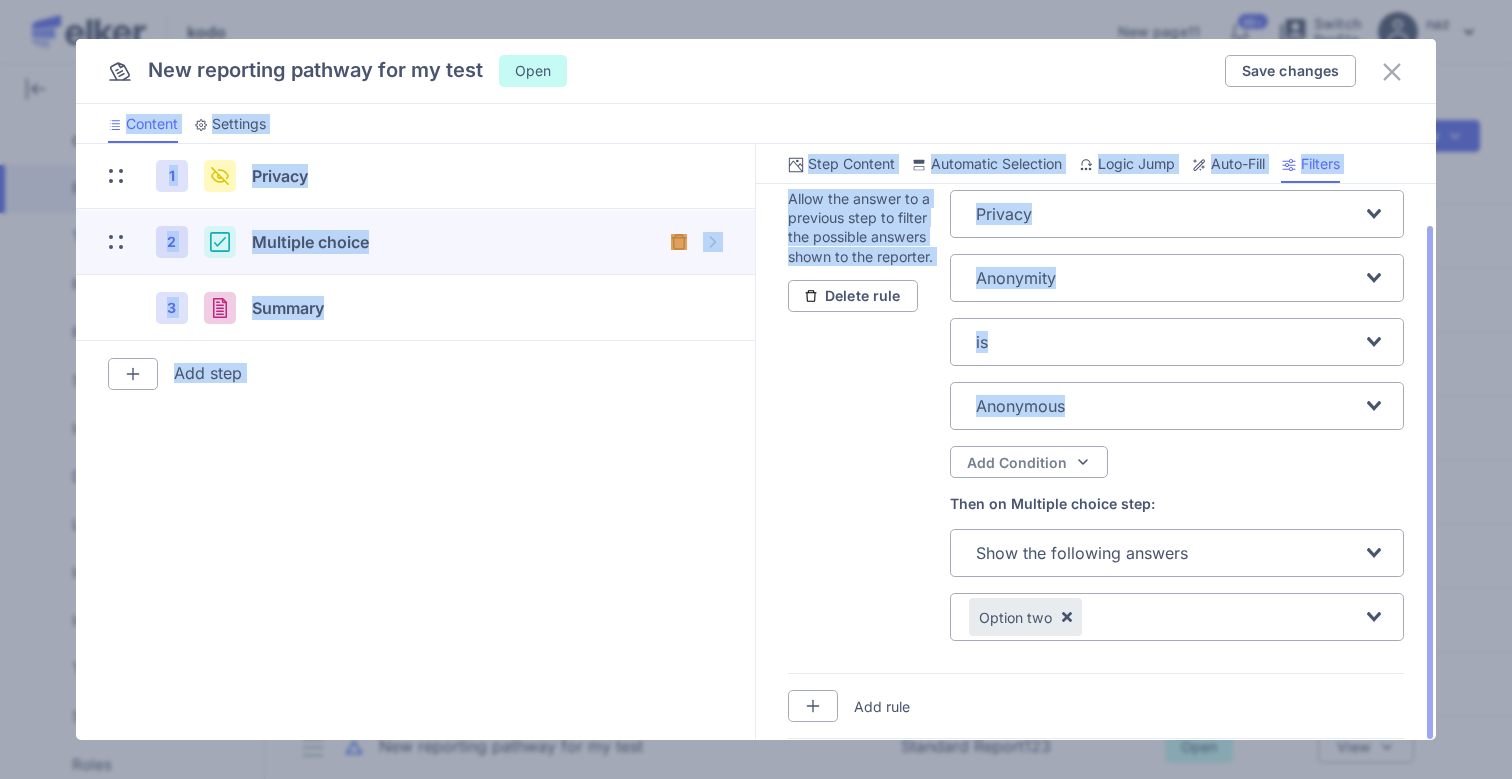 drag, startPoint x: 1221, startPoint y: 40, endPoint x: 1329, endPoint y: 376, distance: 352.9306 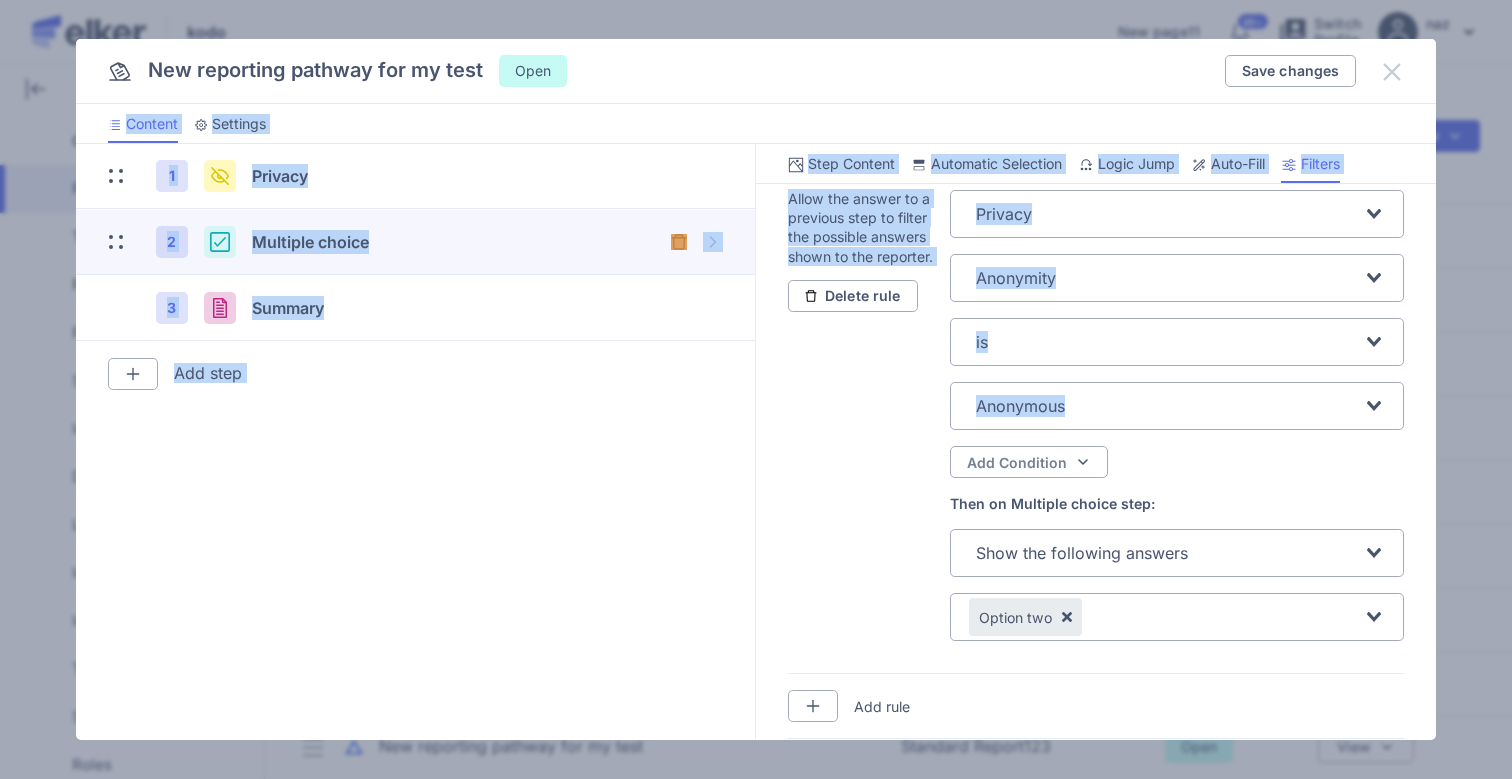 click 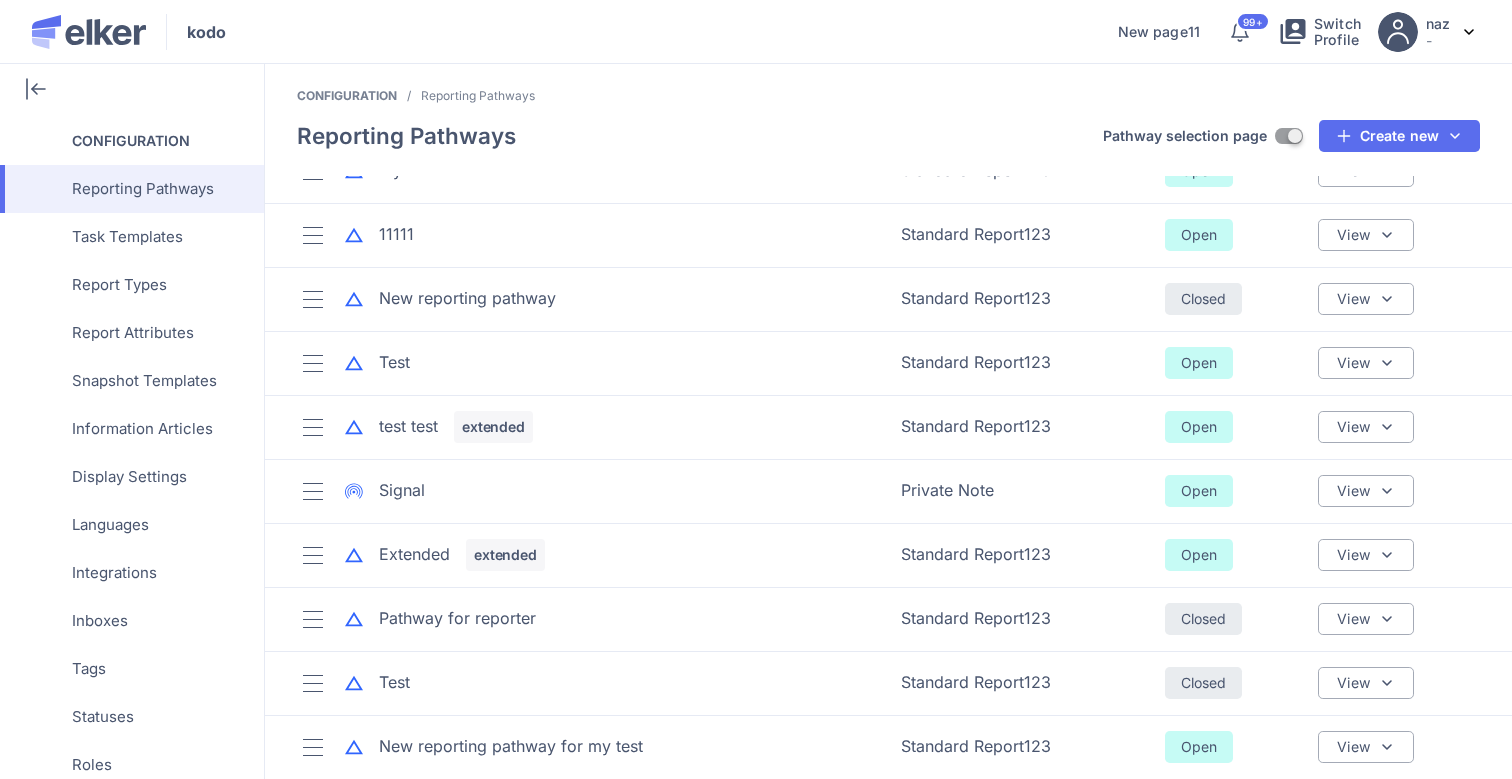 click on "Reporting Pathways Pathway selection page ON Create new Create new pathway Standard Report123 fdgfd ghhhf Private Note Create from template New reporting pathway My1 11111 New reporting pathway Test test test Signal Extended Pathway for reporter Test New reporting pathway for my test Import pathway Standard Report123 fdgfd ghhhf" at bounding box center (888, 148) 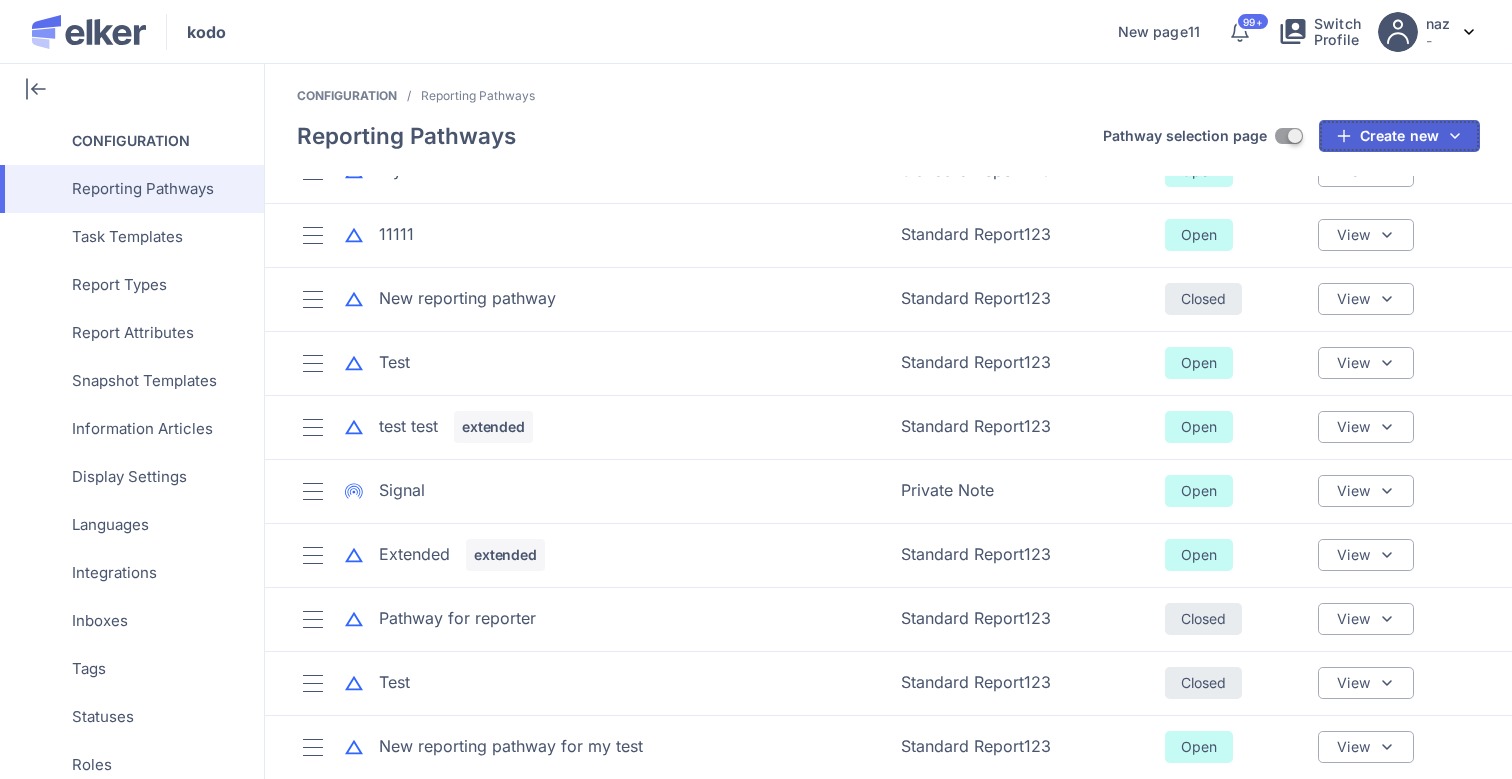 click on "Create new" 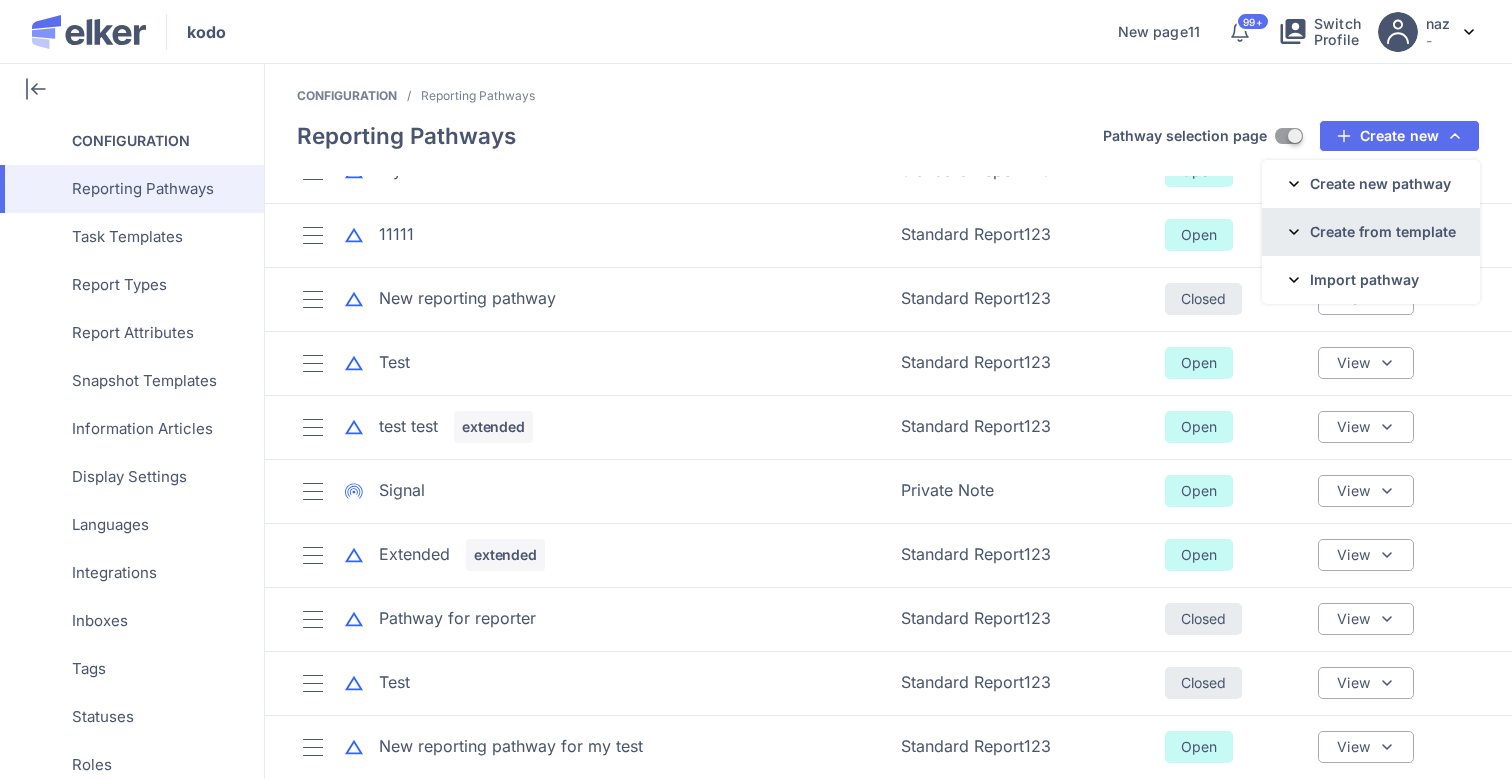 click on "Create from template" 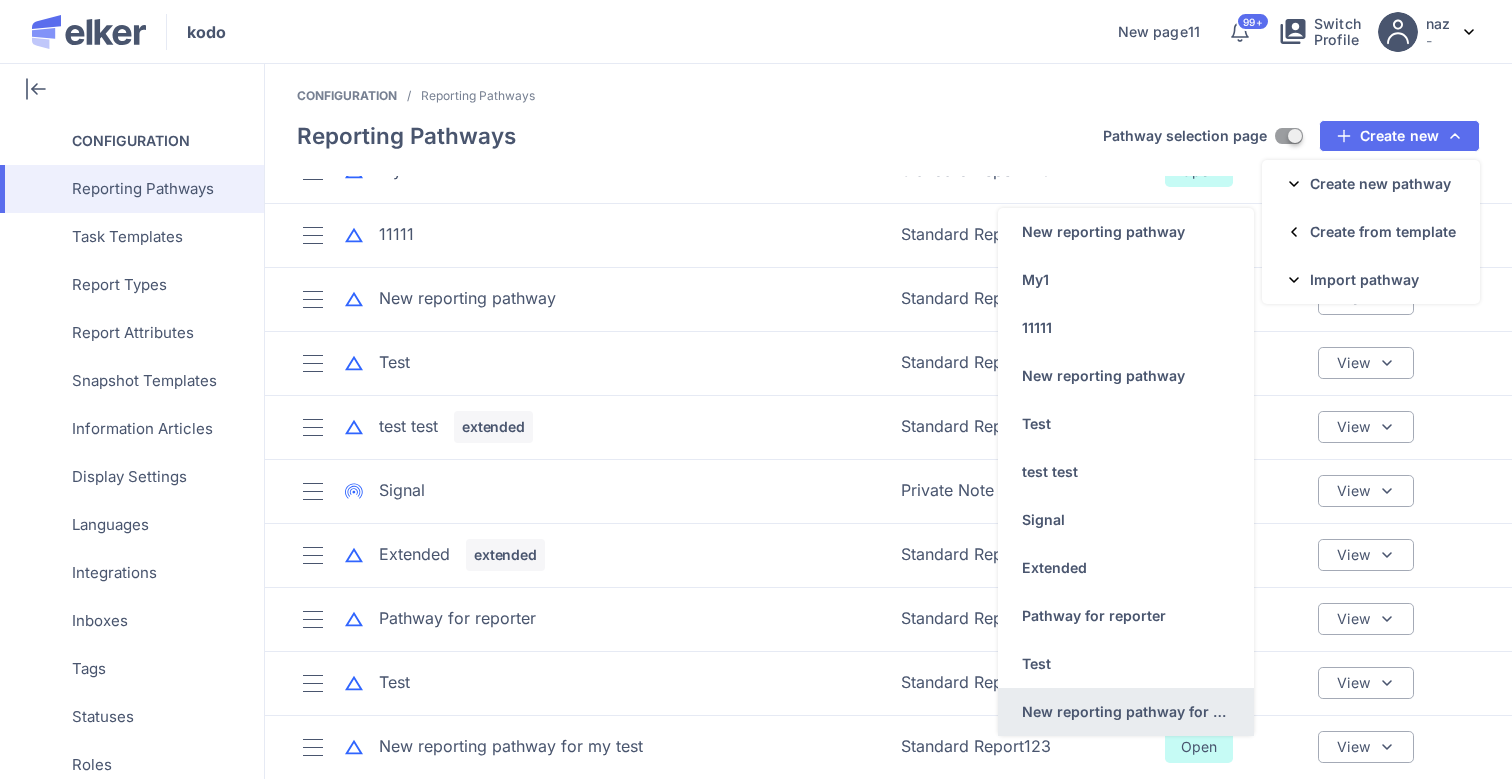click on "New reporting pathway for my test" 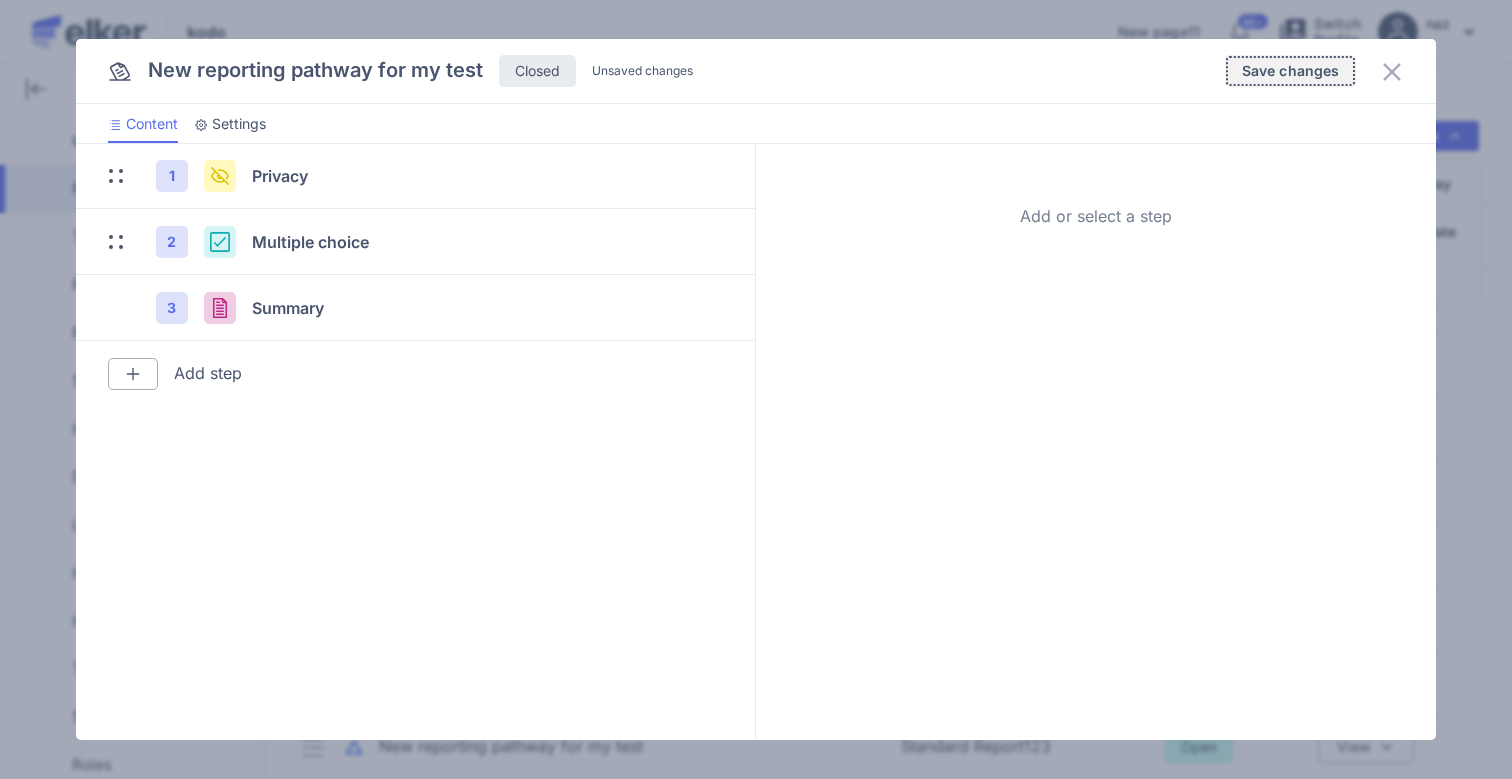 click on "Save changes" 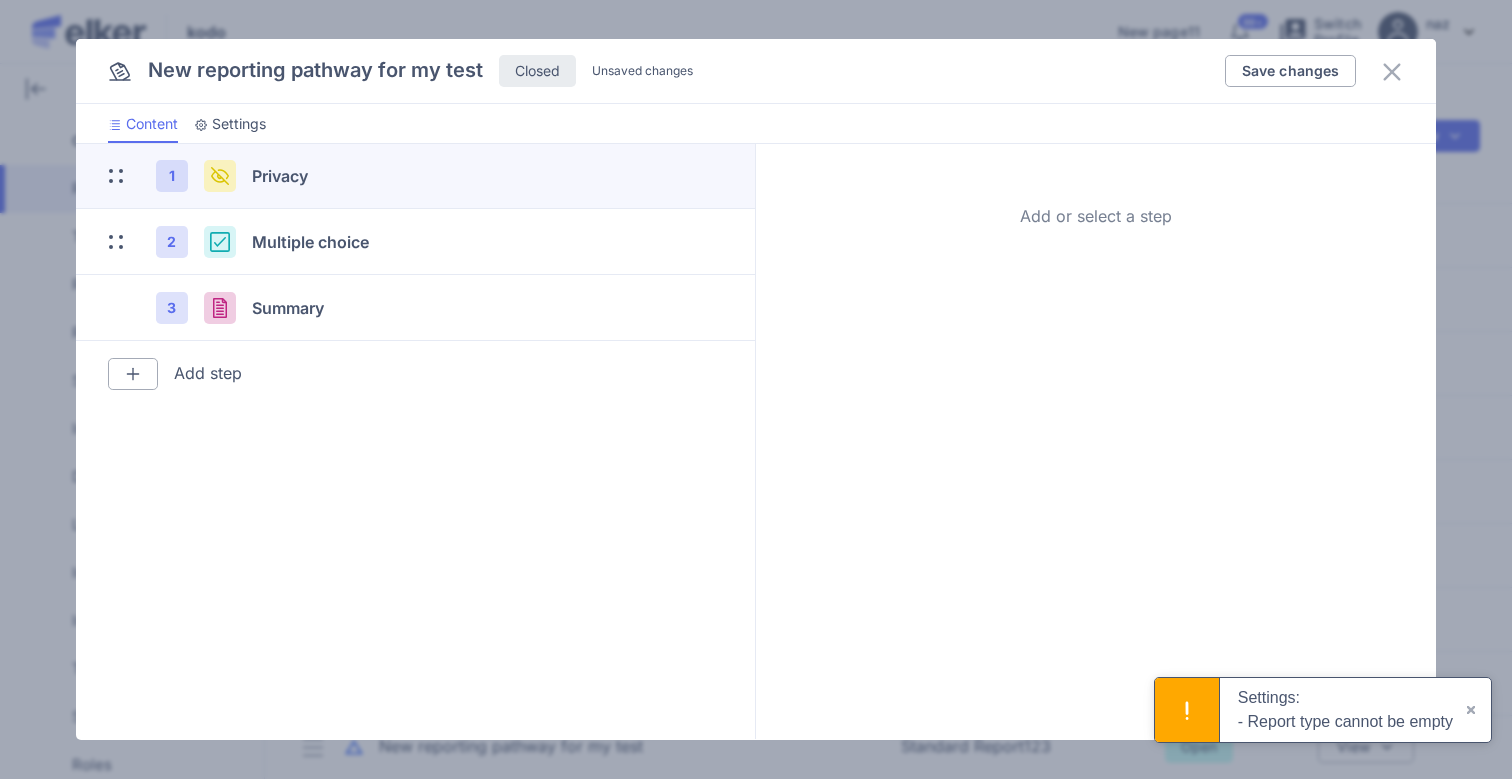 click on "Privacy" at bounding box center (280, 176) 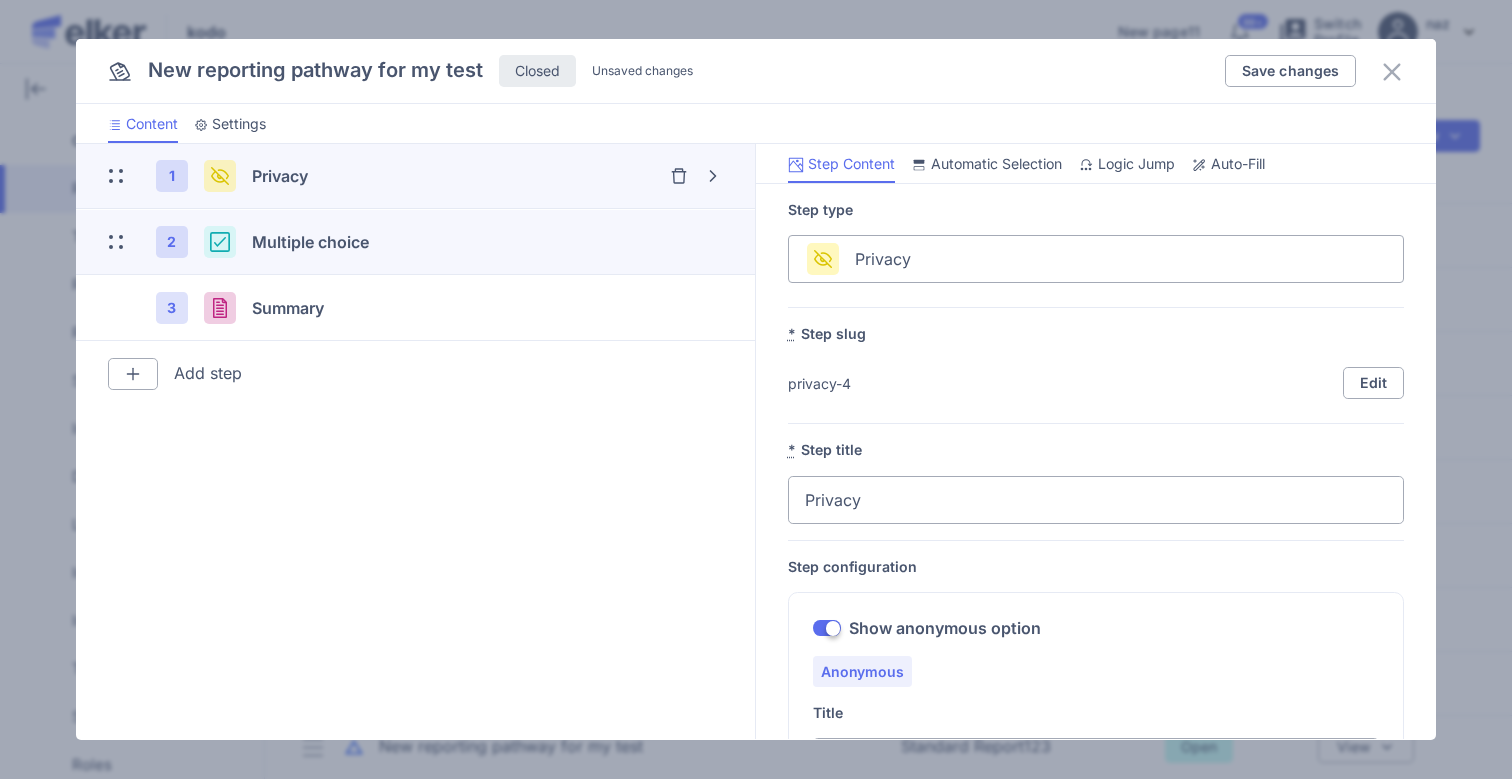 click on "2 Multiple choice" at bounding box center [415, 242] 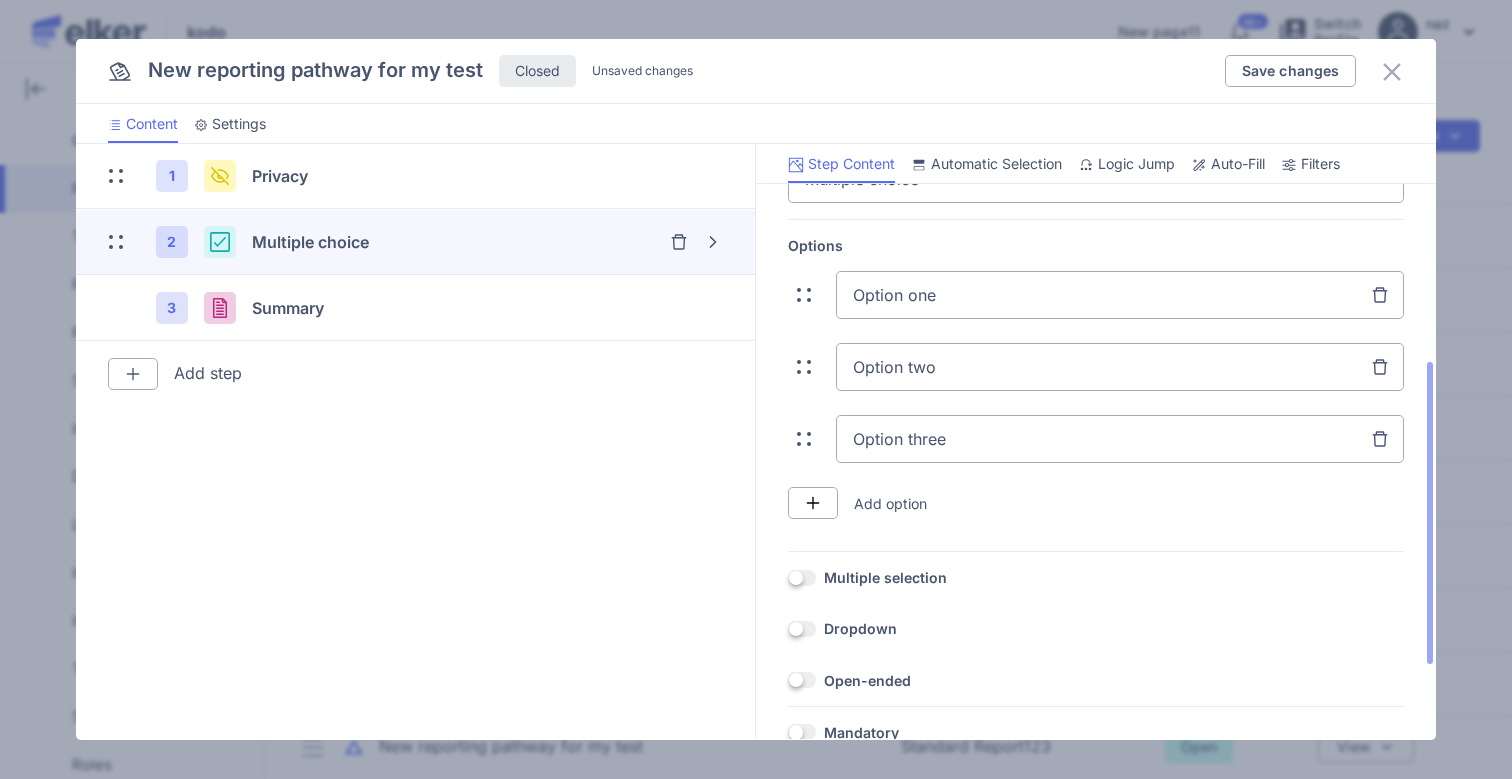 scroll, scrollTop: 324, scrollLeft: 0, axis: vertical 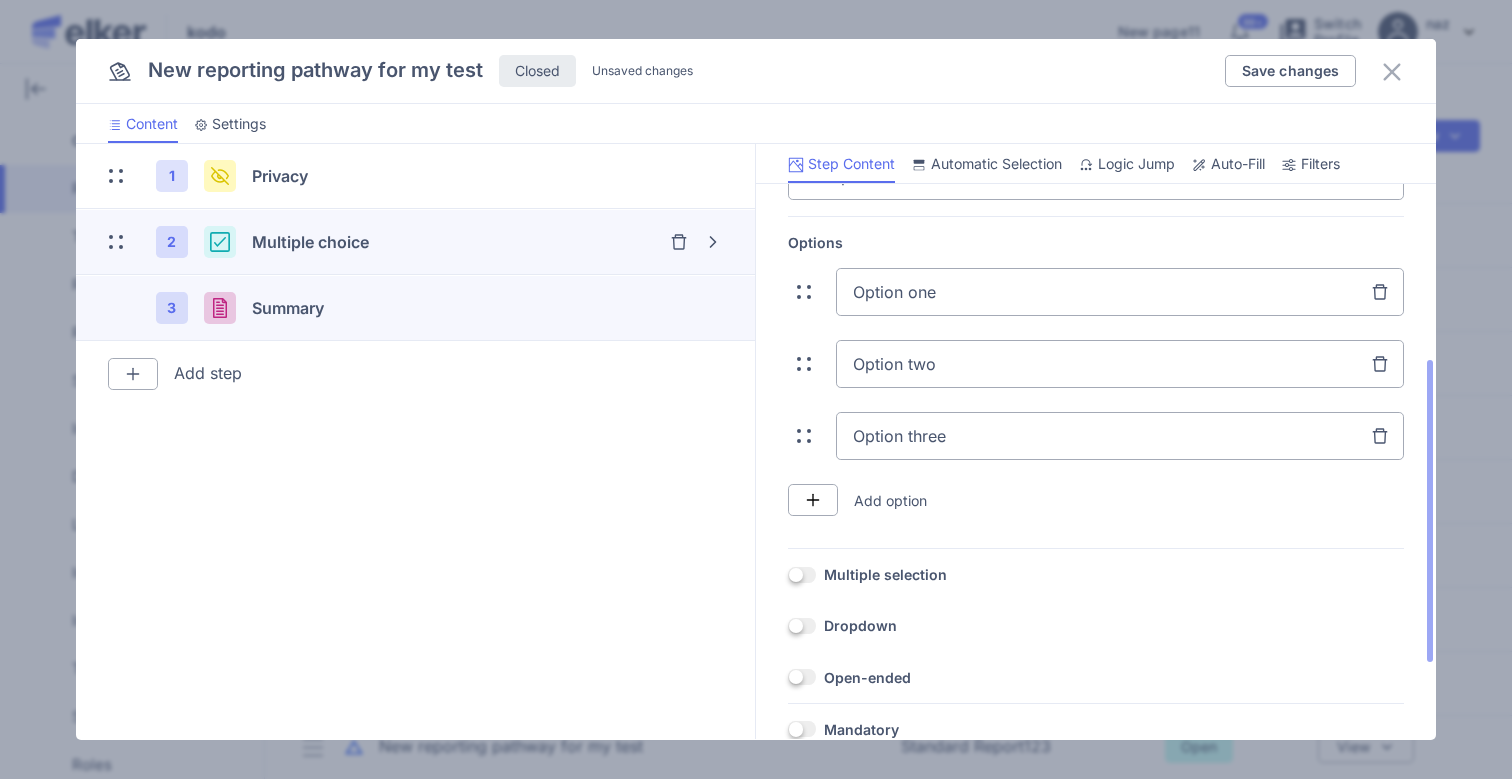 click on "3 Summary" at bounding box center [415, 308] 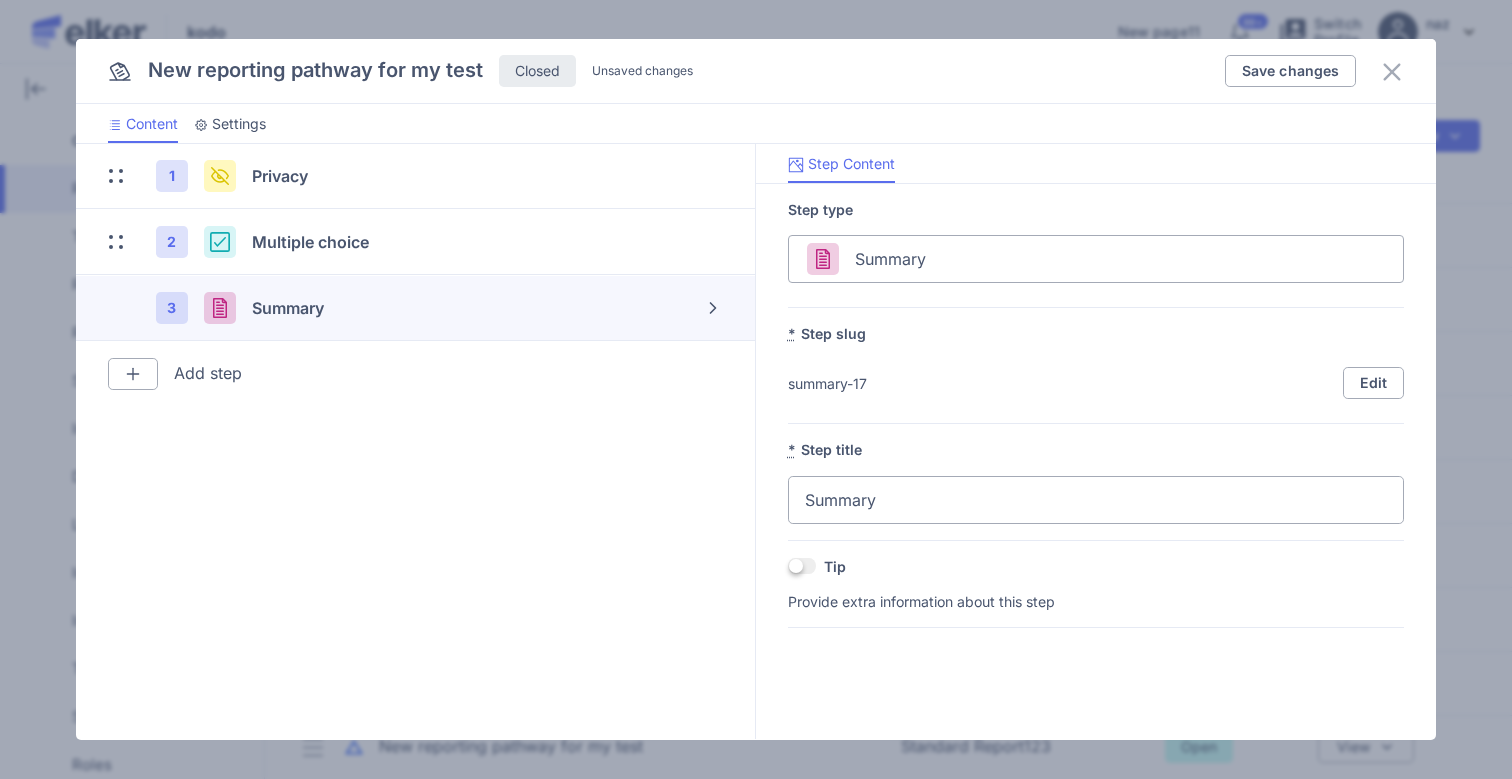 click on "Settings" at bounding box center [239, 124] 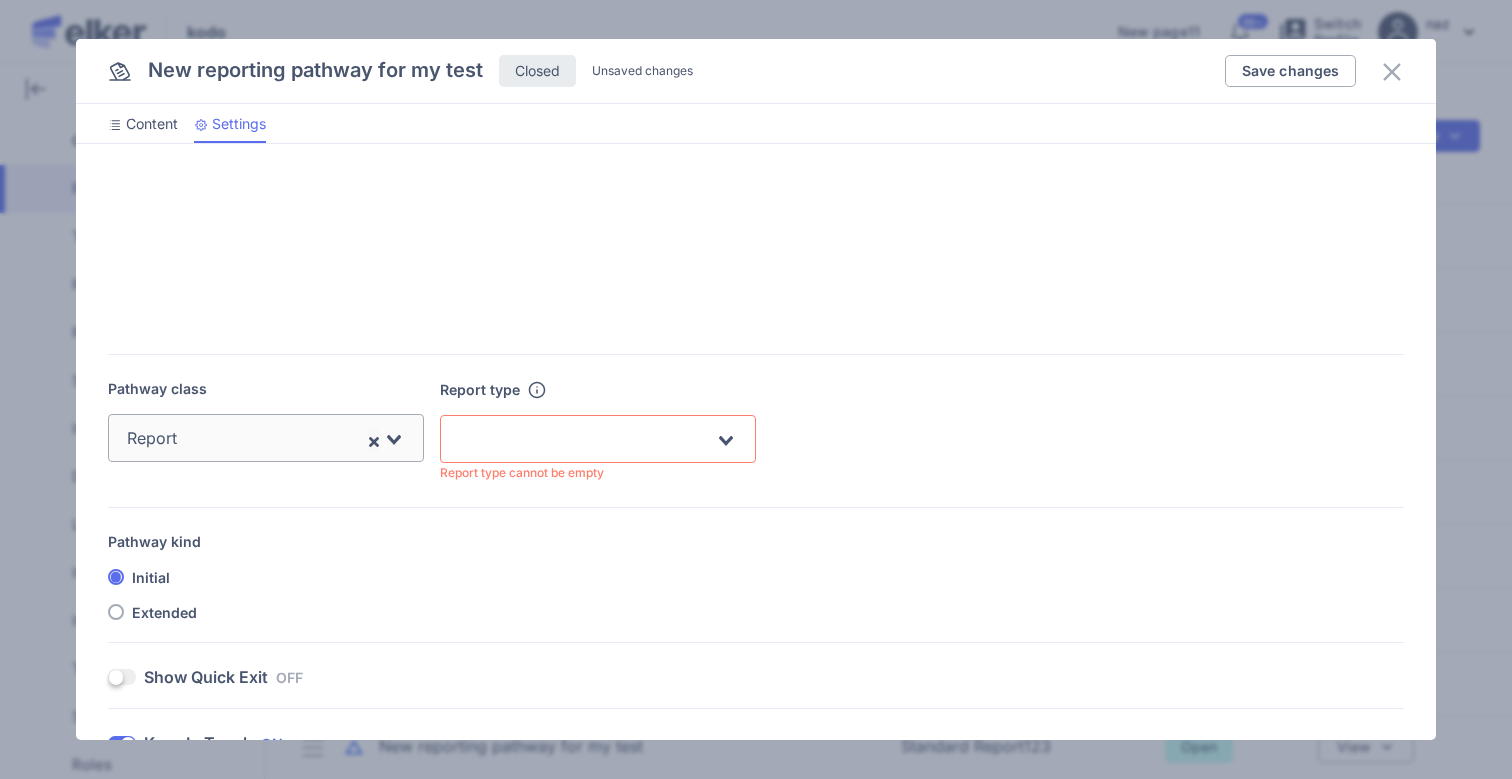 scroll, scrollTop: 972, scrollLeft: 0, axis: vertical 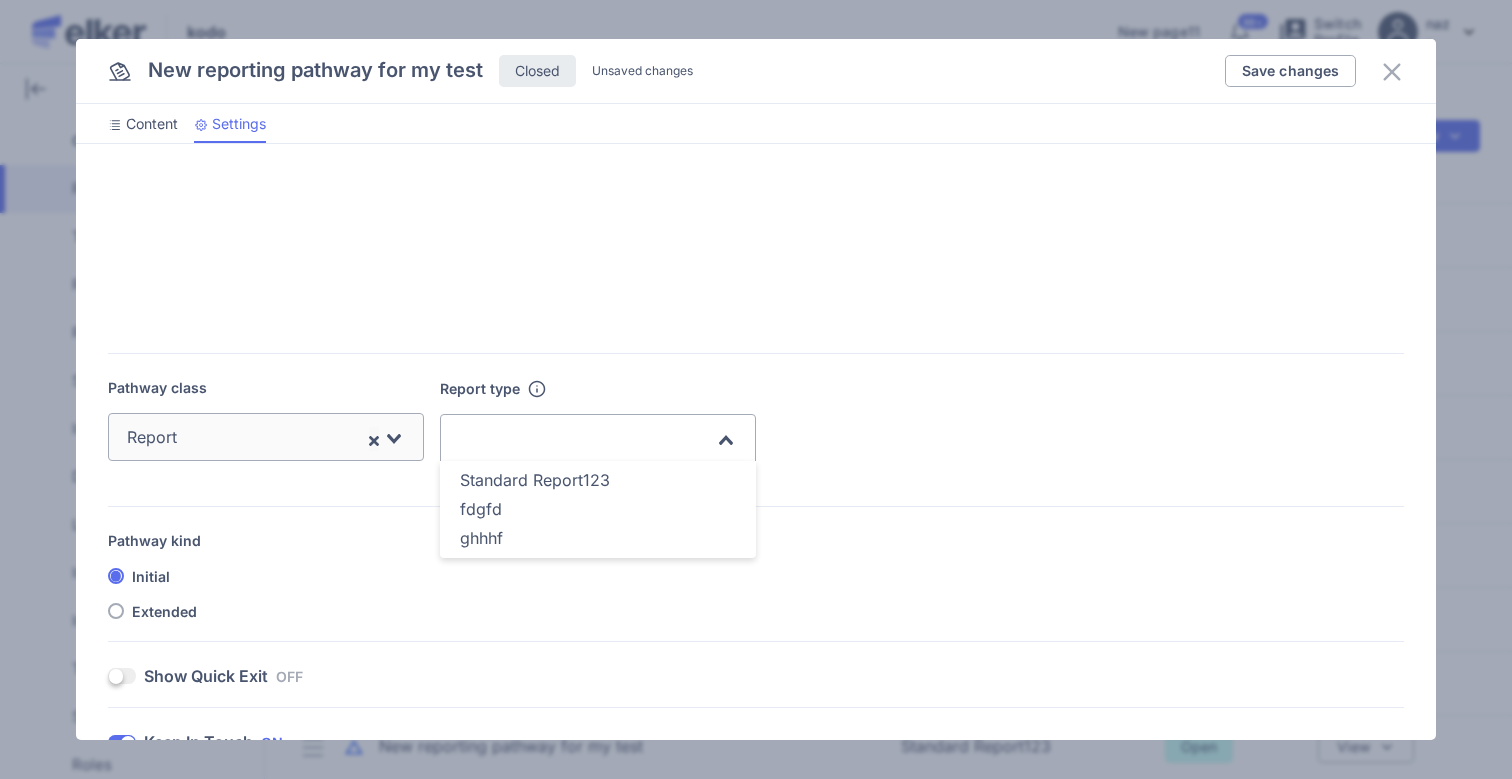 click at bounding box center (586, 438) 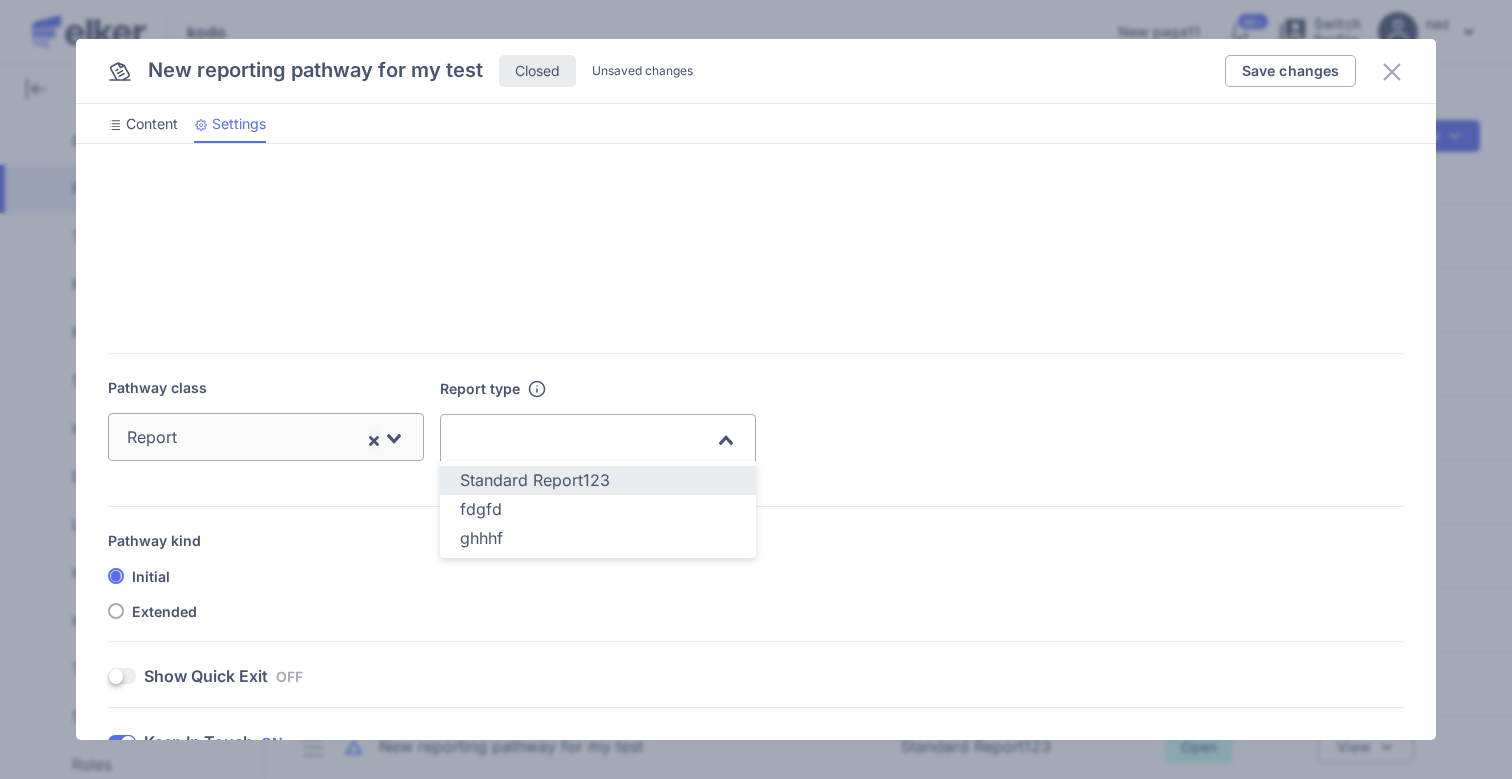 click on "Standard Report123" at bounding box center [535, 480] 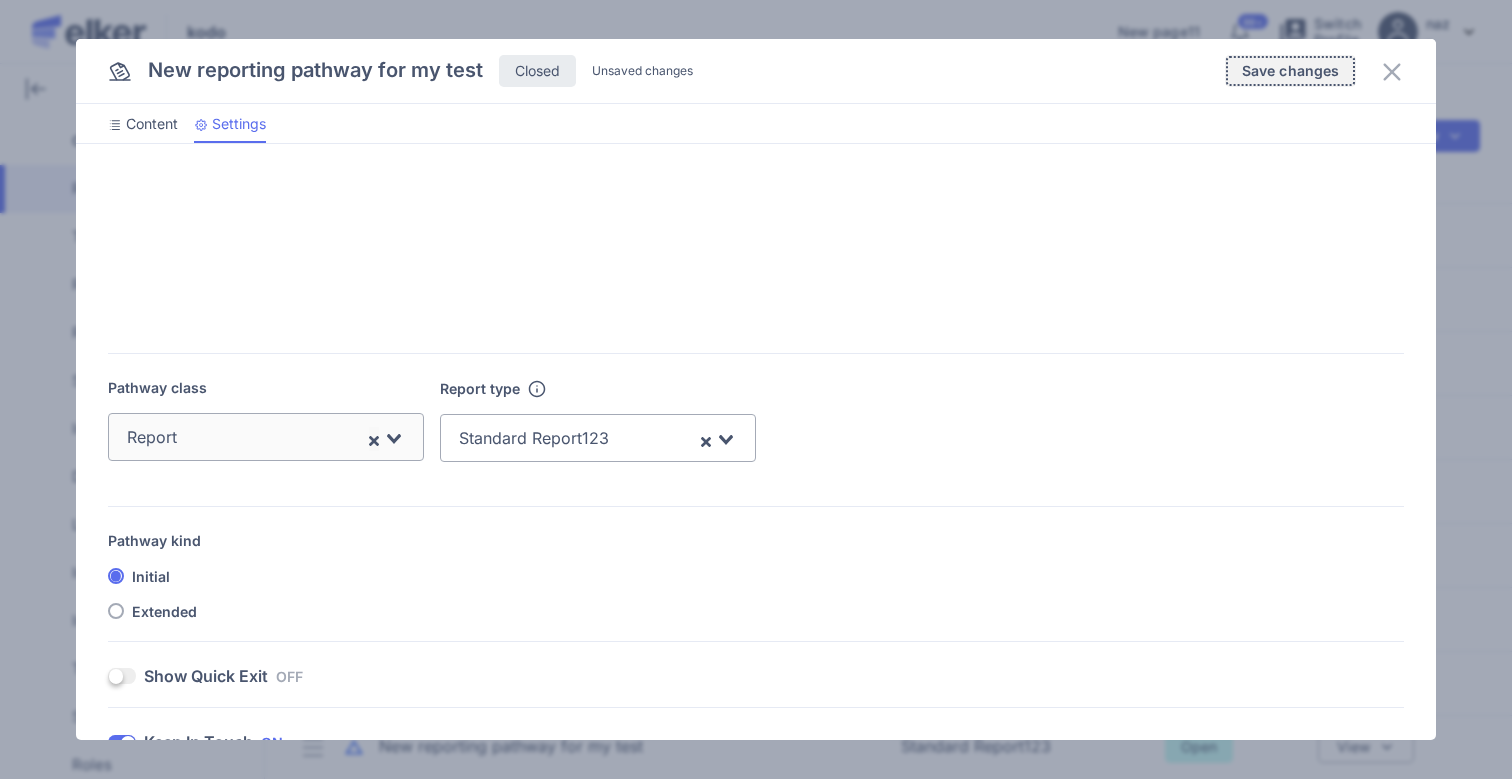 click on "Save changes" at bounding box center (1291, 71) 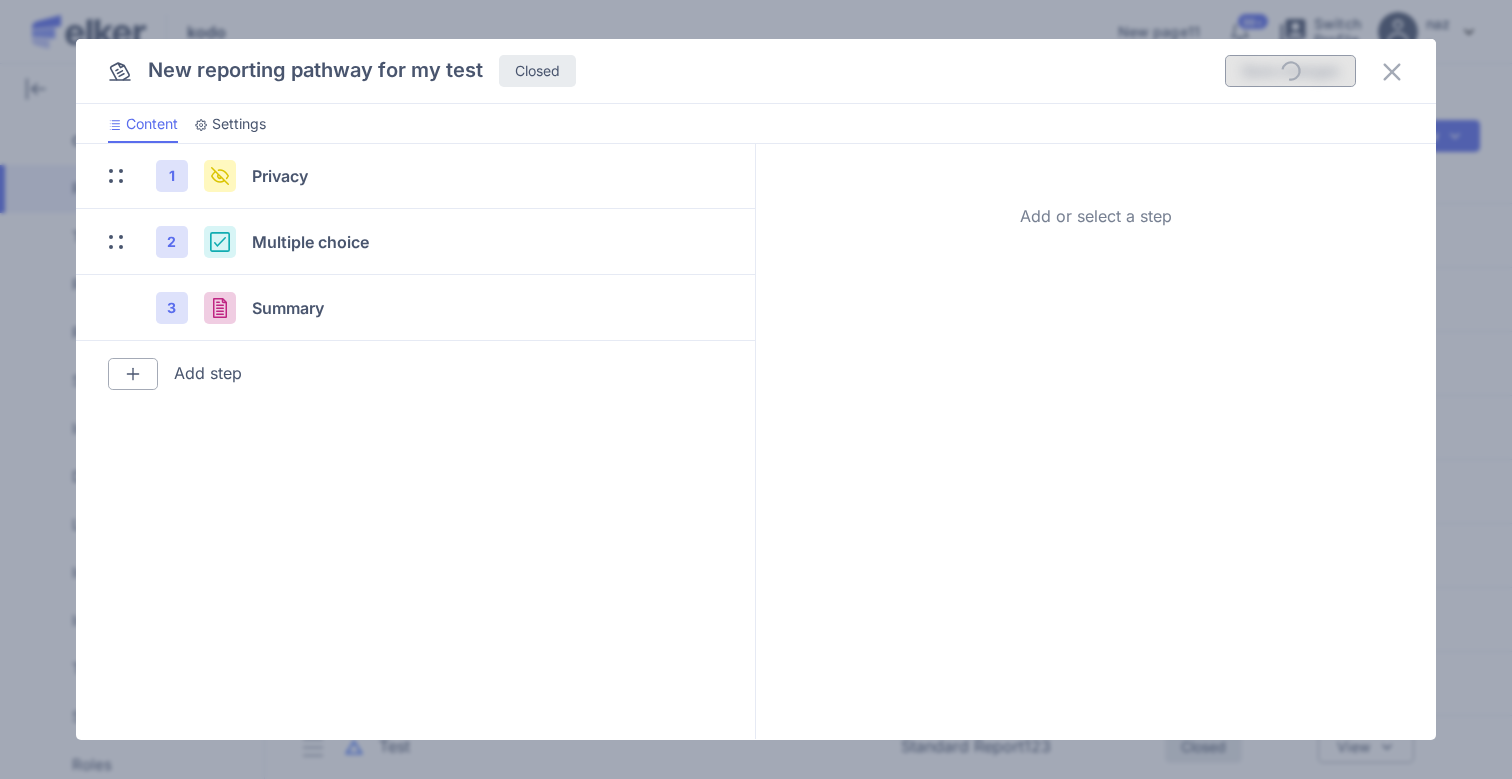 scroll, scrollTop: 0, scrollLeft: 0, axis: both 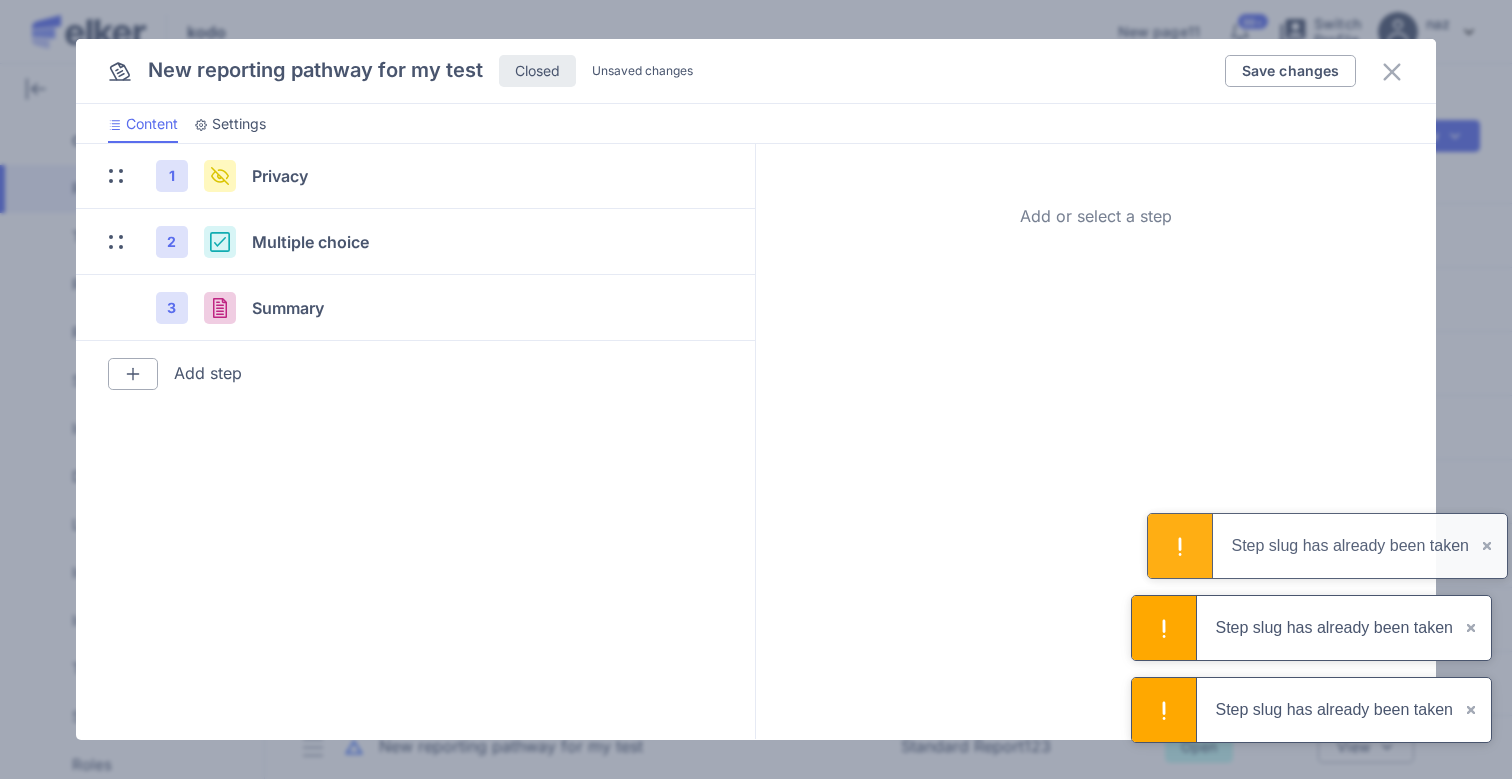 drag, startPoint x: 1256, startPoint y: 540, endPoint x: 1386, endPoint y: 540, distance: 130 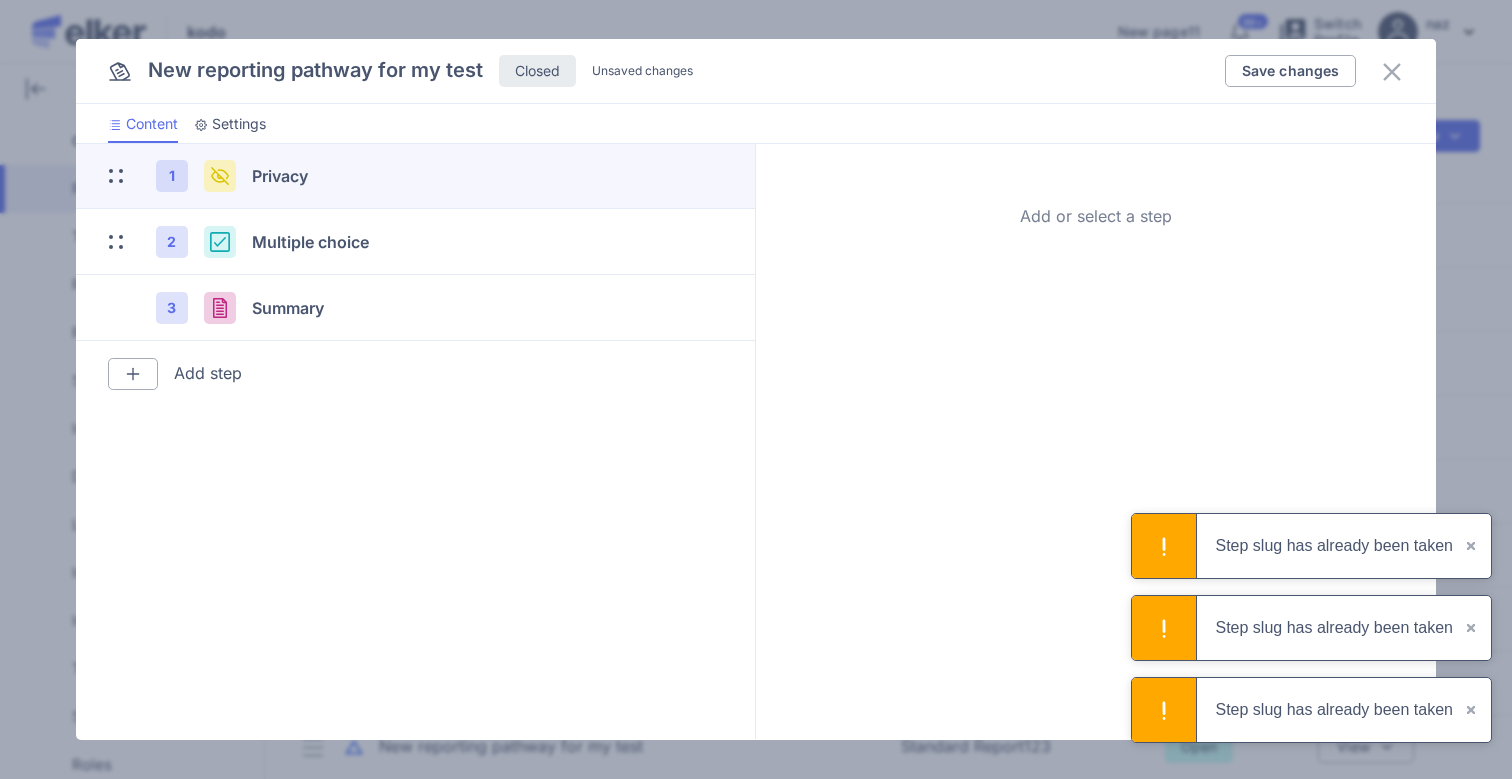 click on "Privacy" at bounding box center [280, 176] 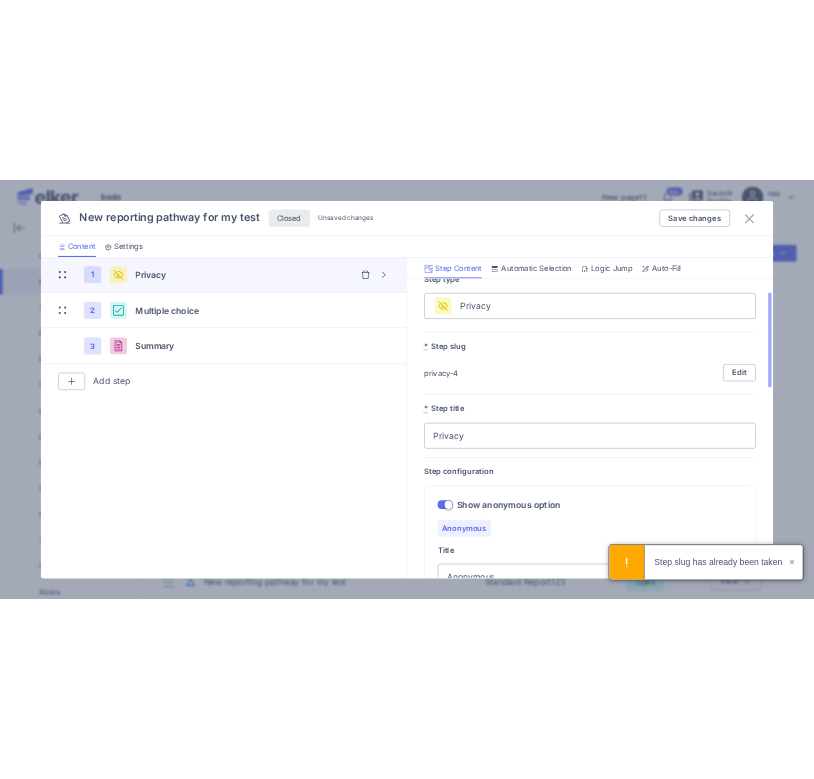 scroll, scrollTop: 38, scrollLeft: 0, axis: vertical 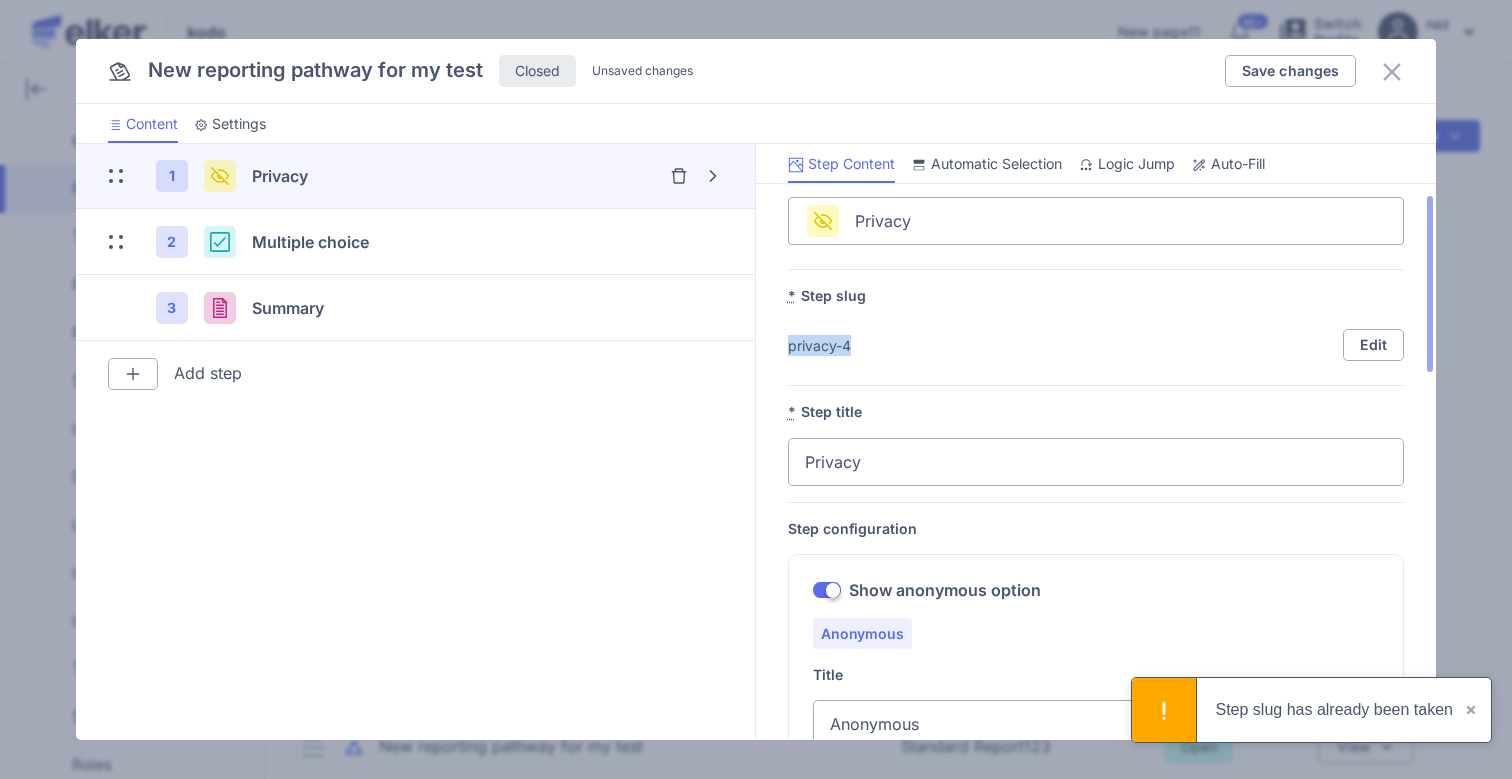 drag, startPoint x: 788, startPoint y: 348, endPoint x: 881, endPoint y: 346, distance: 93.0215 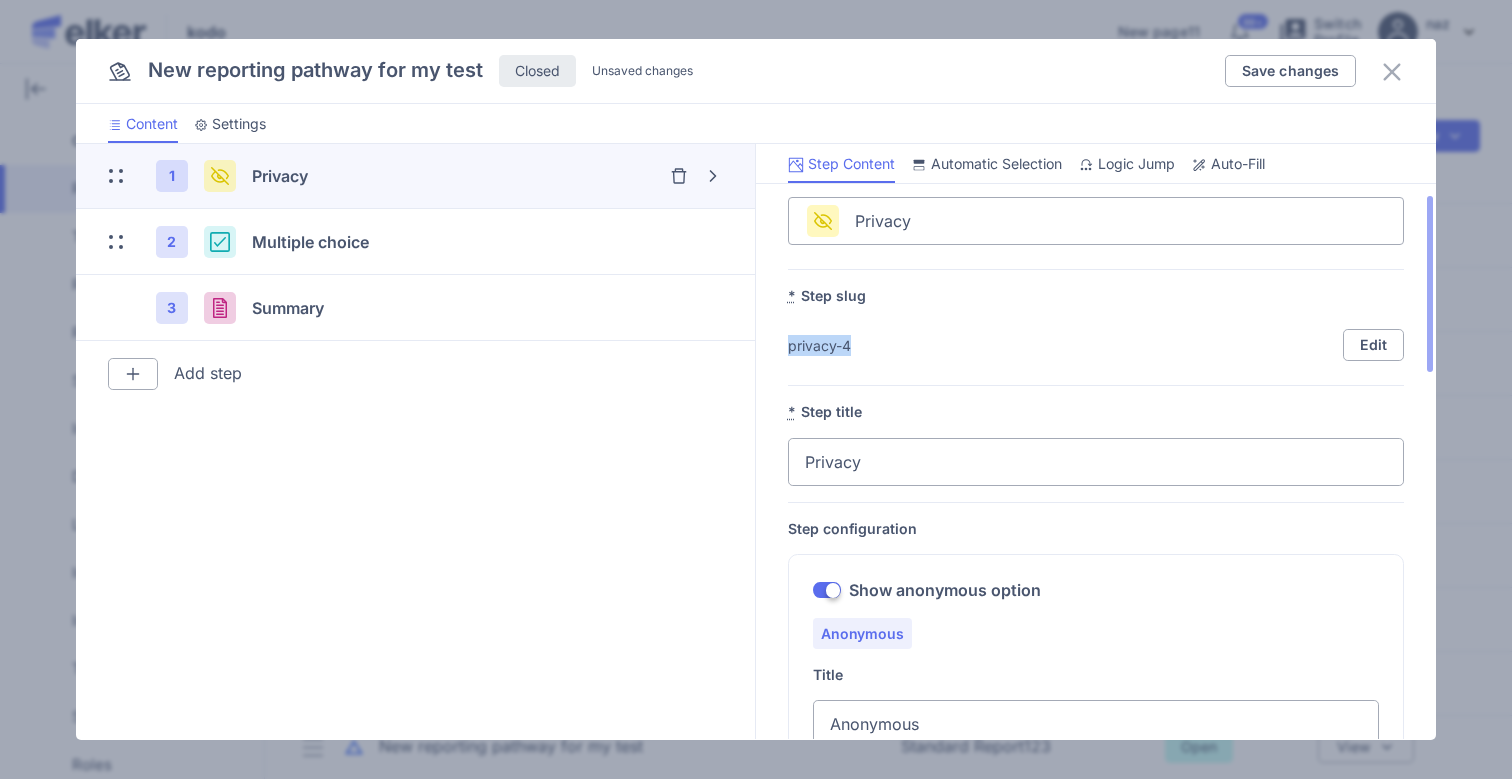 click on "privacy-4 Edit" 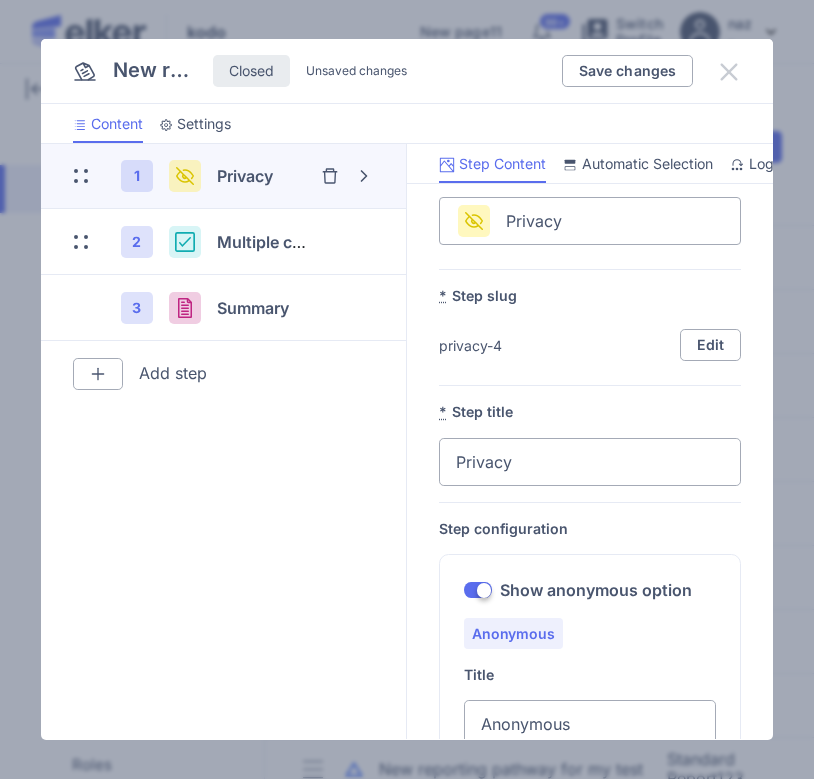 click 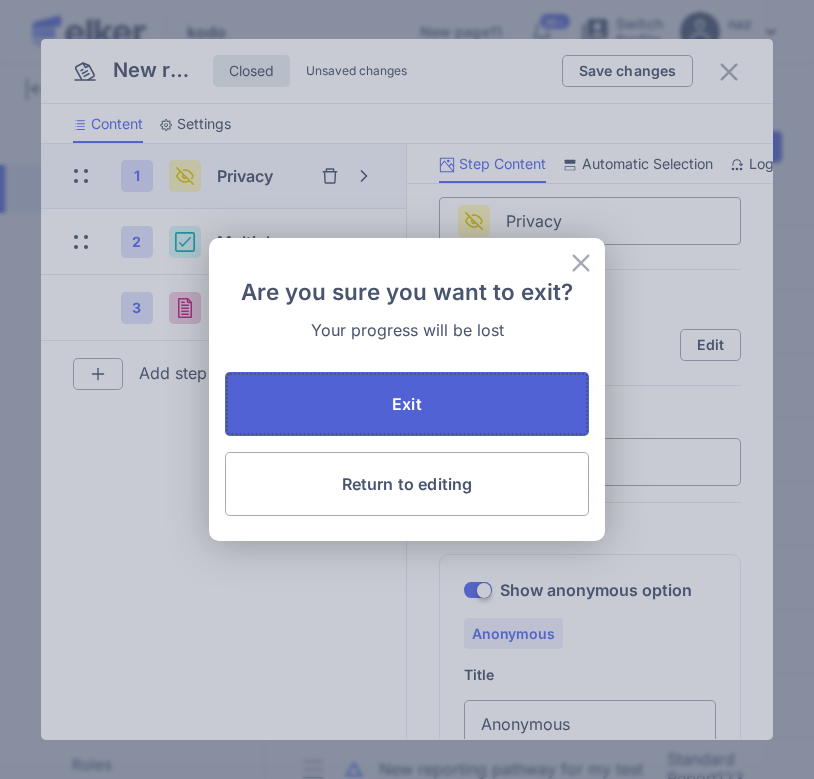 click on "Exit" 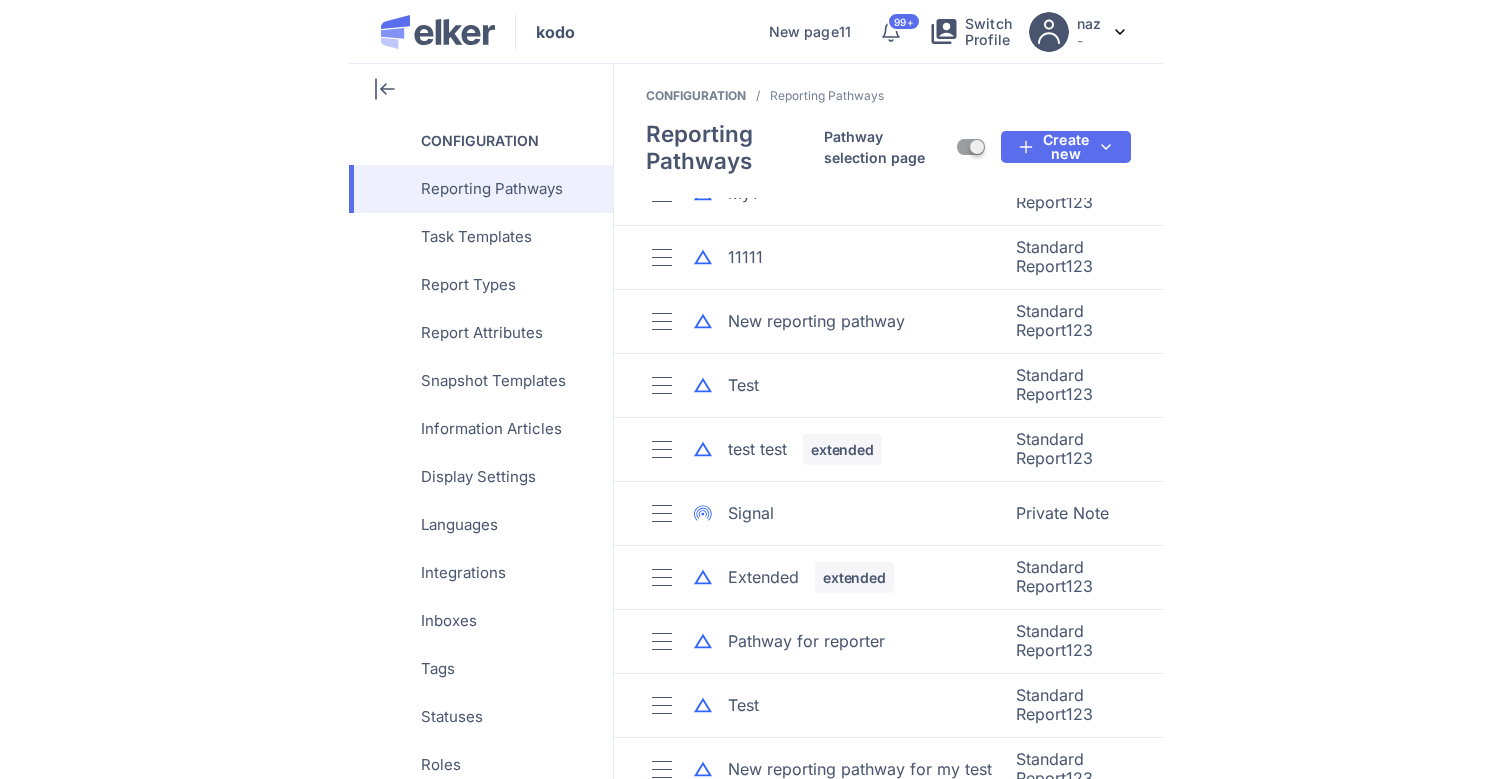 scroll, scrollTop: 0, scrollLeft: 0, axis: both 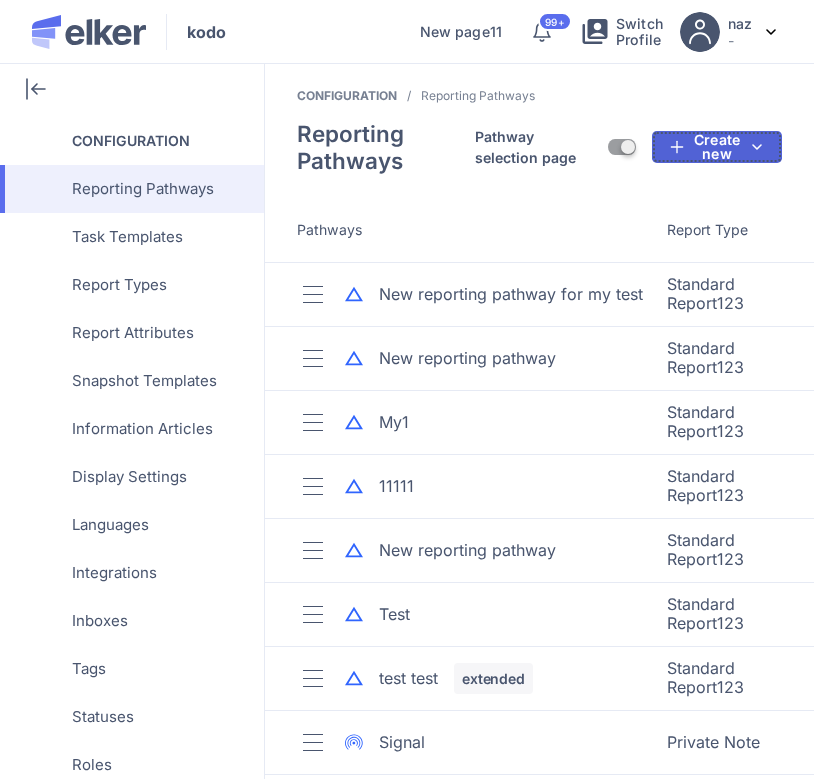 click on "Create new" 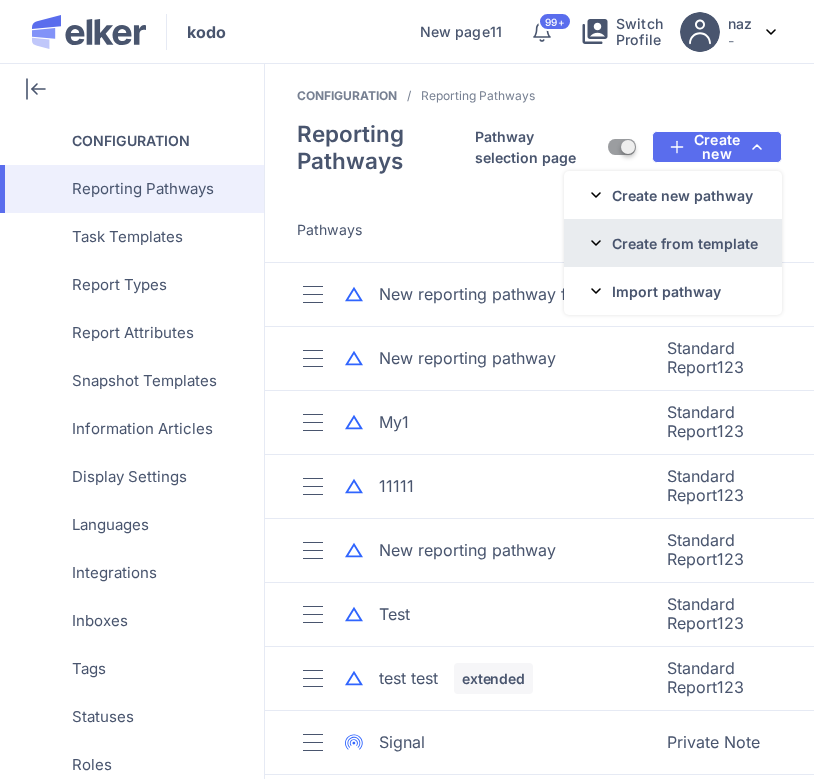 click on "Create from template" 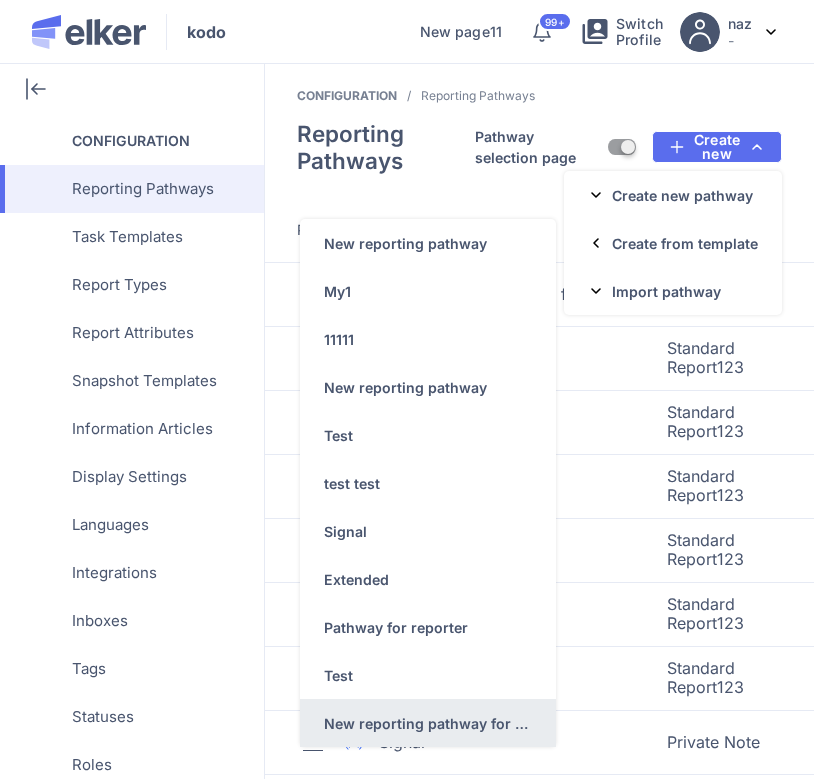 click on "New reporting pathway for my test" 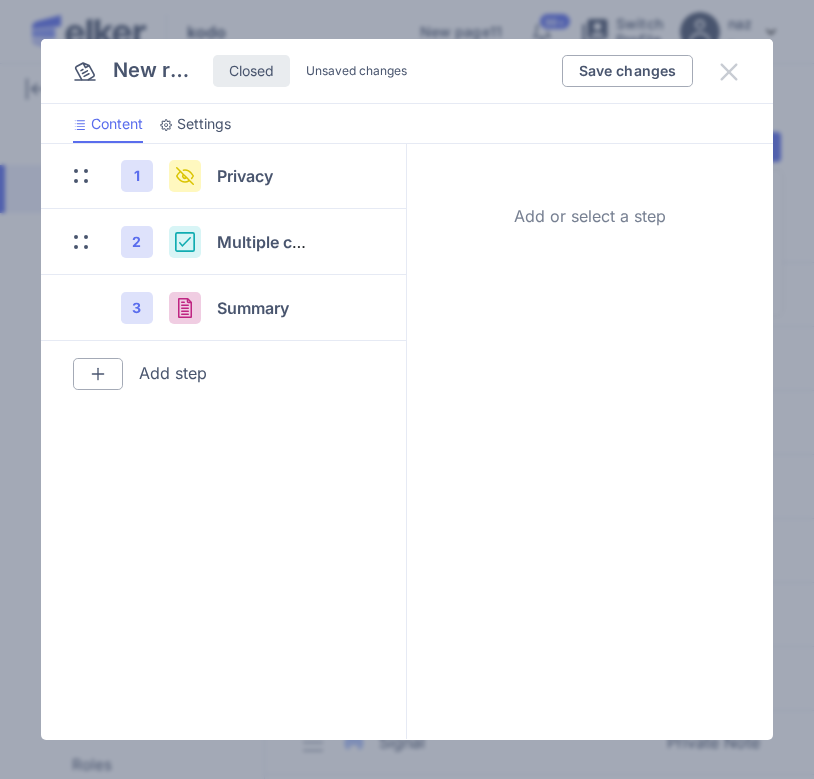 click 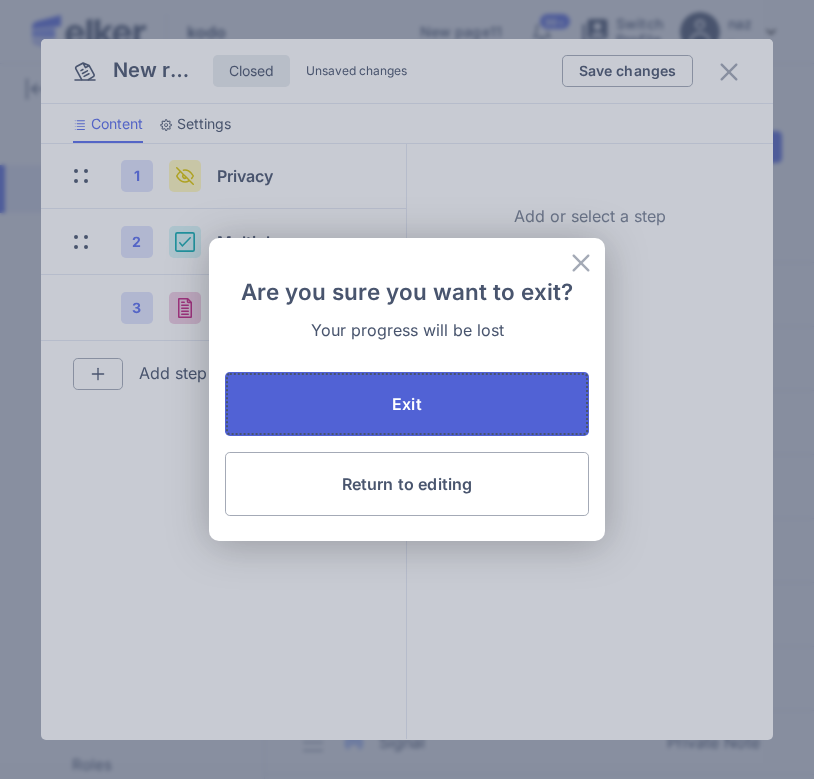 click on "Exit" 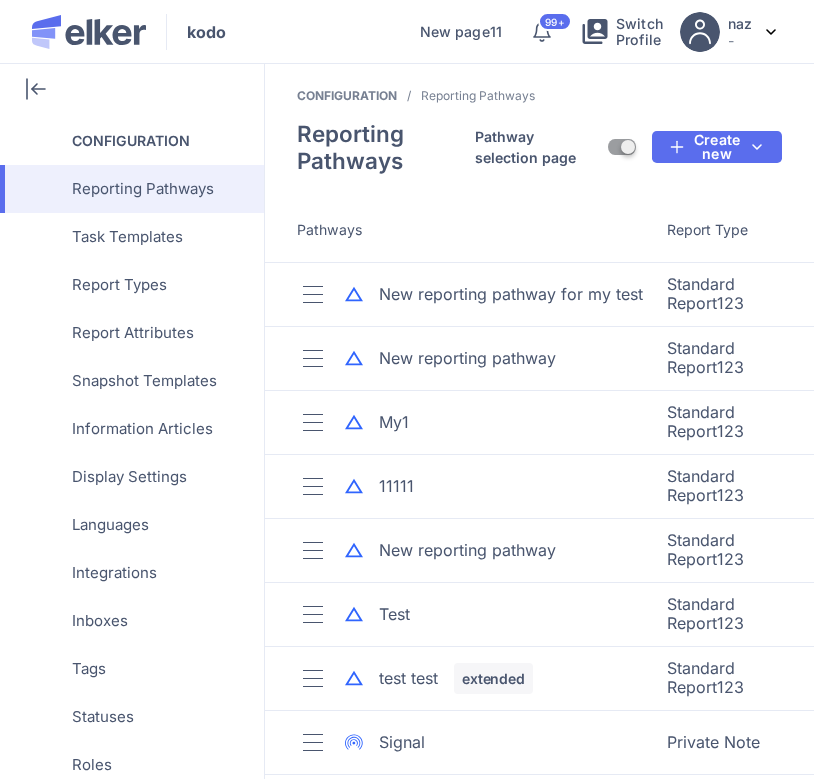 click on "Pathway selection page ON Create new Create new pathway Standard Report123 fdgfd ghhhf Private Note Create from template New reporting pathway My1 11111 New reporting pathway Test test test Signal Extended Pathway for reporter Test New reporting pathway for my test Import pathway Standard Report123 fdgfd ghhhf" at bounding box center (628, 147) 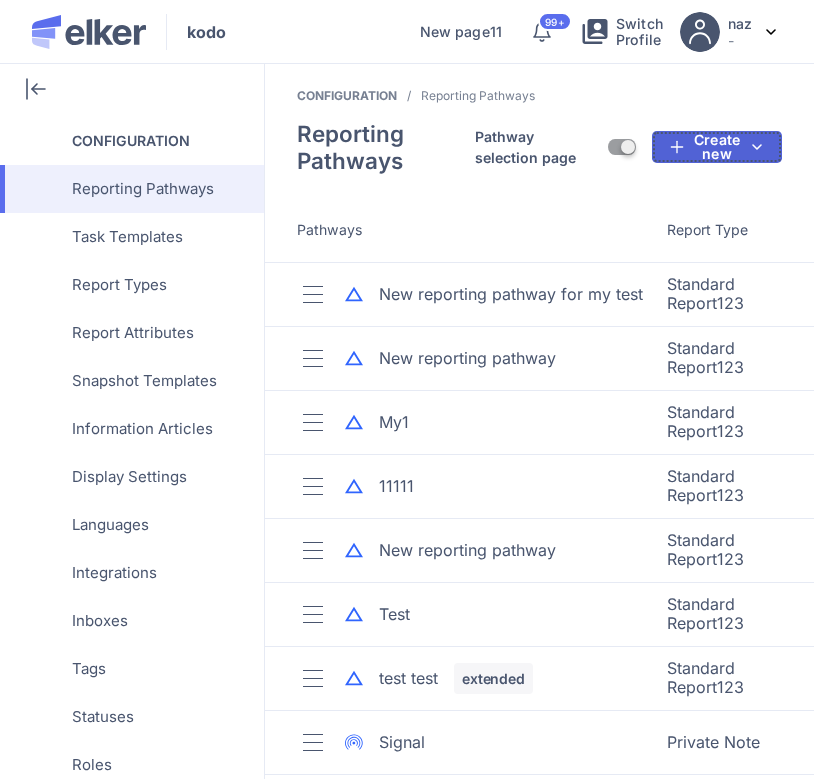 click on "Create new" 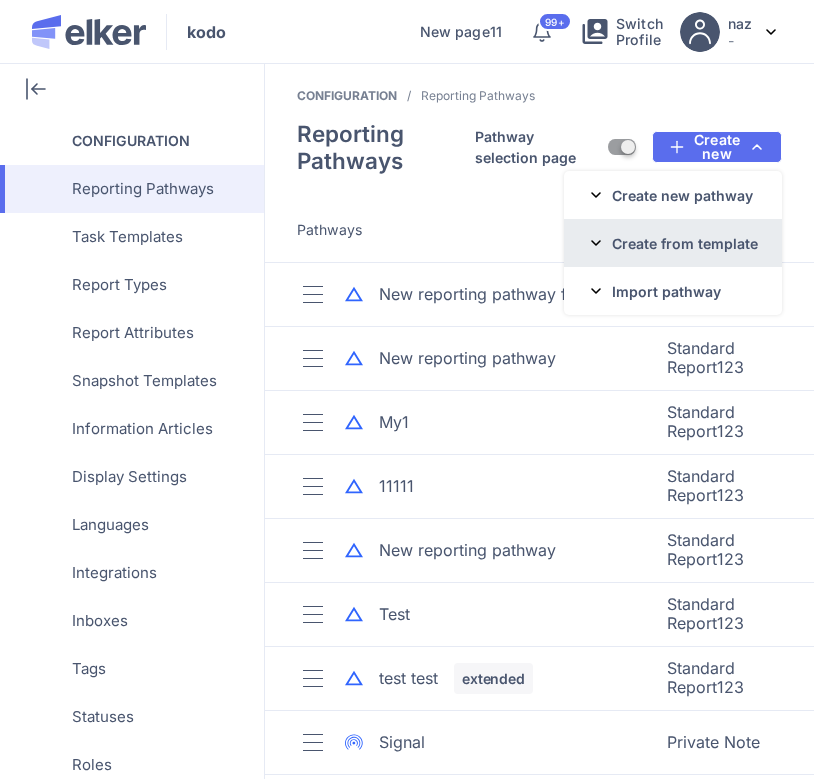 click on "Create from template" 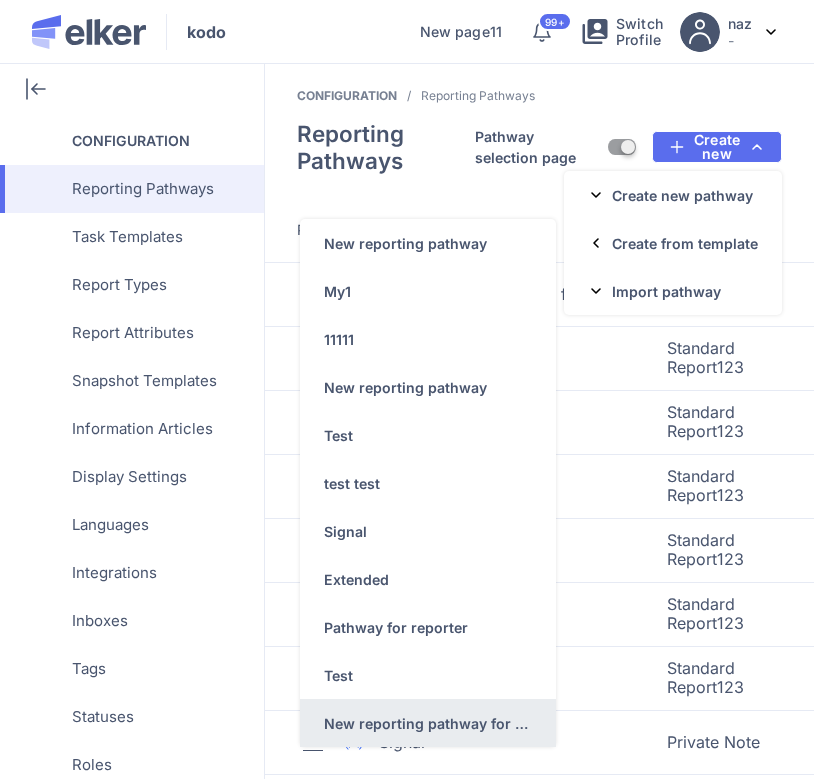 click on "New reporting pathway for my test" at bounding box center (428, 723) 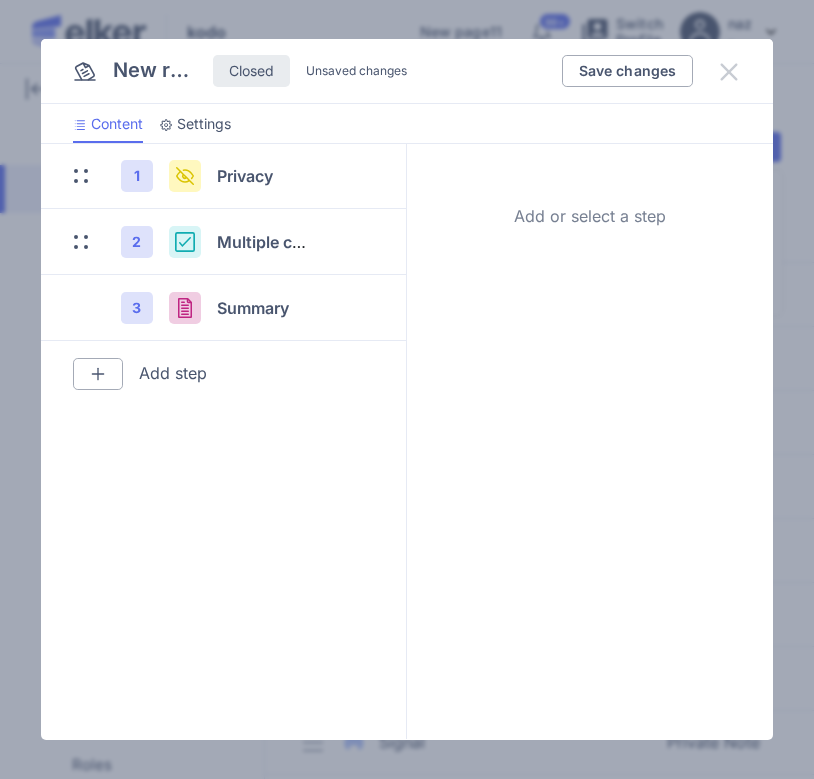 click 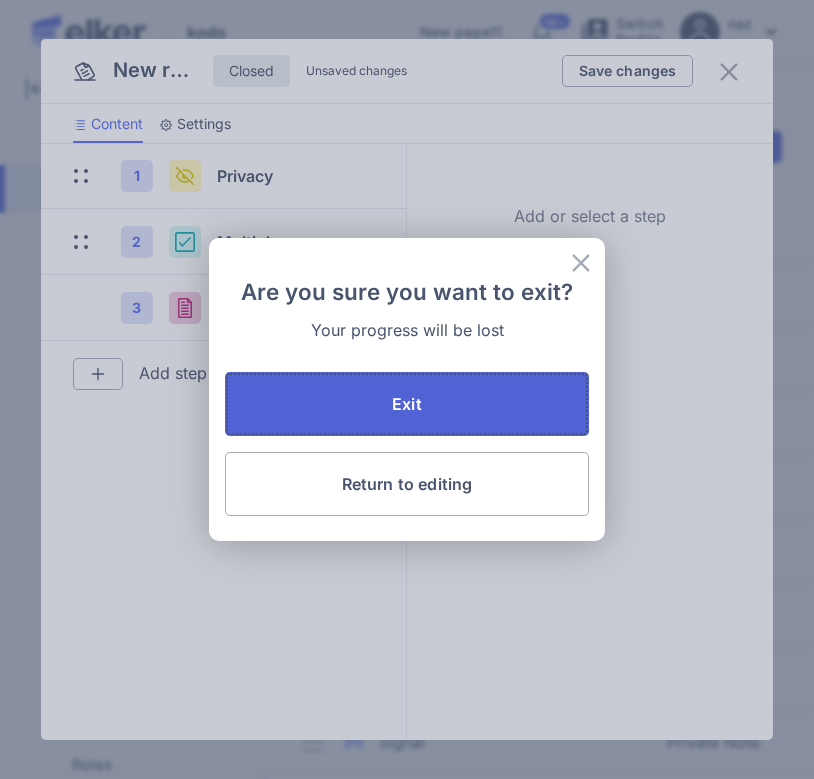 click on "Exit" 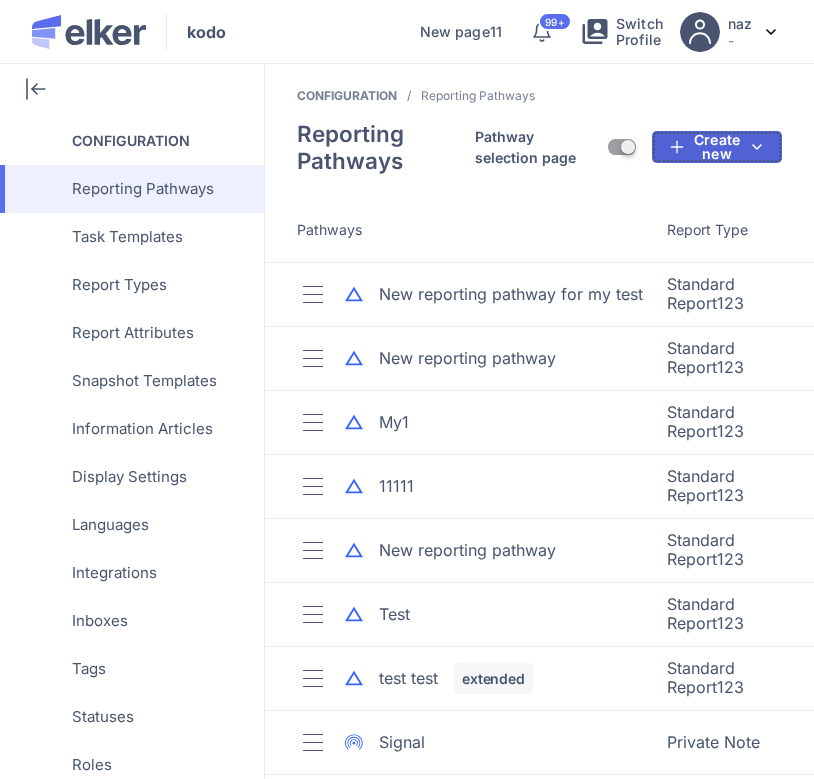 click on "Create new" 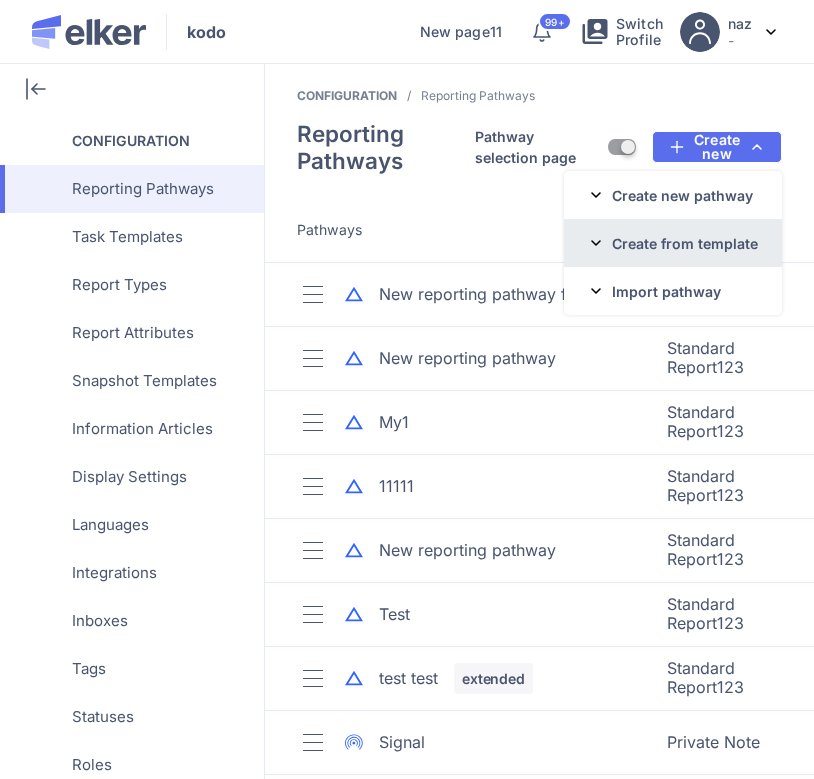 click on "Create from template" 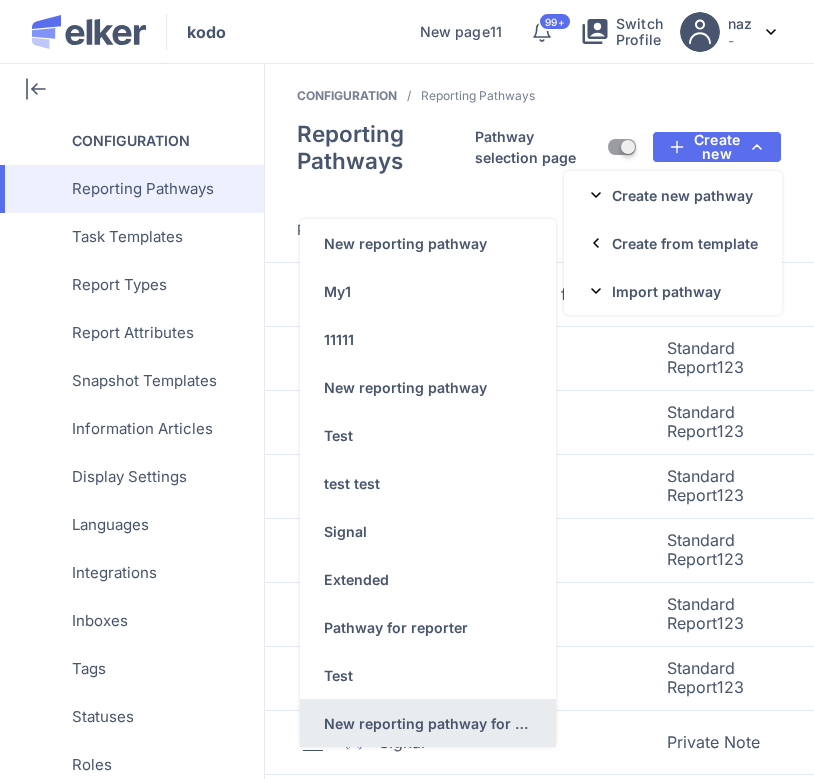 click on "New reporting pathway for my test" 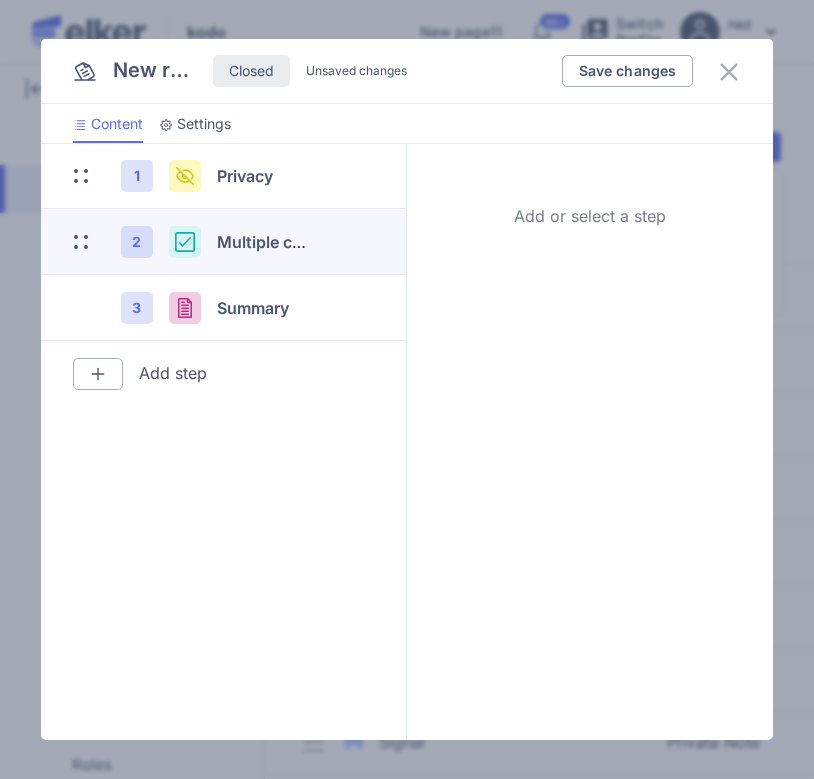 click on "2 Multiple choice" at bounding box center (216, 242) 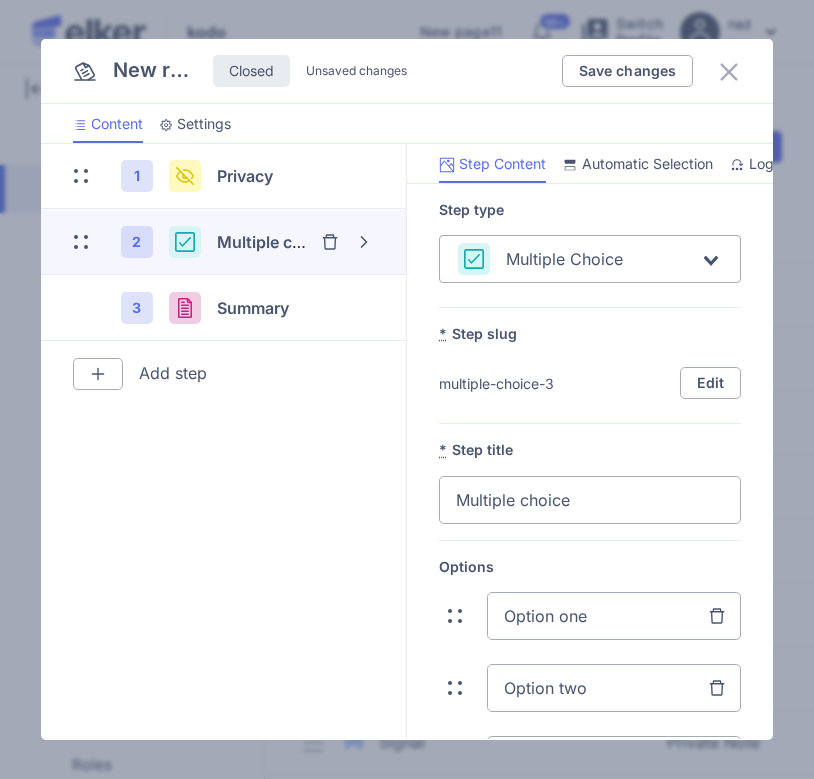 click 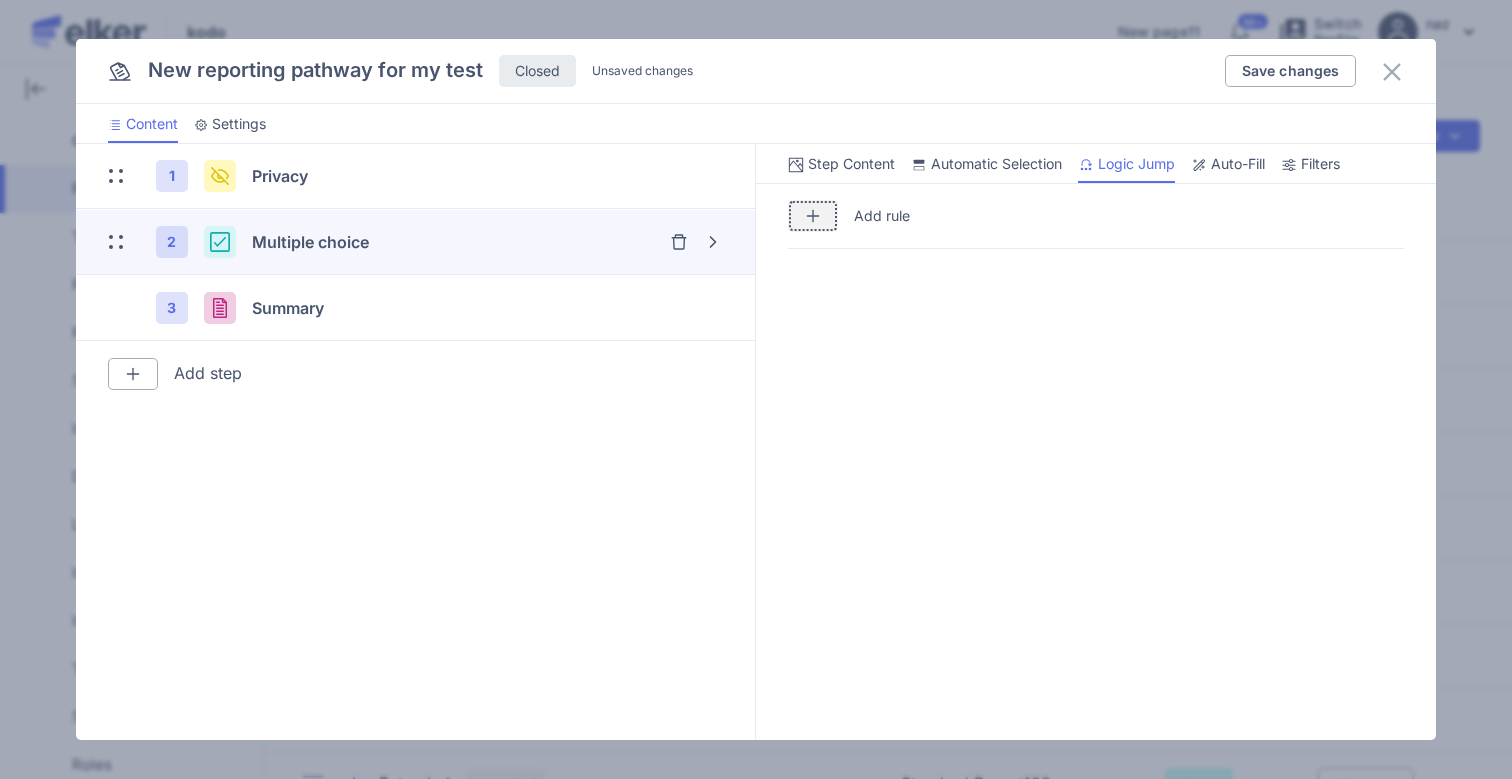 click at bounding box center (813, 216) 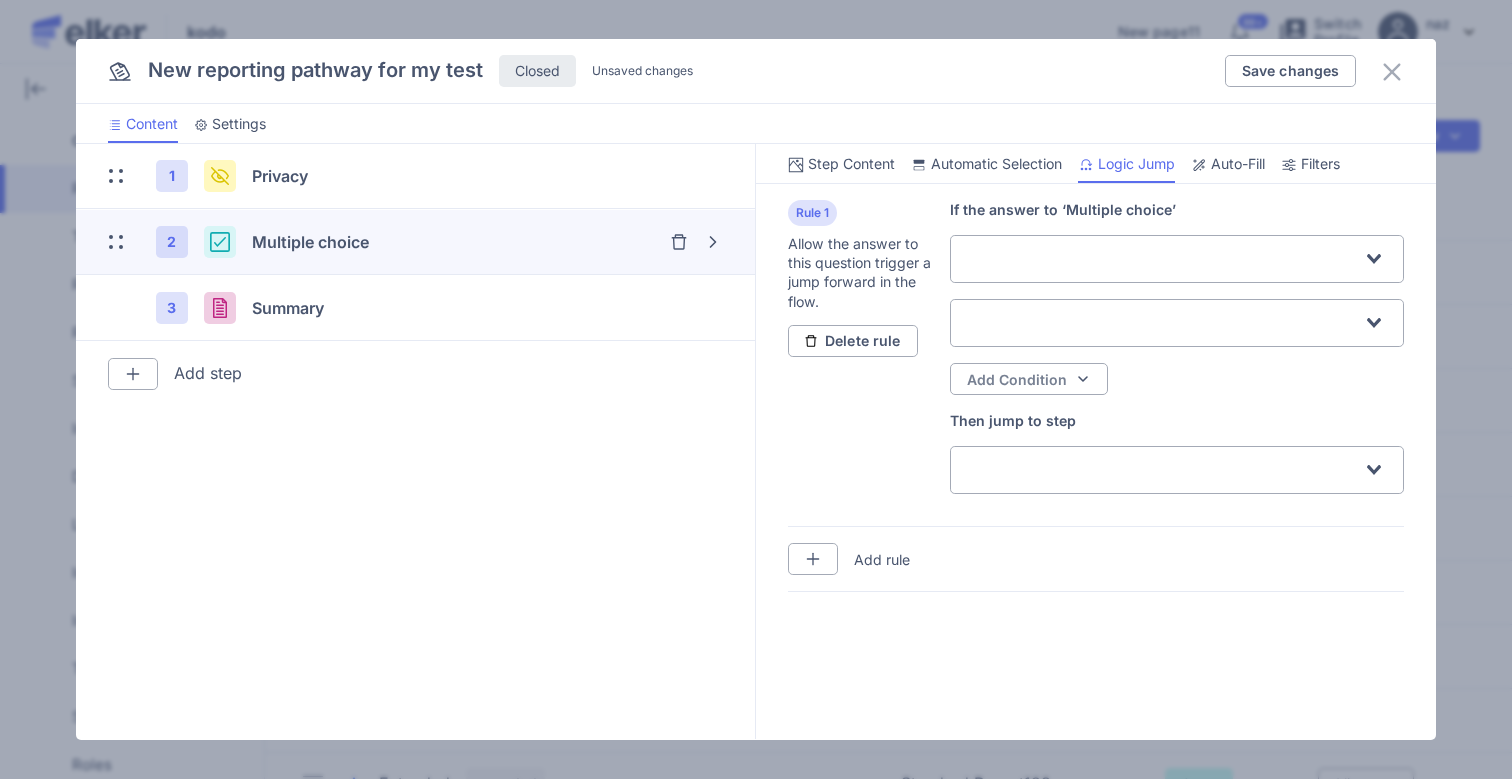 click at bounding box center (1166, 257) 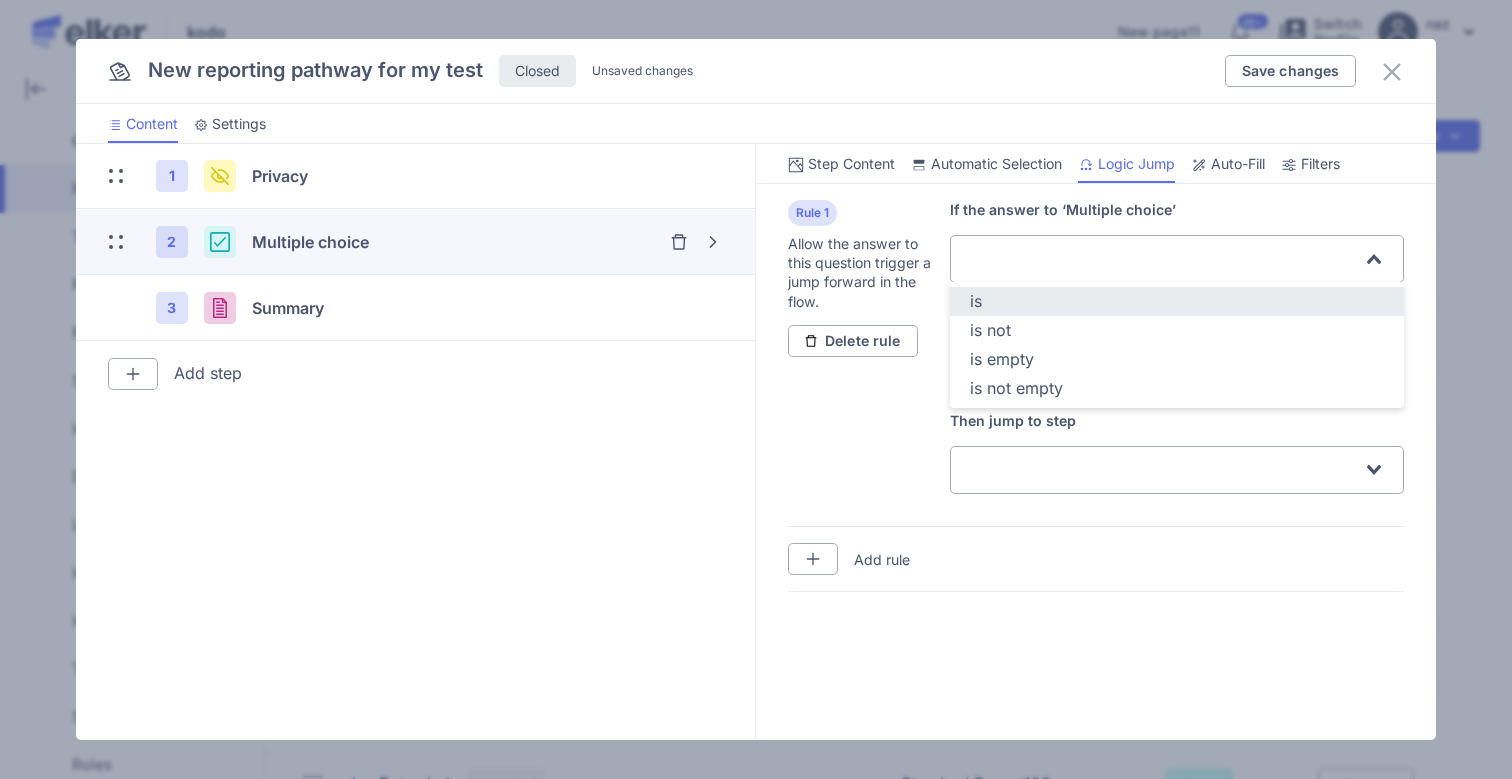 click on "is" 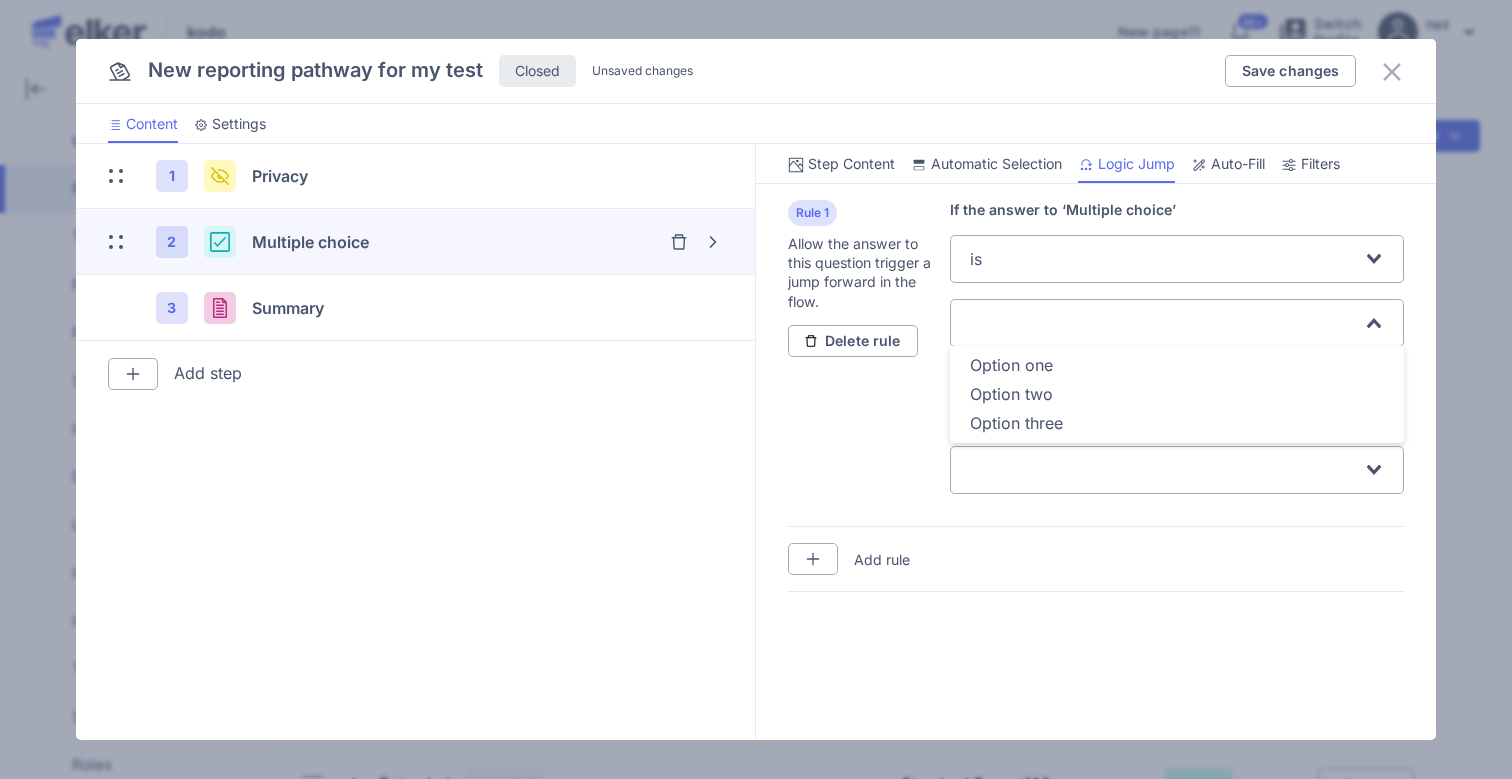 click 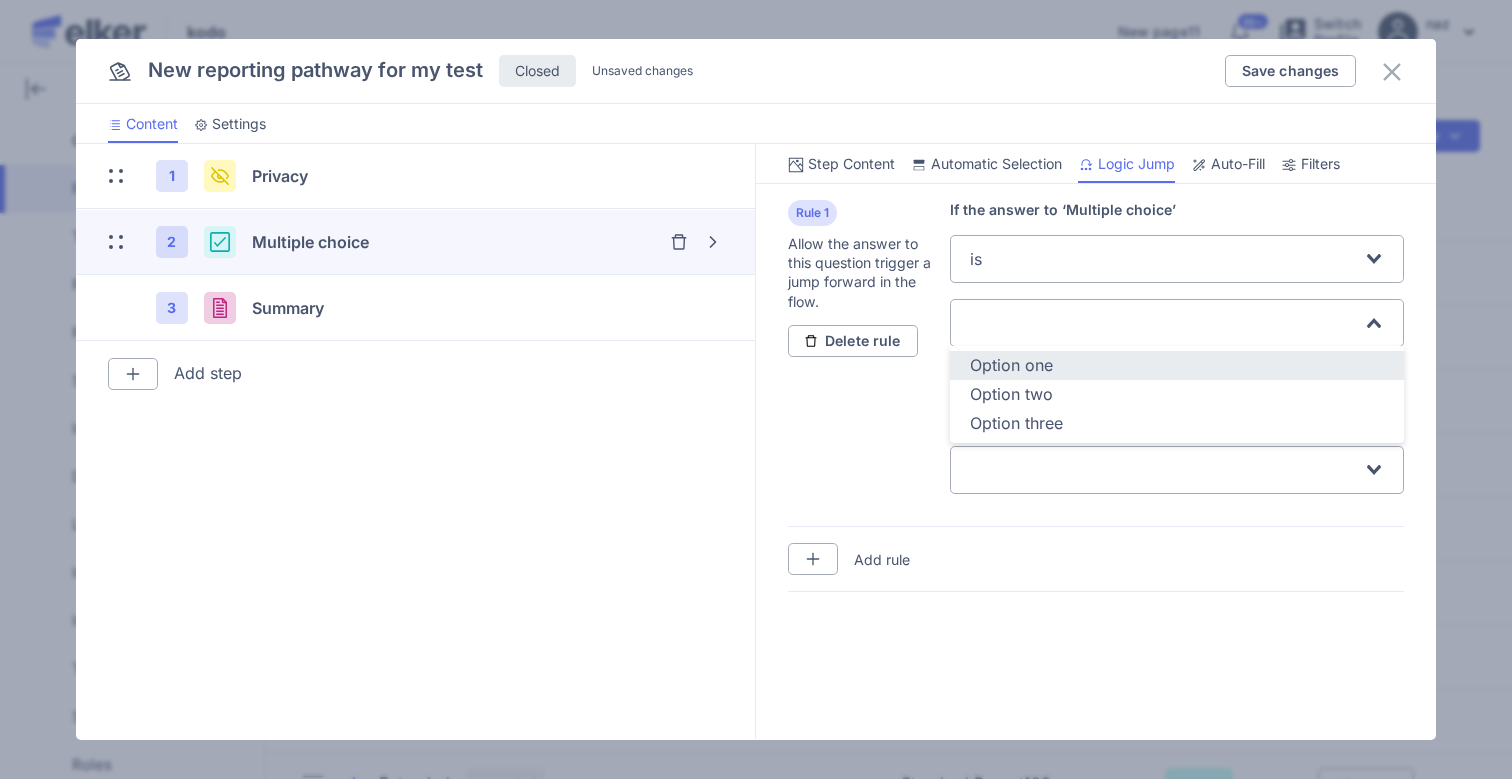 click on "Option one" at bounding box center [1011, 365] 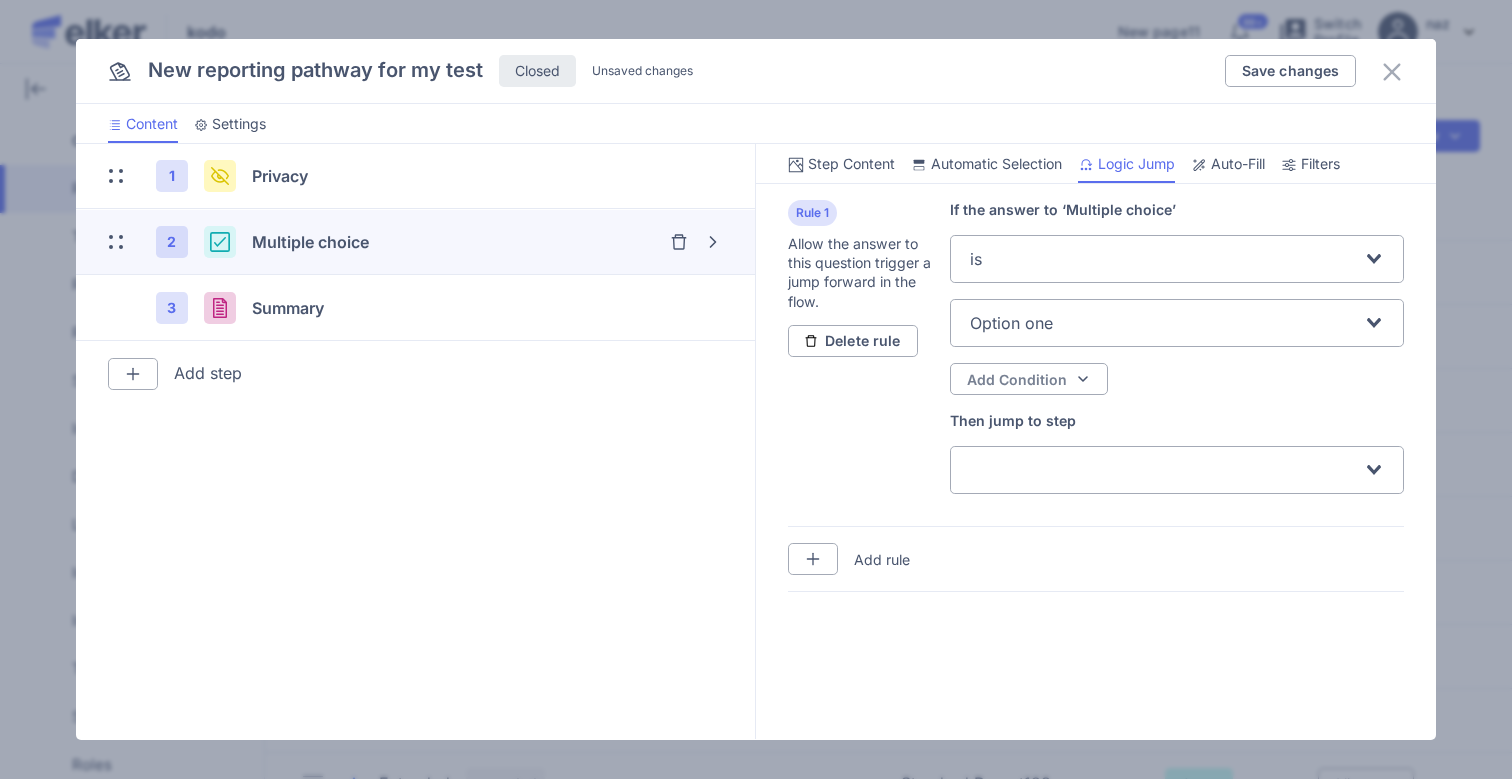 click on "Add Condition" at bounding box center [1017, 379] 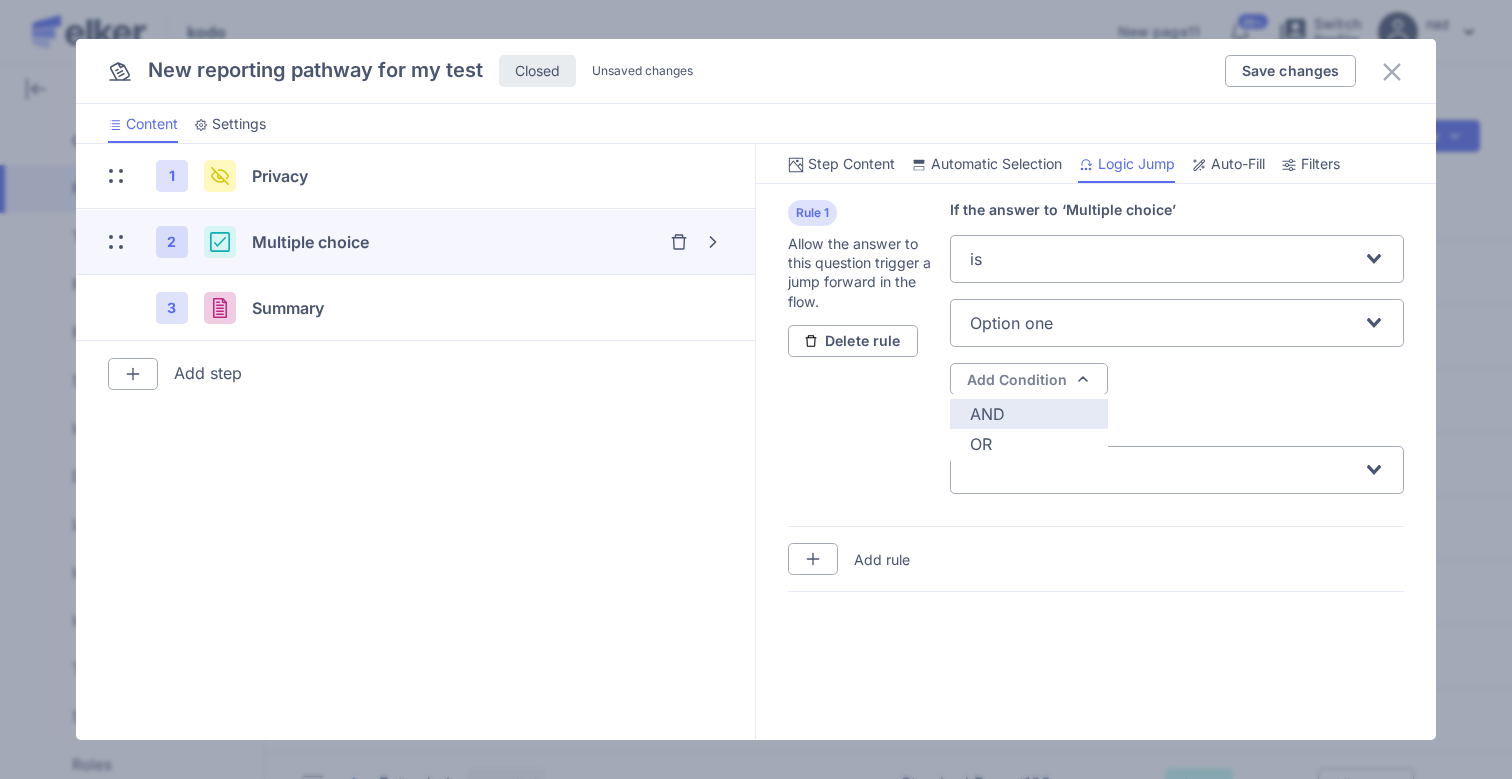 click on "AND" 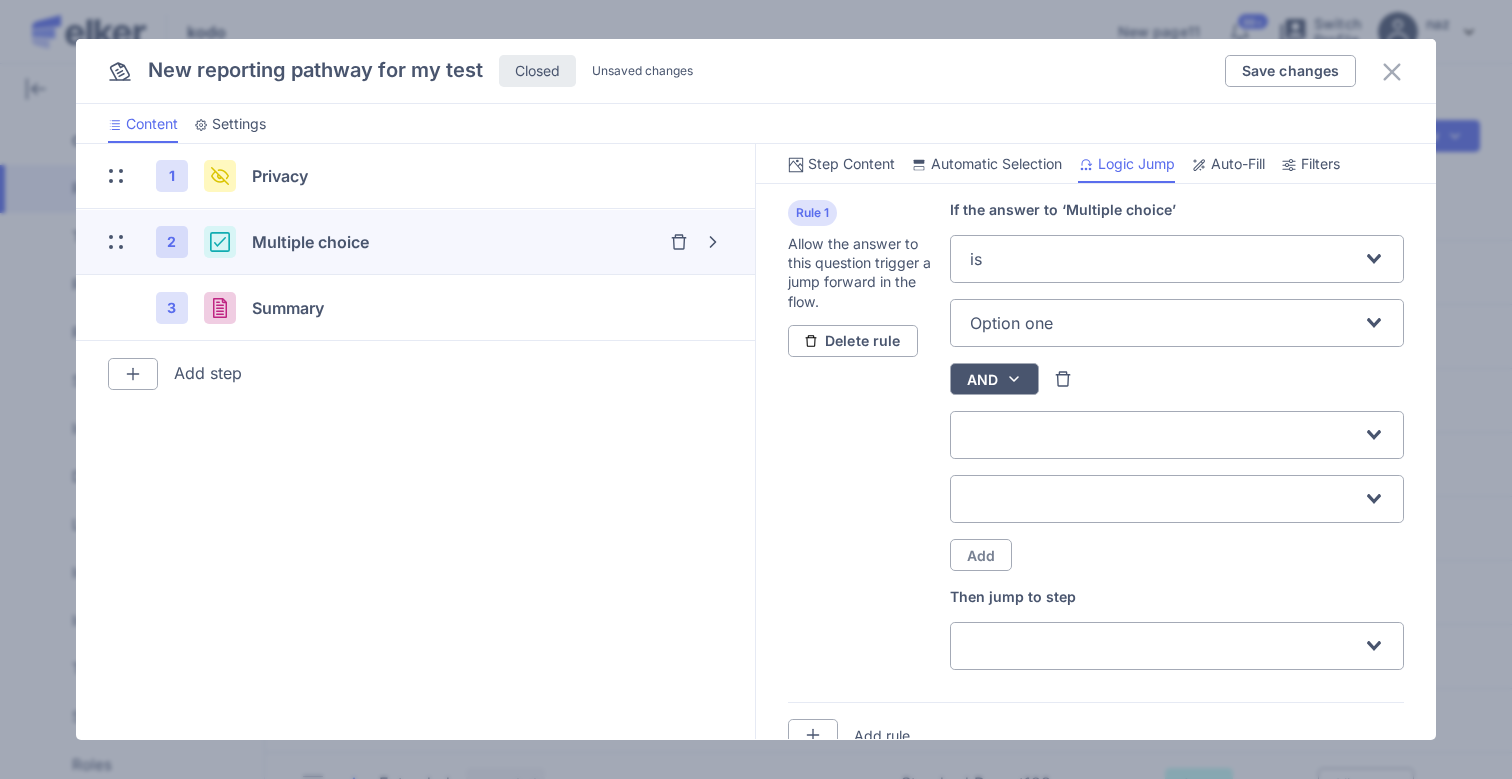 click 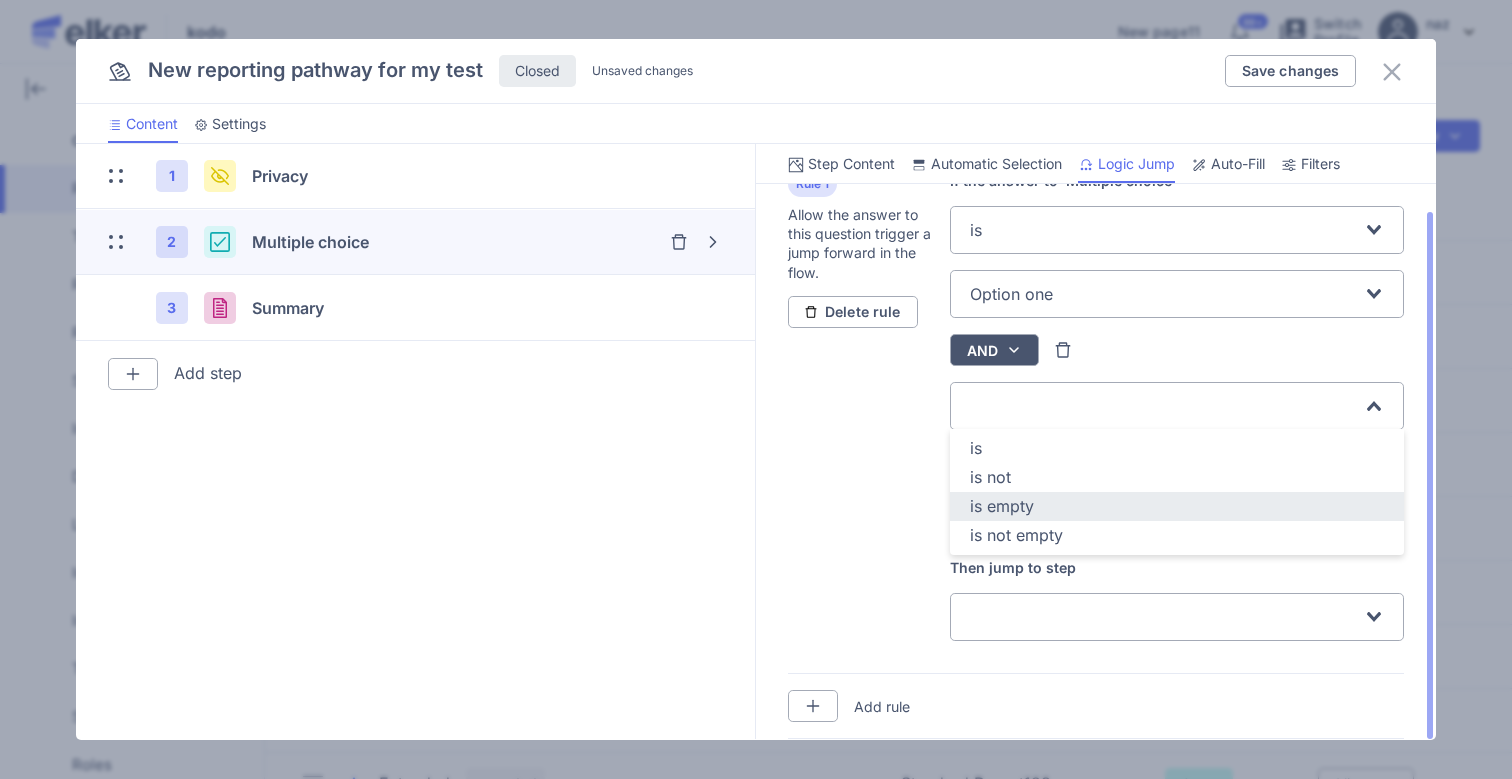 click on "is empty" at bounding box center (1002, 506) 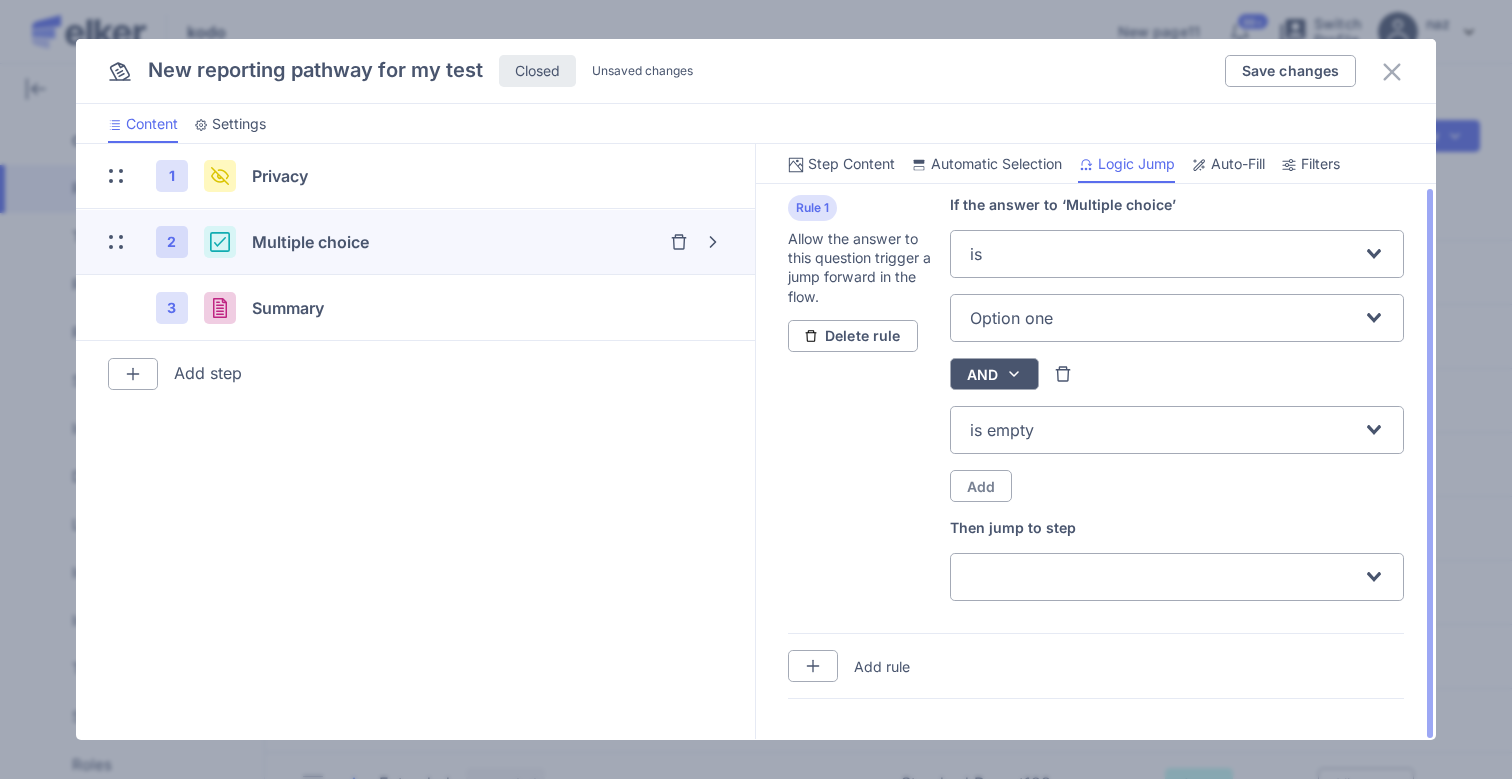 scroll, scrollTop: 0, scrollLeft: 0, axis: both 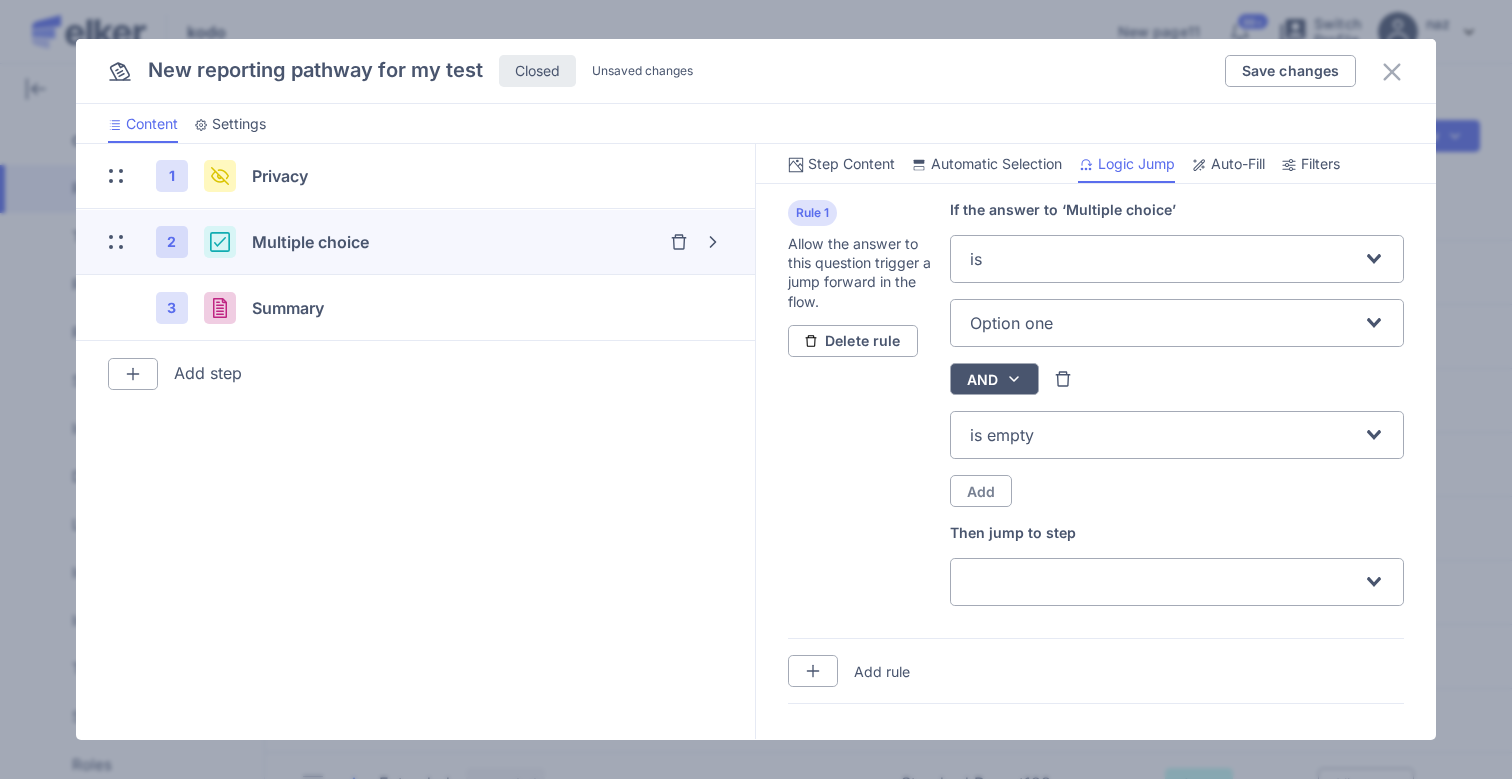 click on "is empty Loading... Add" 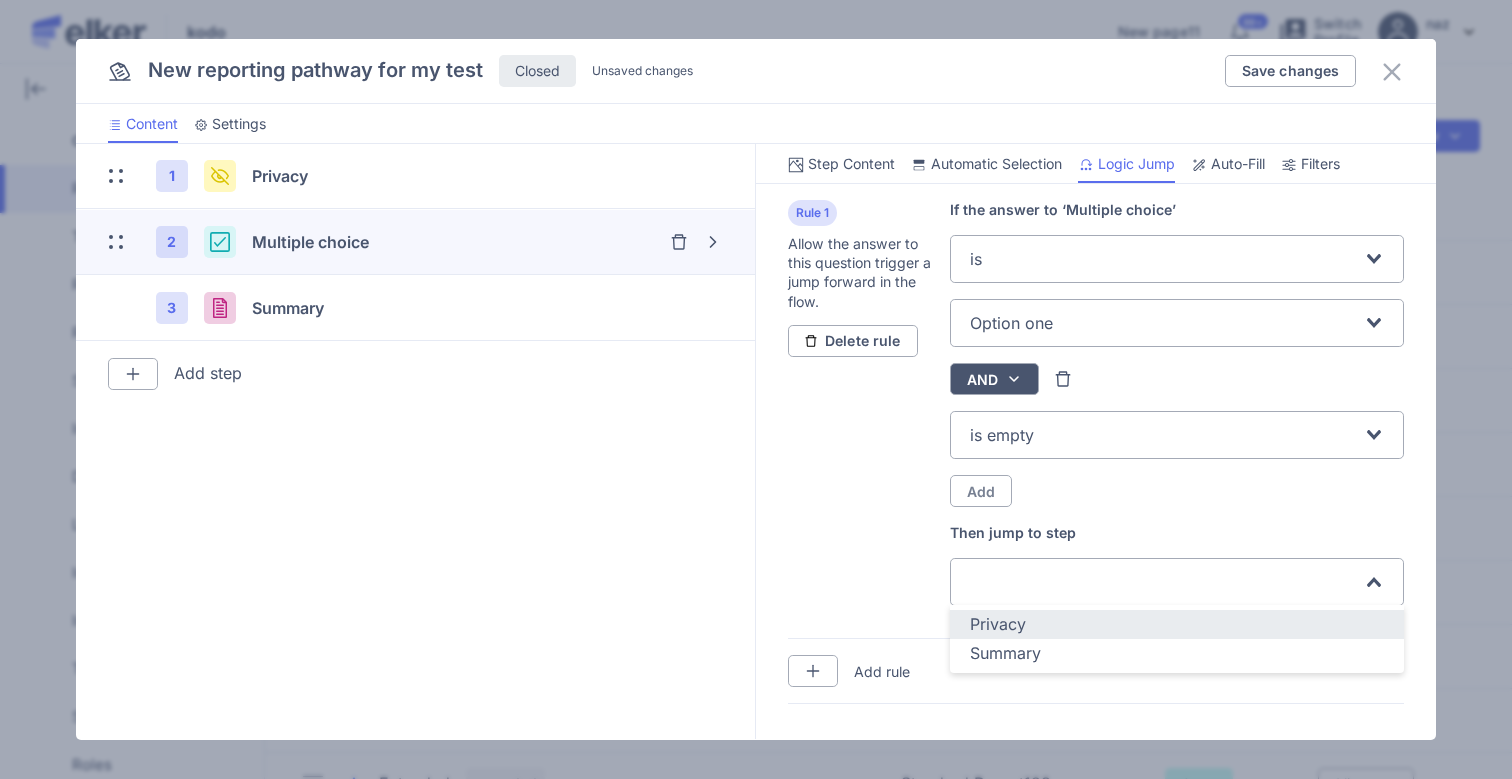 click on "Privacy" 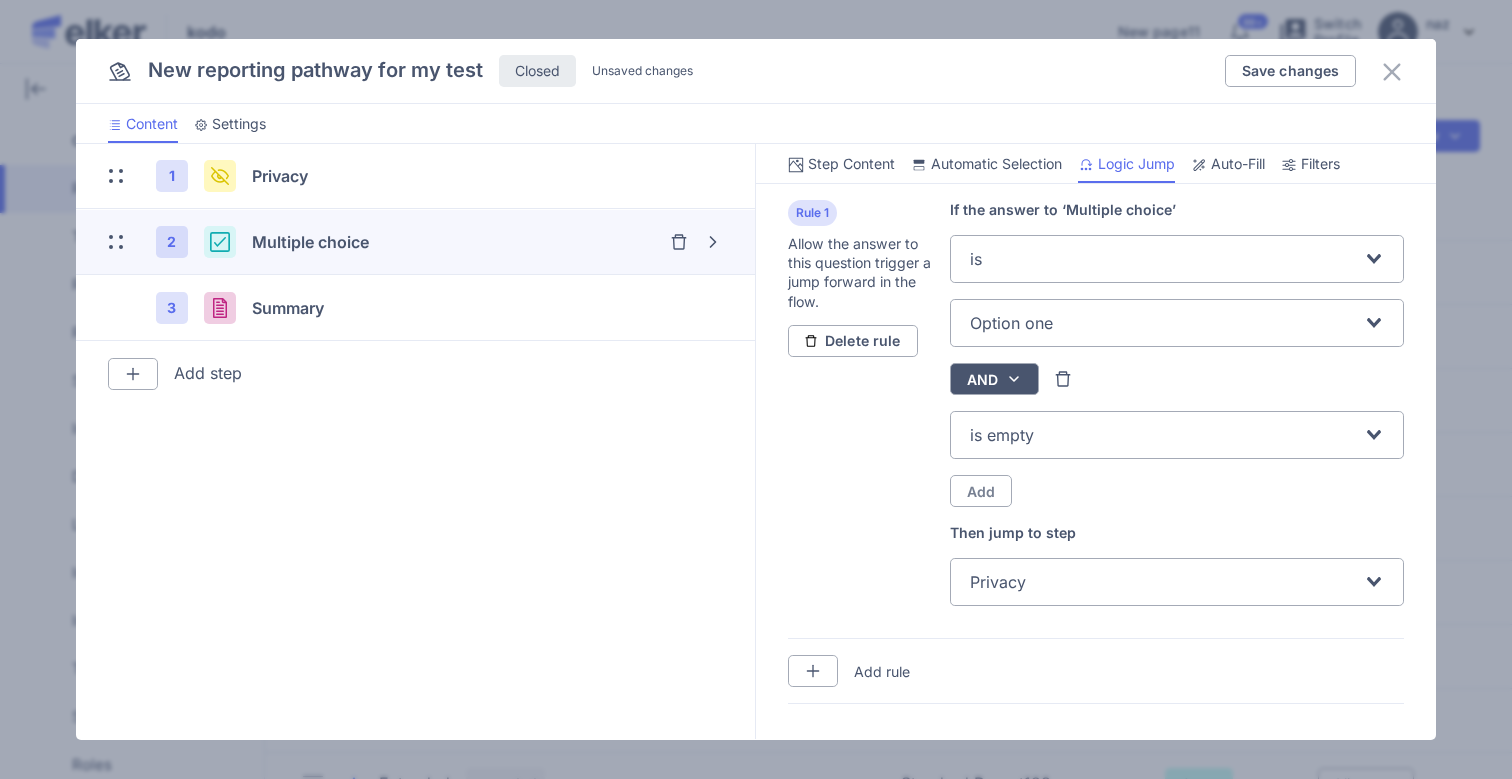 click 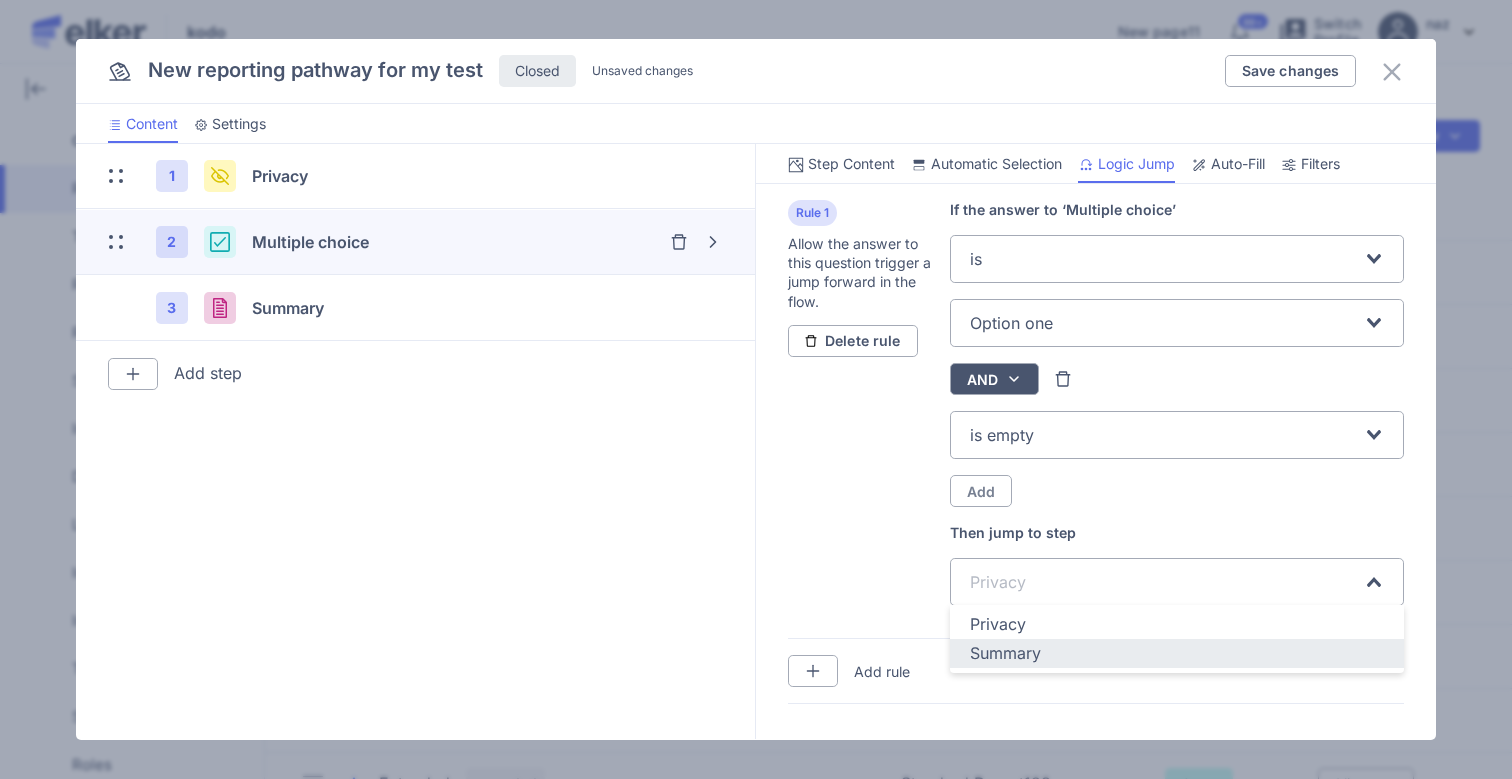 click on "Summary" at bounding box center [1005, 653] 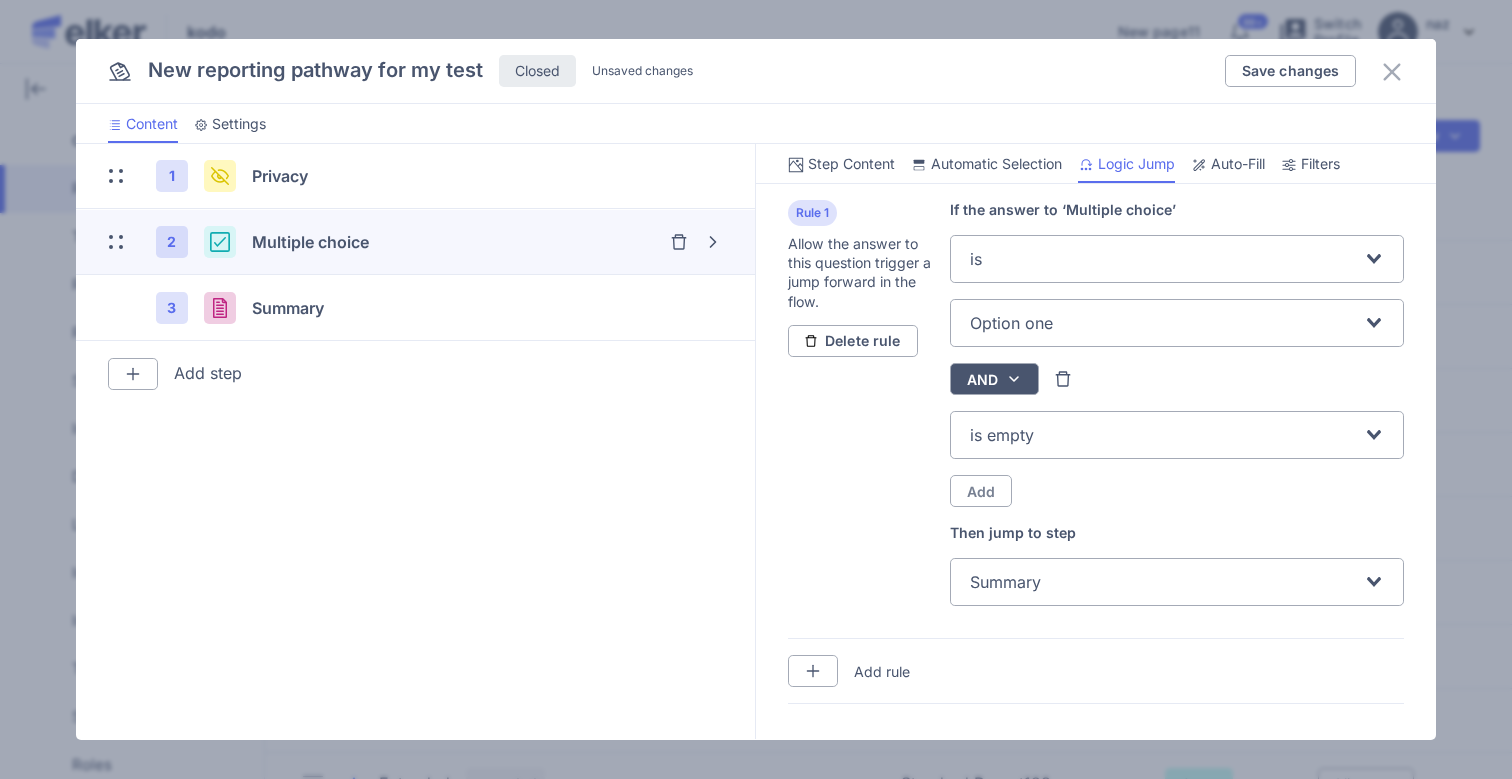 click 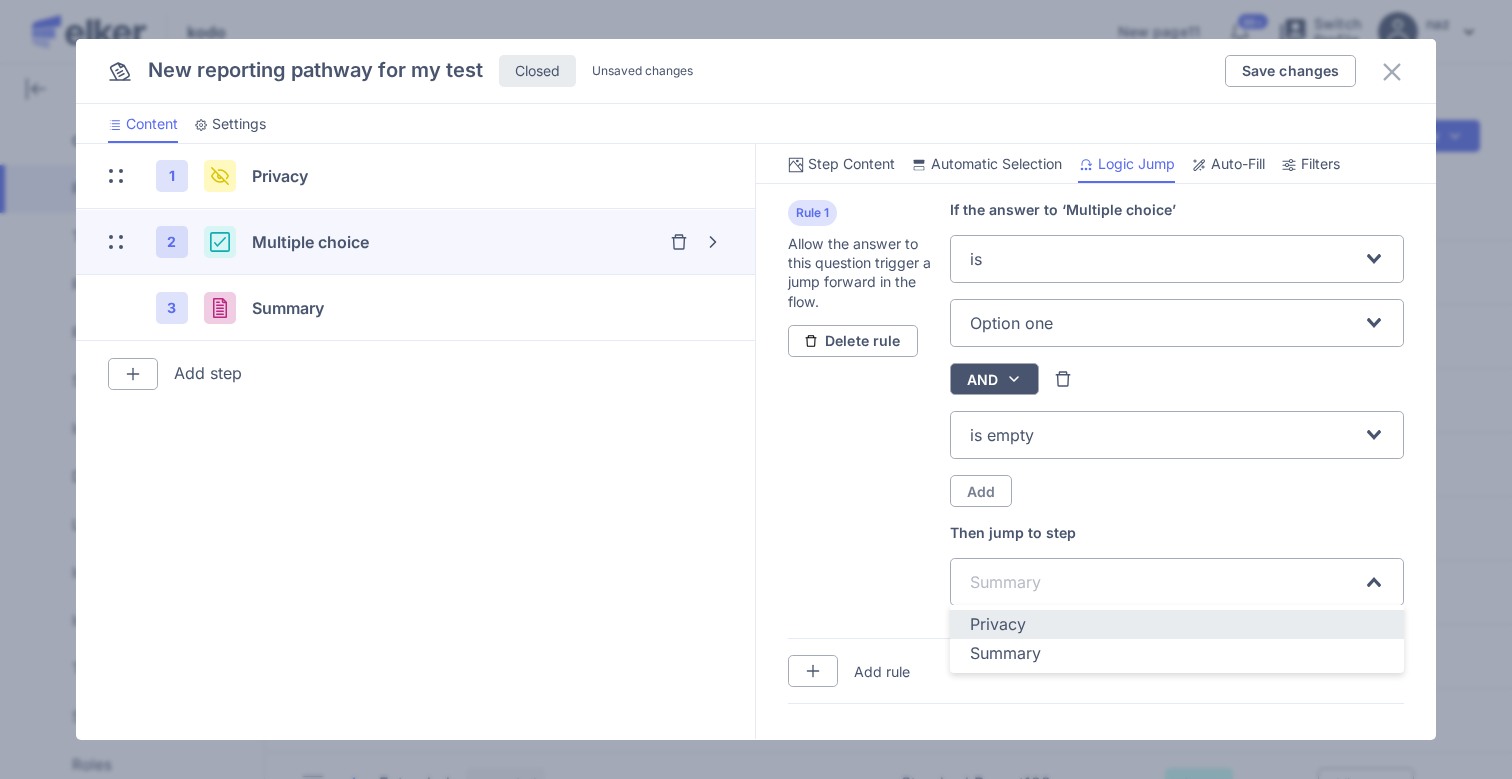 click on "Privacy" 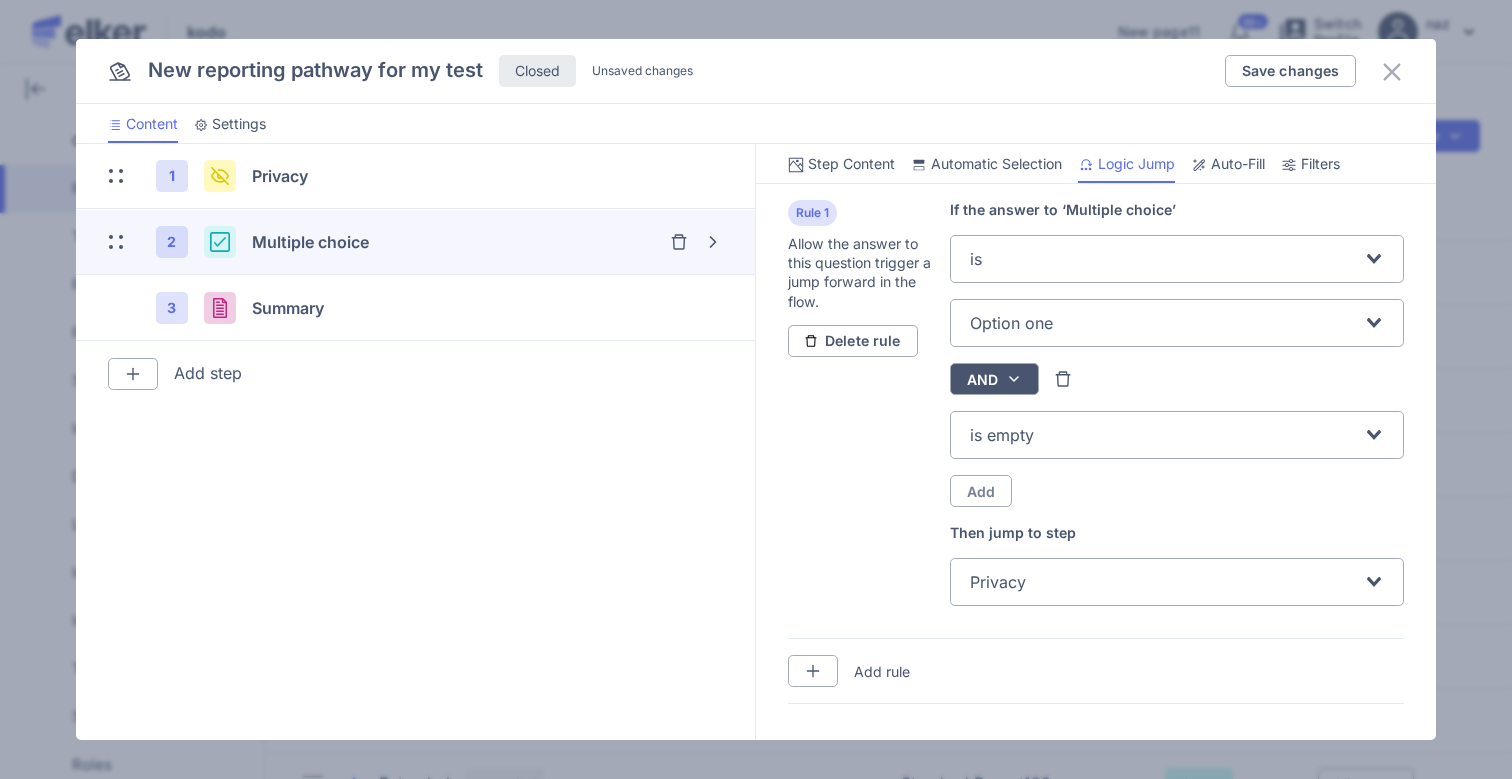 click on "If the answer to ‘Multiple choice’ is Loading... Option one Loading... AND is empty Loading... Add Then jump to step Privacy Loading..." at bounding box center (1177, 411) 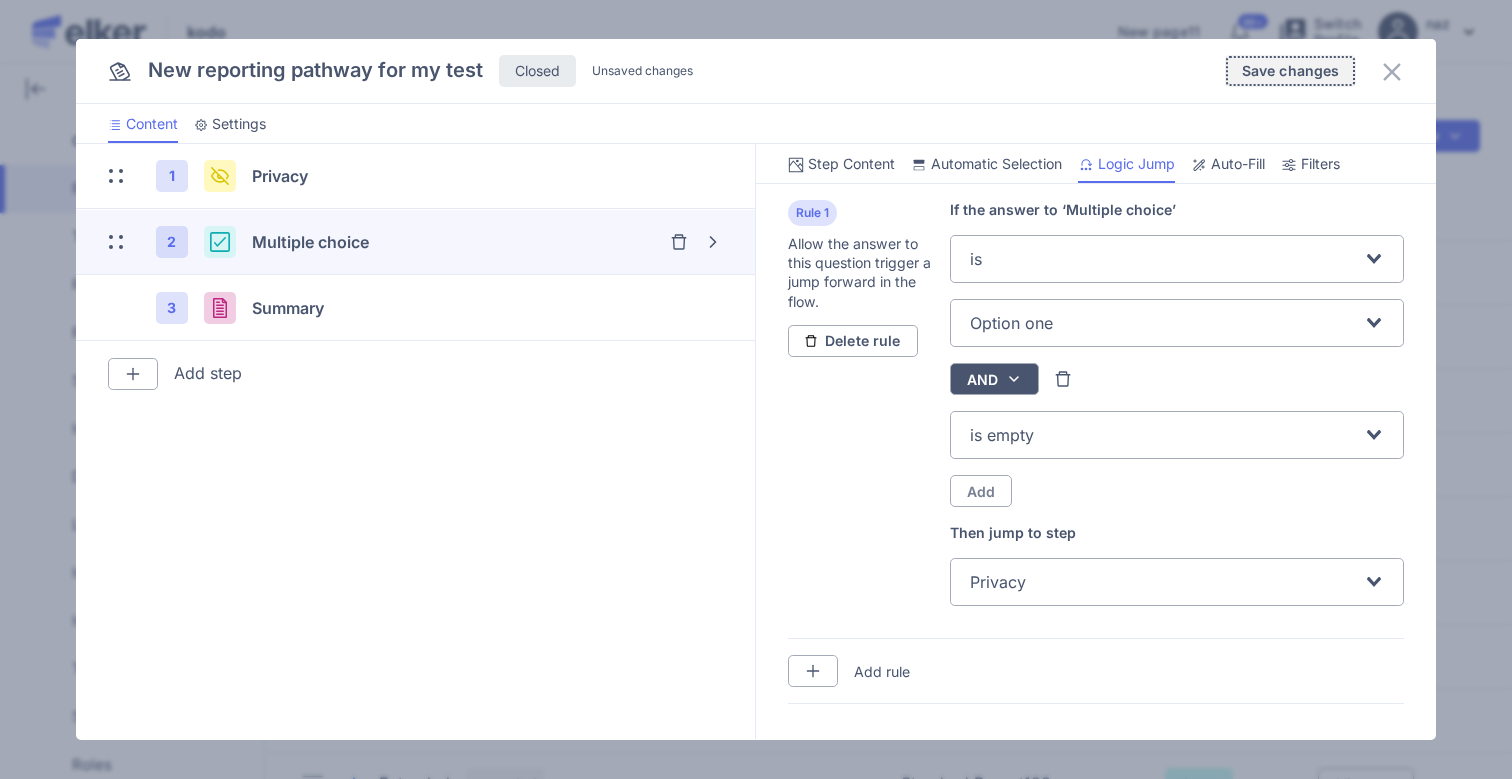 click on "Save changes" 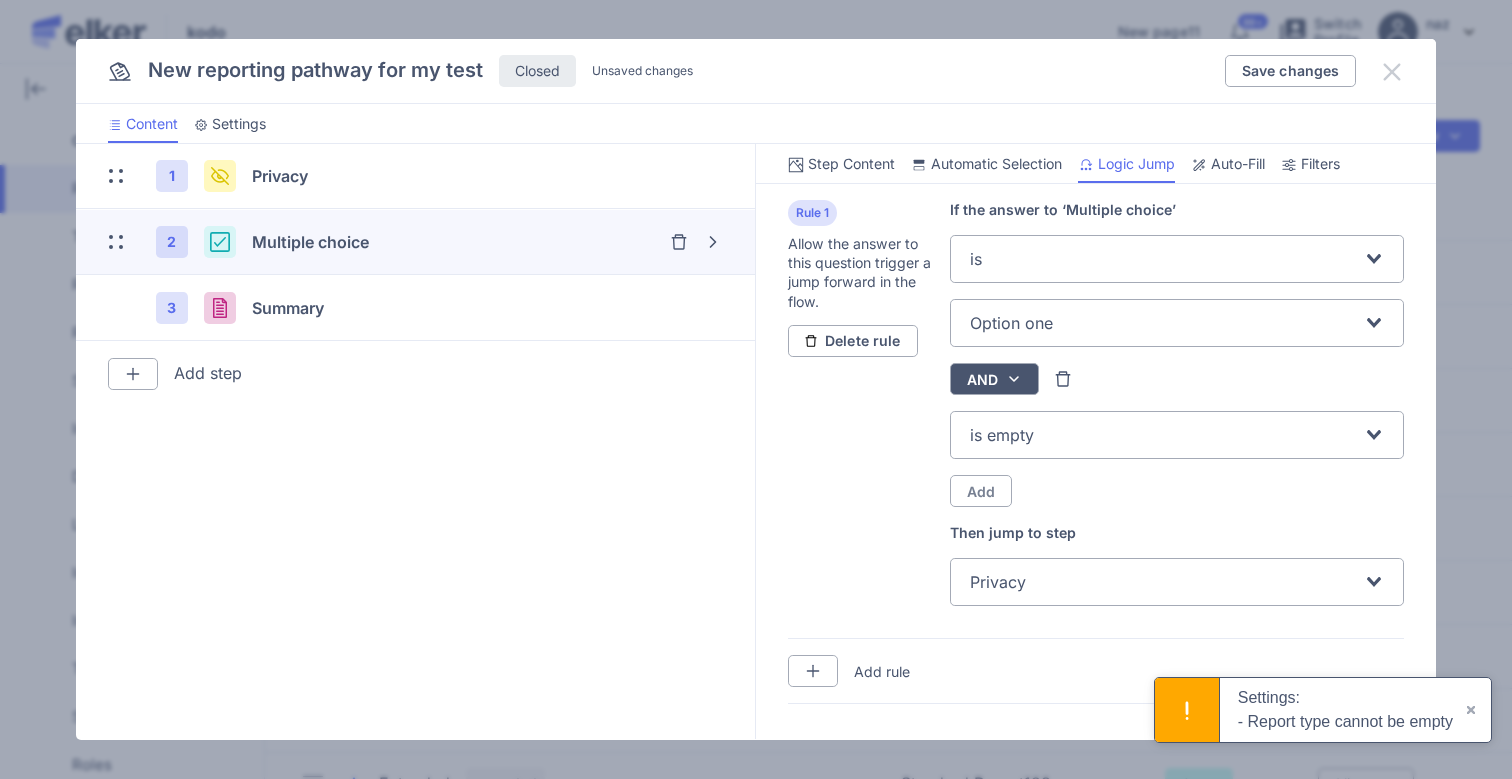 click 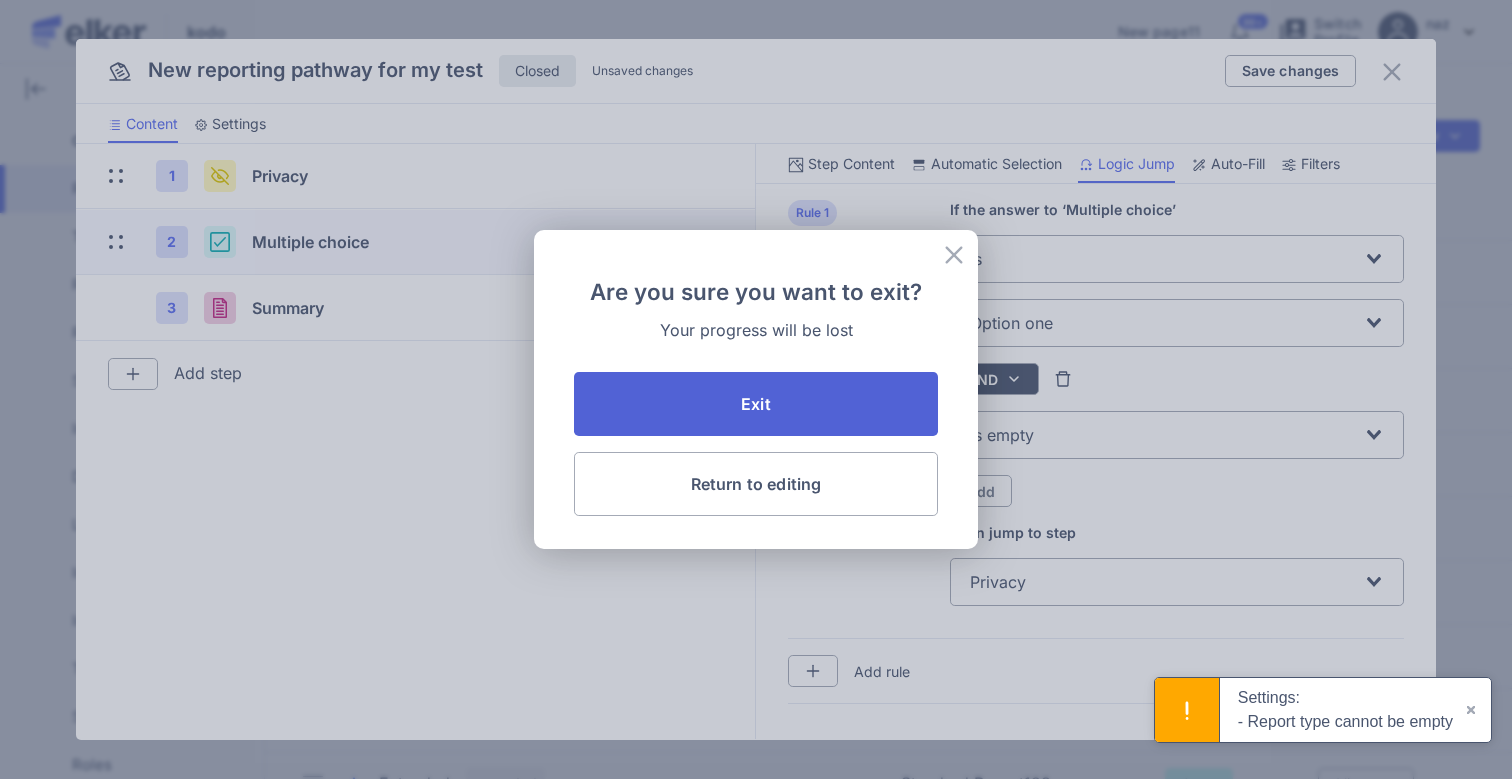 click on "Exit" 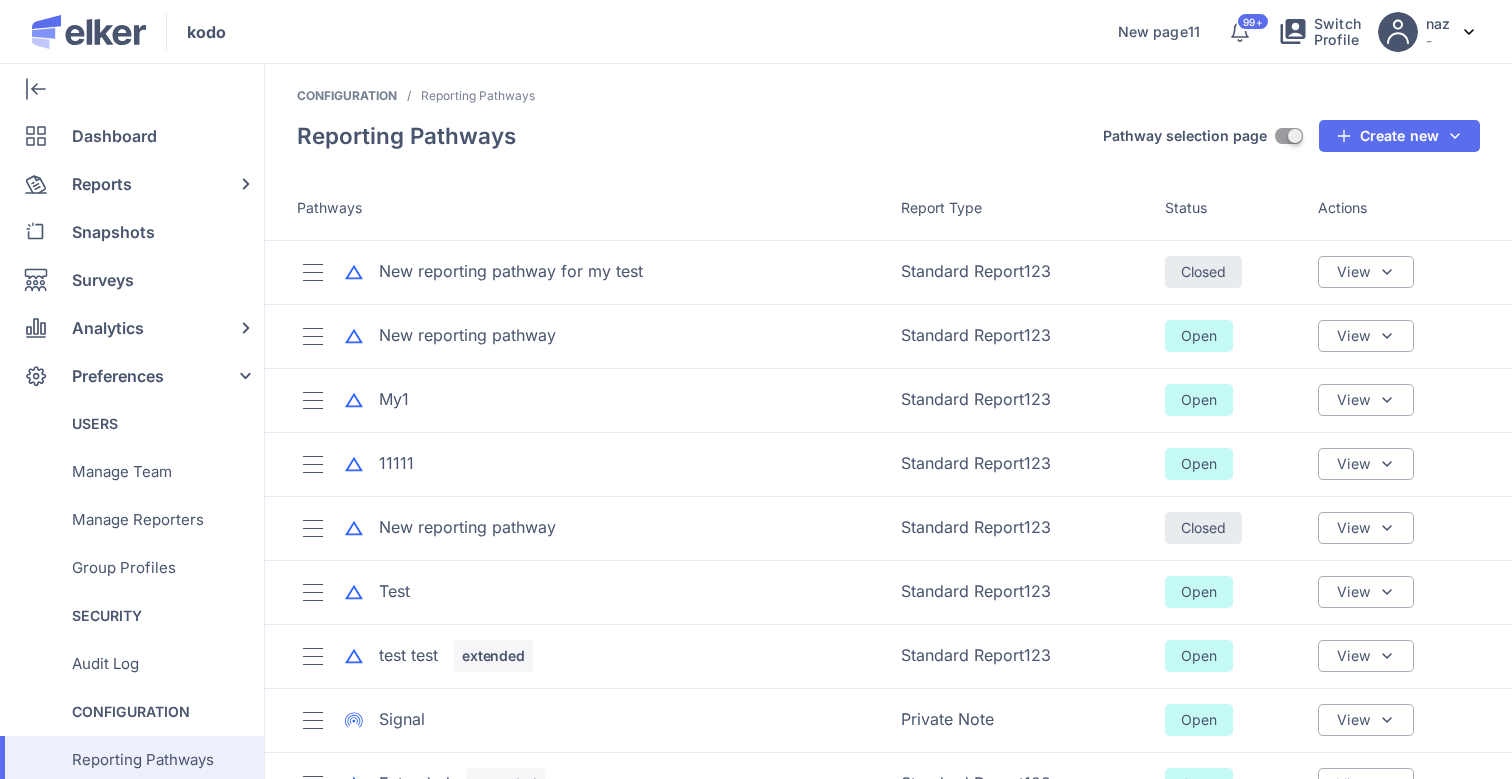scroll, scrollTop: 0, scrollLeft: 0, axis: both 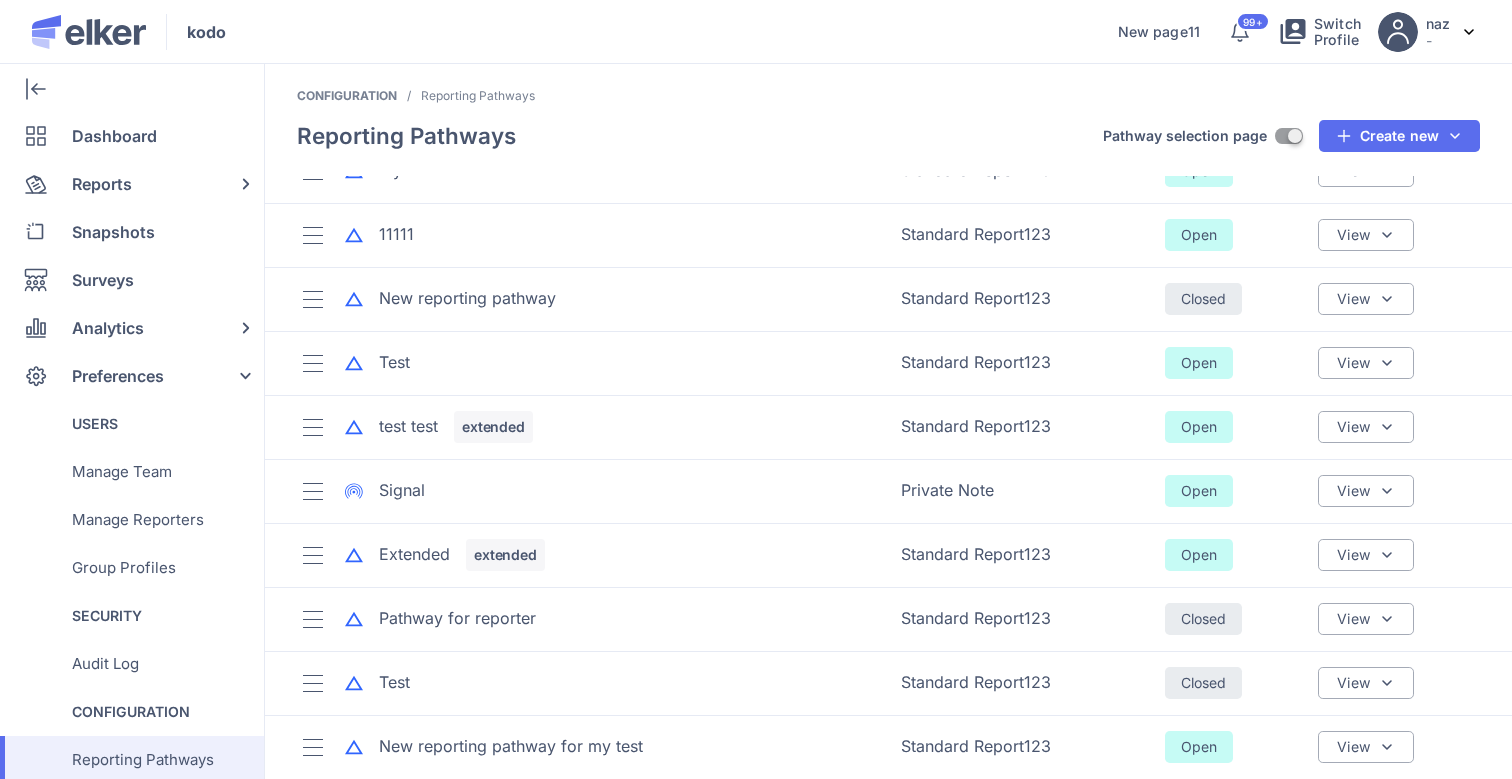 click on "extended" at bounding box center (505, 555) 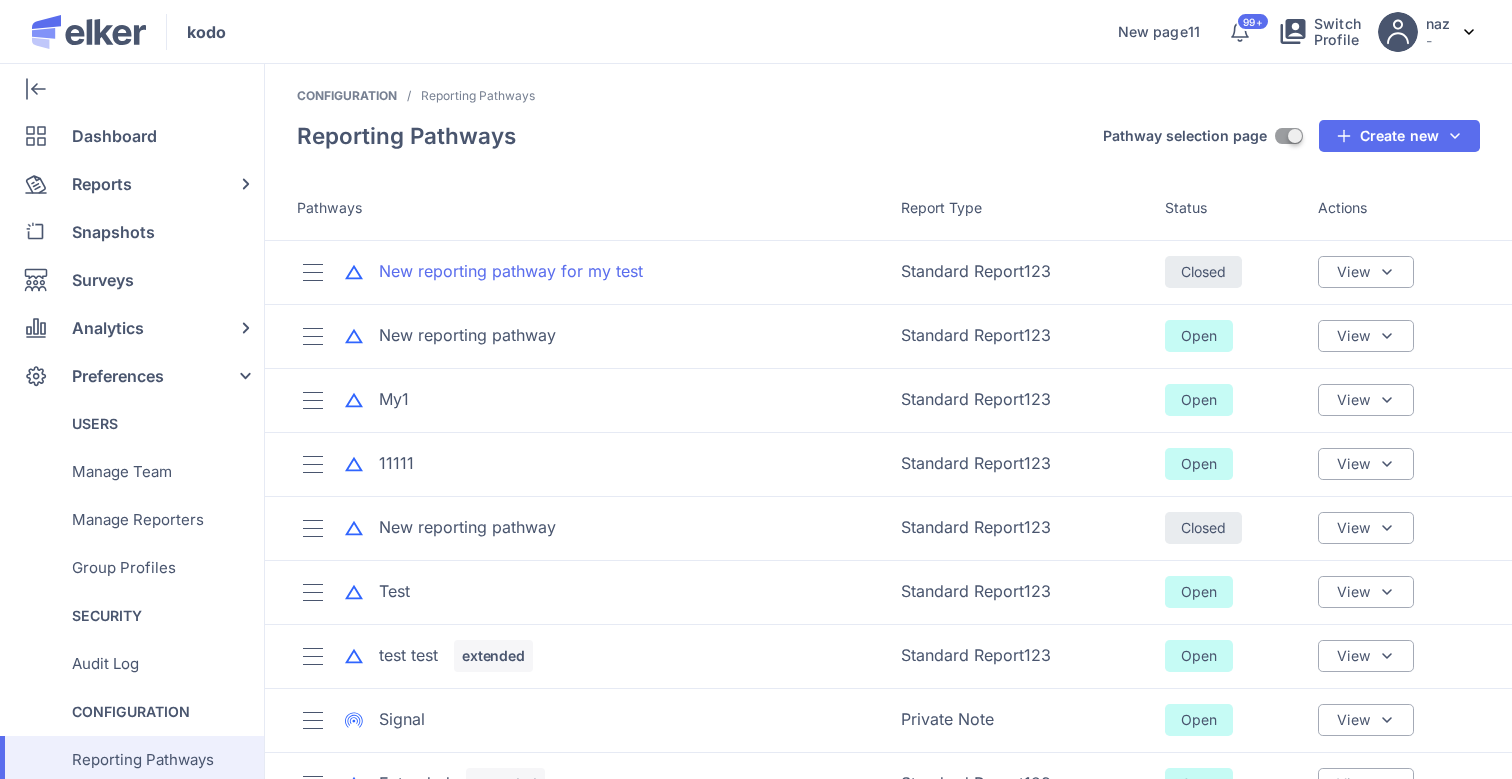 click on "New reporting pathway for my test" at bounding box center [511, 271] 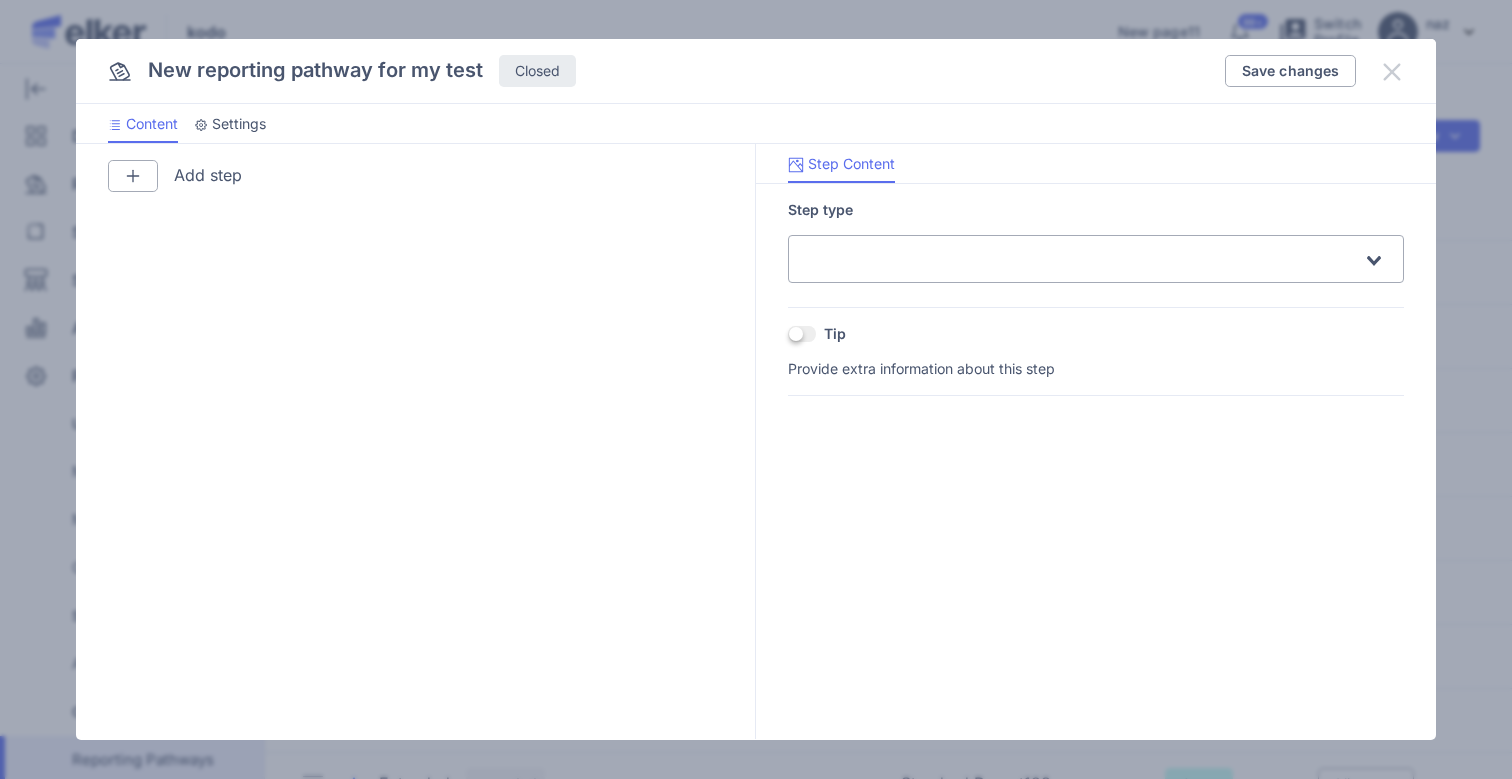 click 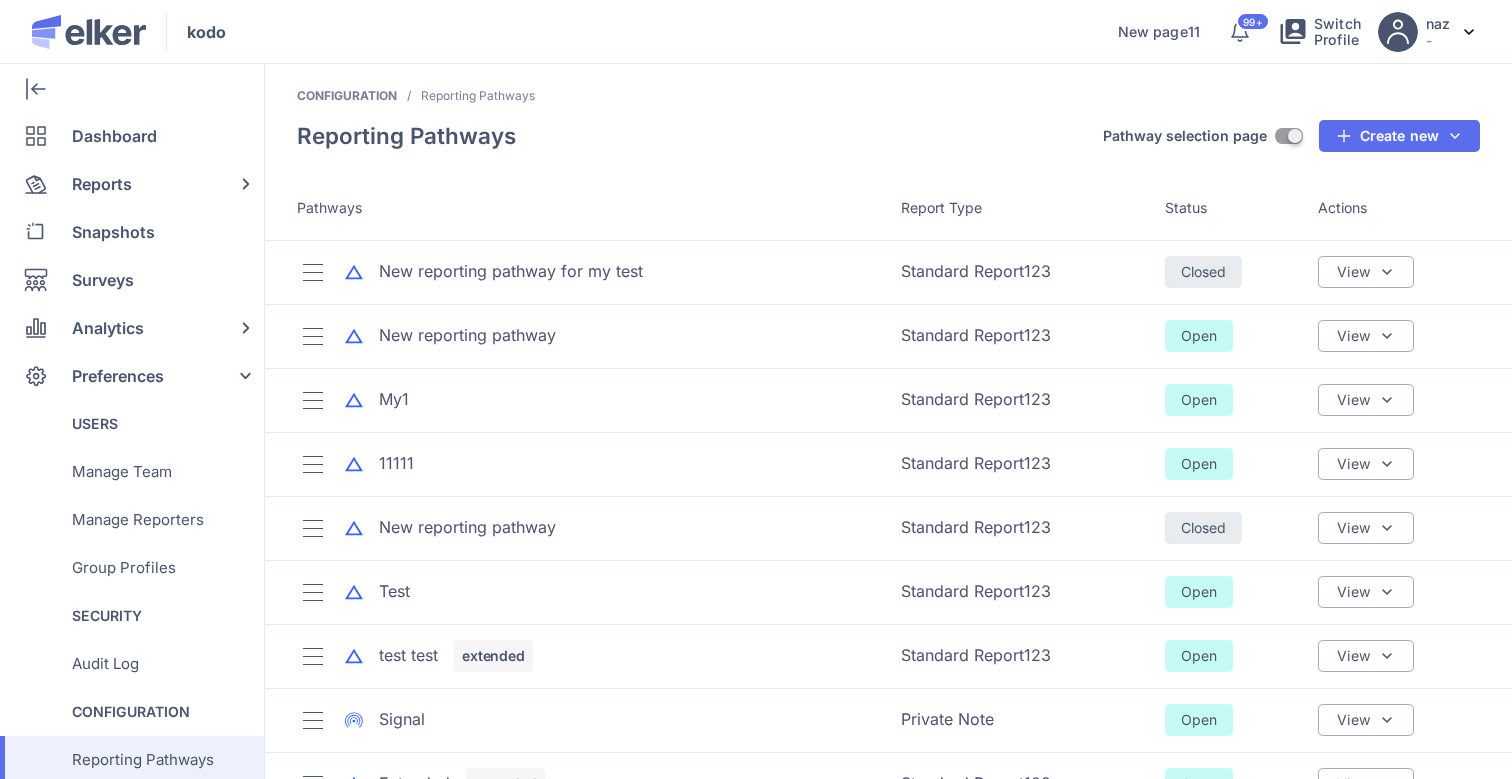 scroll, scrollTop: 229, scrollLeft: 0, axis: vertical 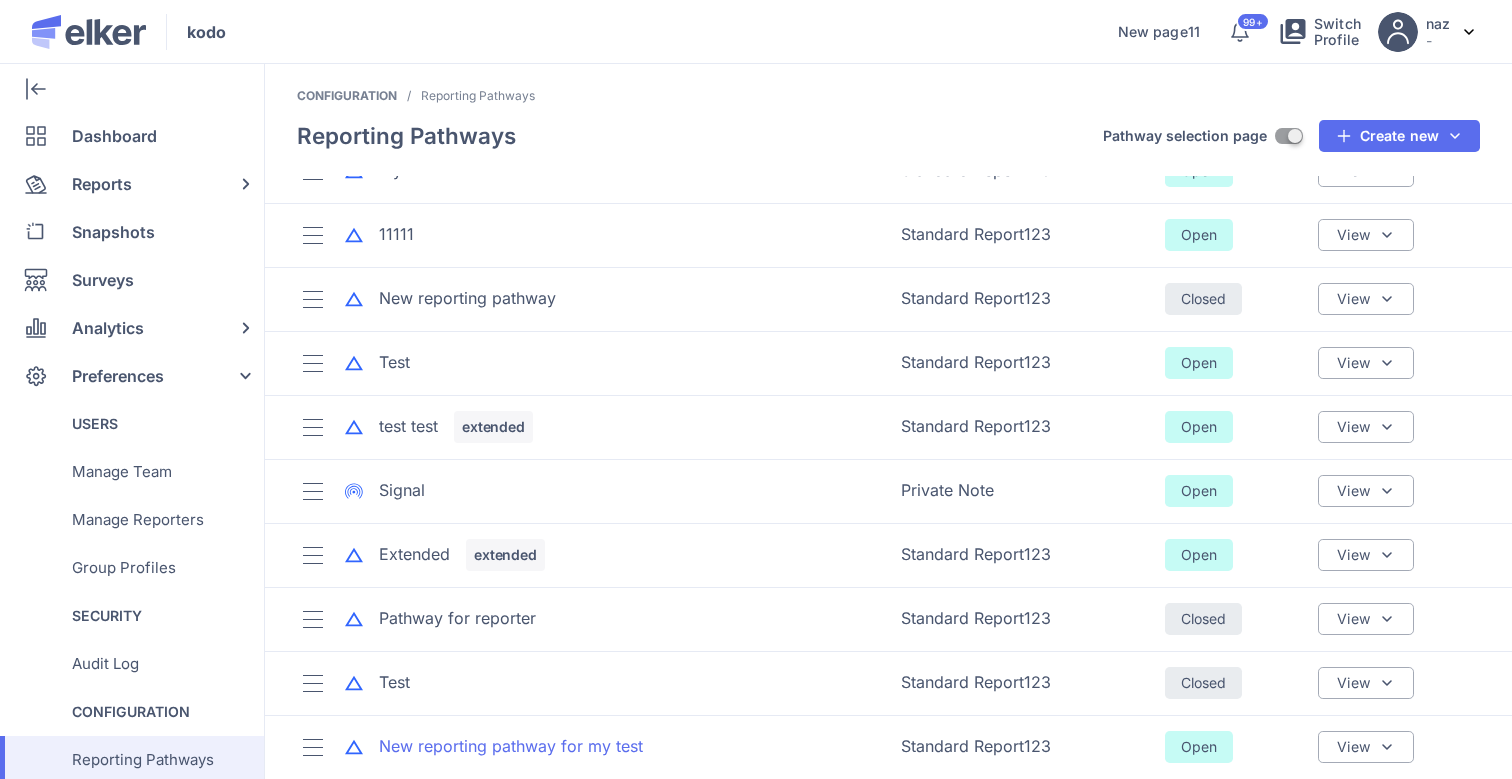 click on "New reporting pathway for my test" at bounding box center [511, 746] 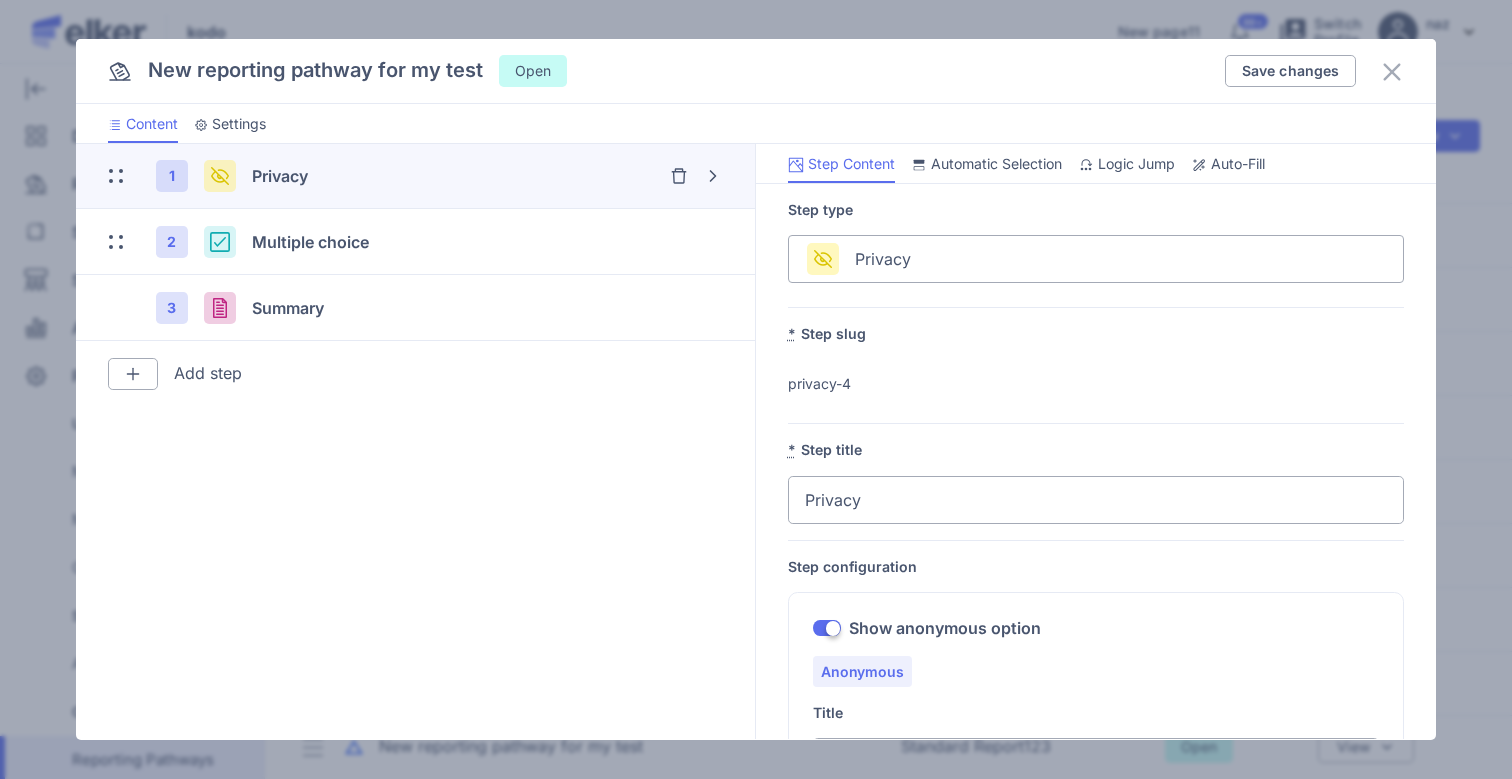 click on "Logic Jump" at bounding box center [1136, 164] 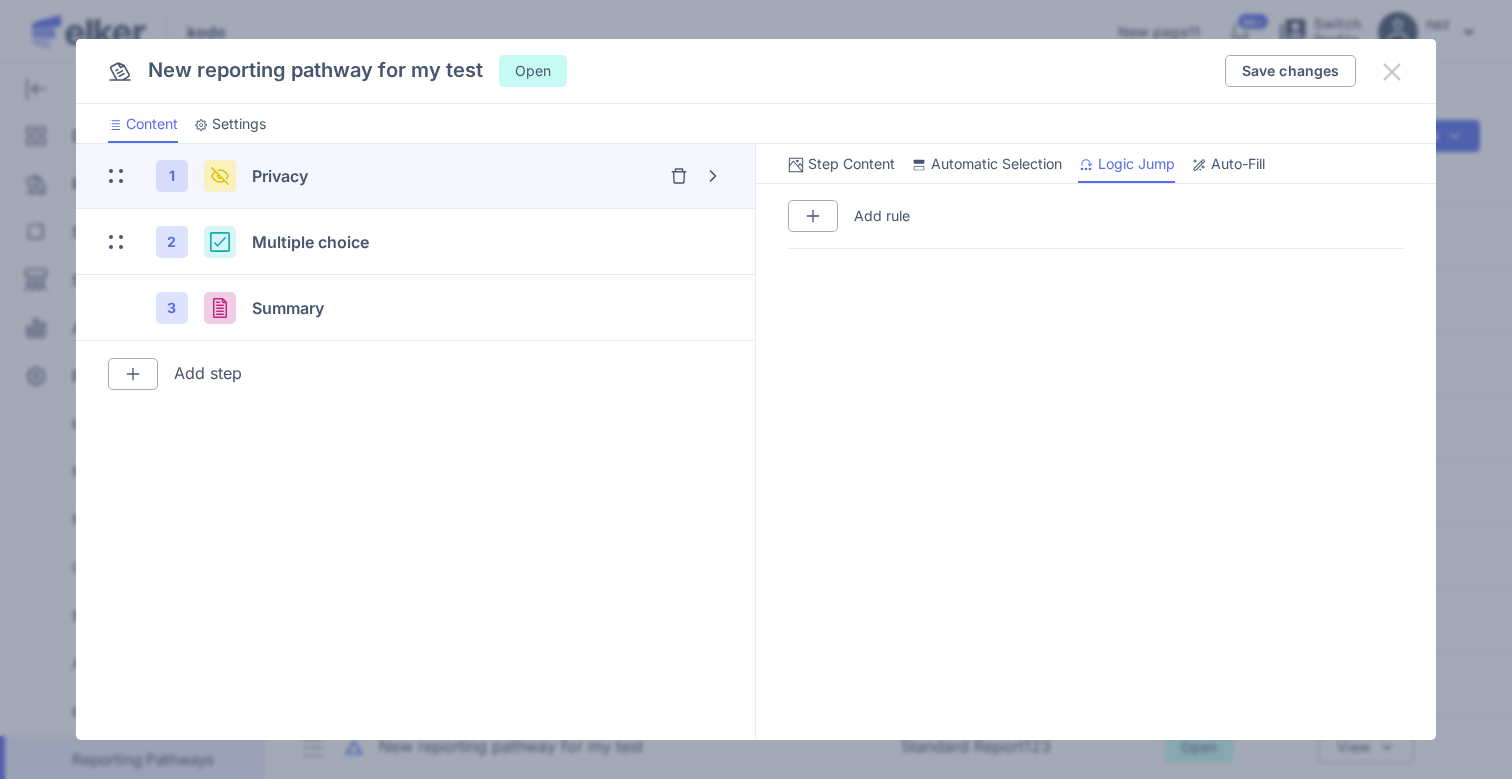 click 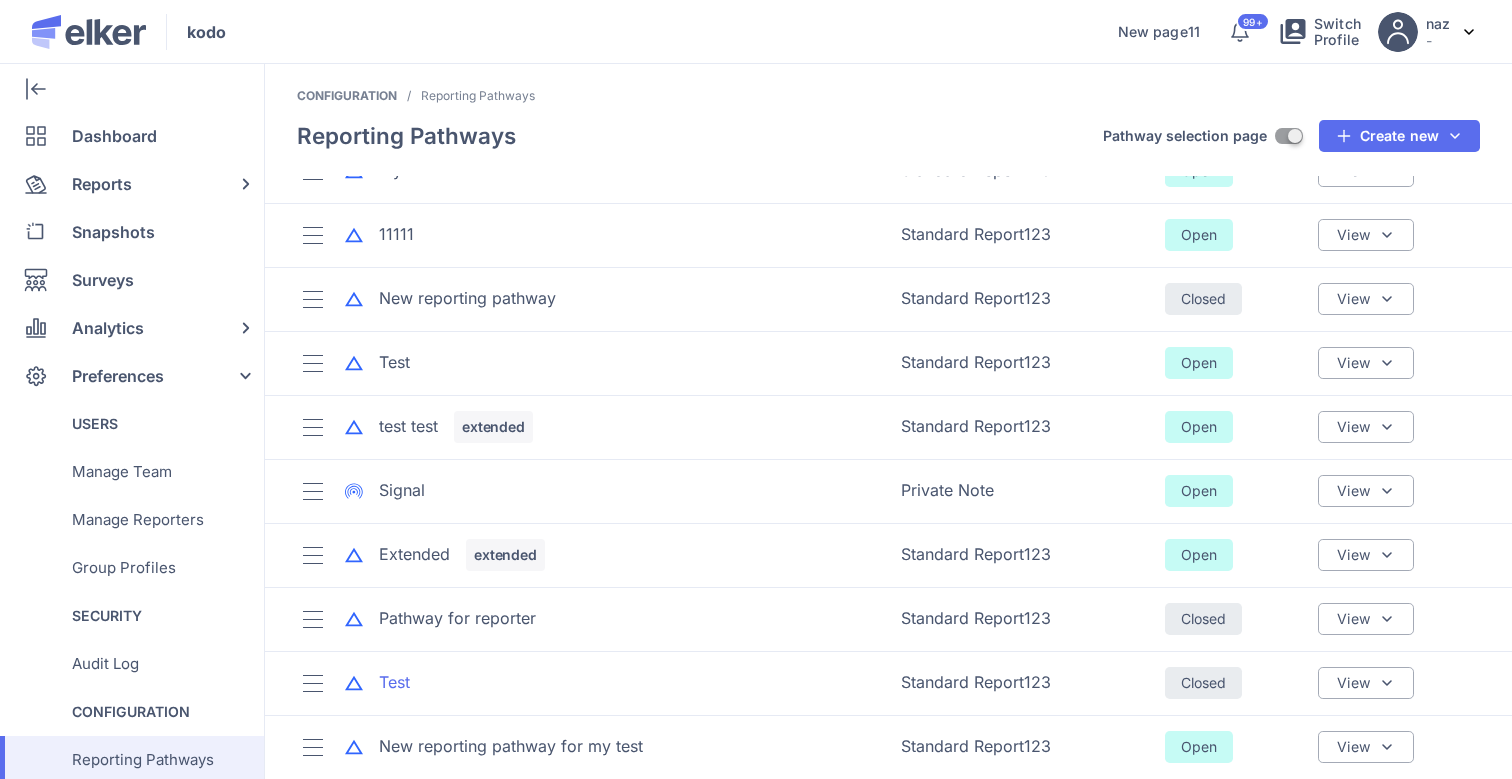 click on "Test" at bounding box center [394, 682] 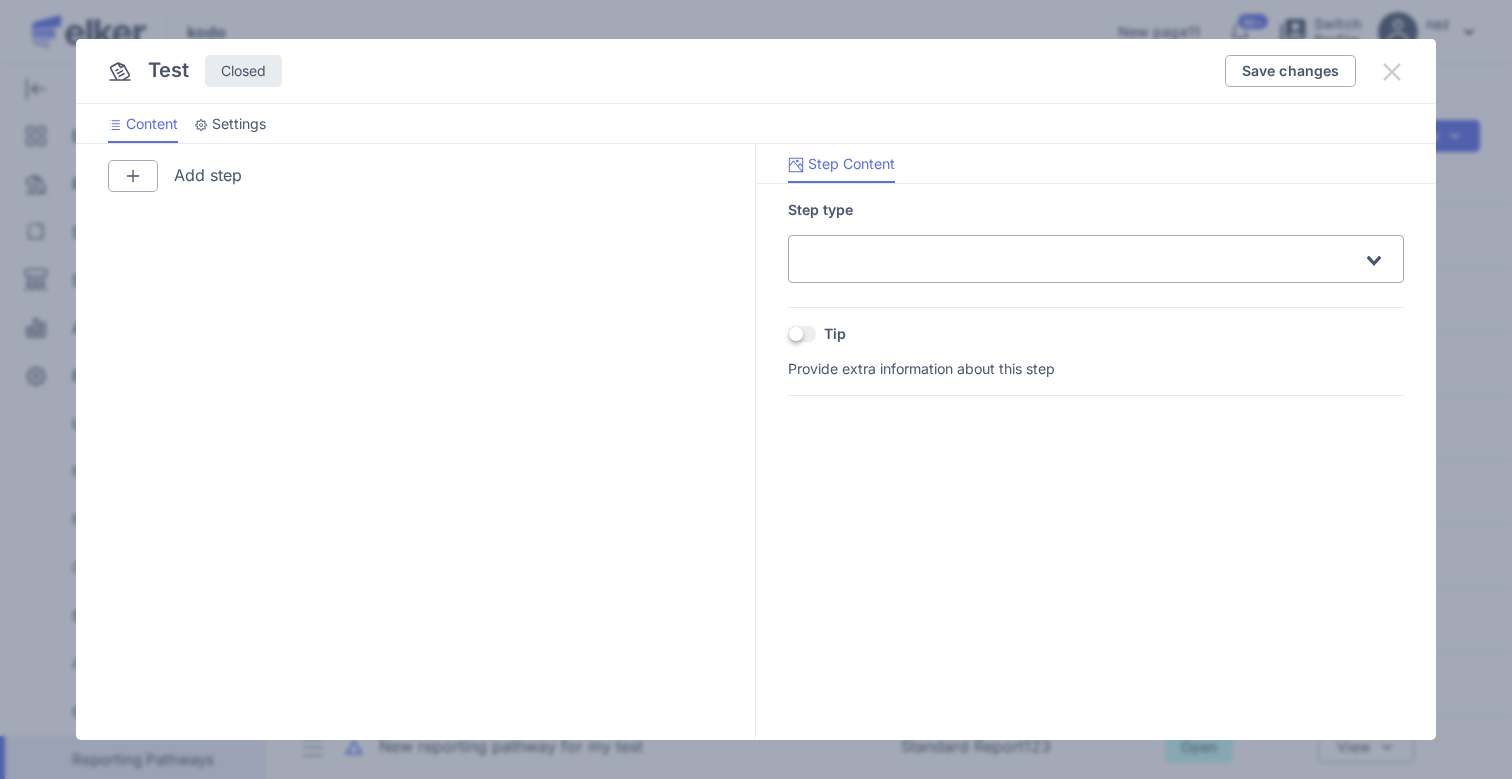 click 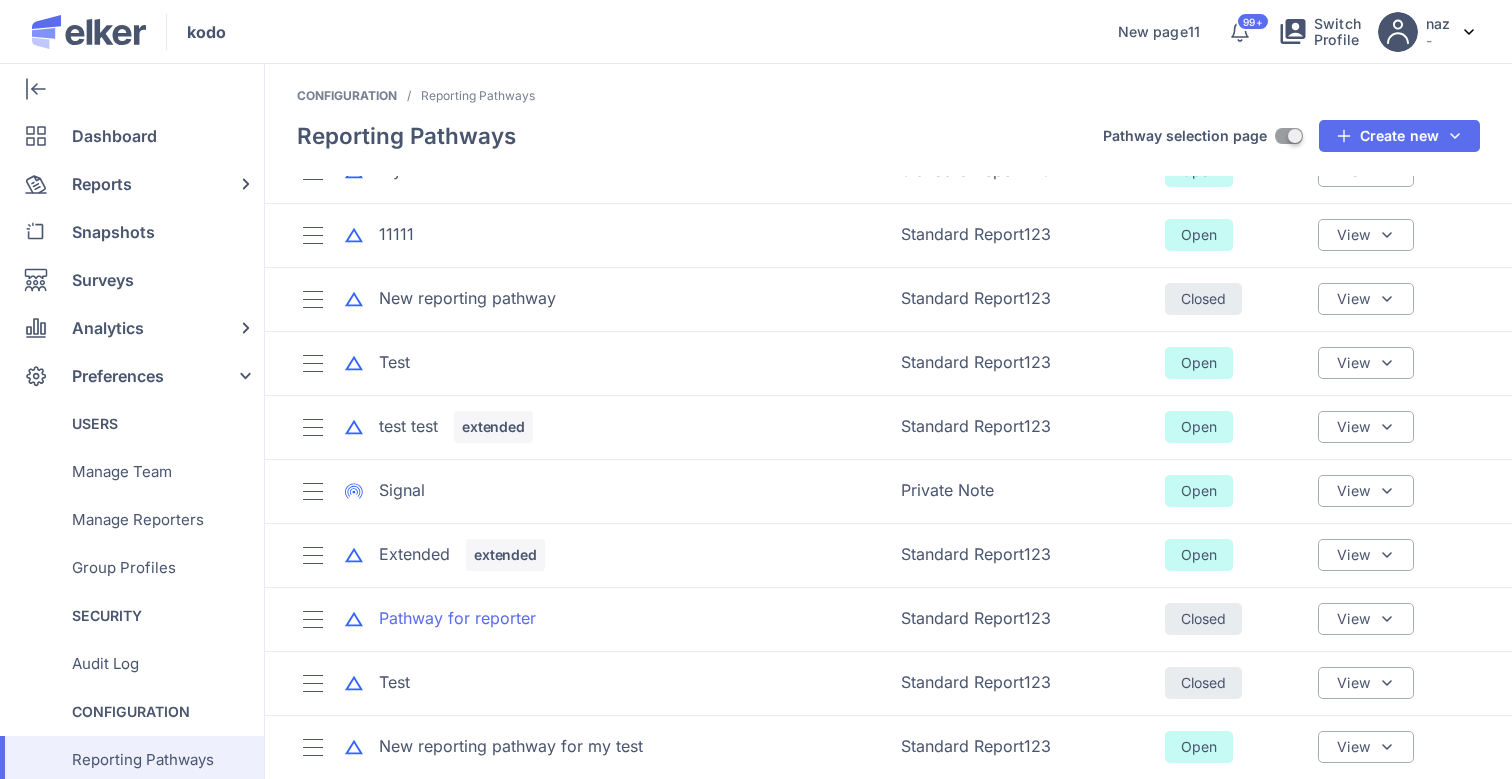 click on "Pathway for reporter" at bounding box center [457, 618] 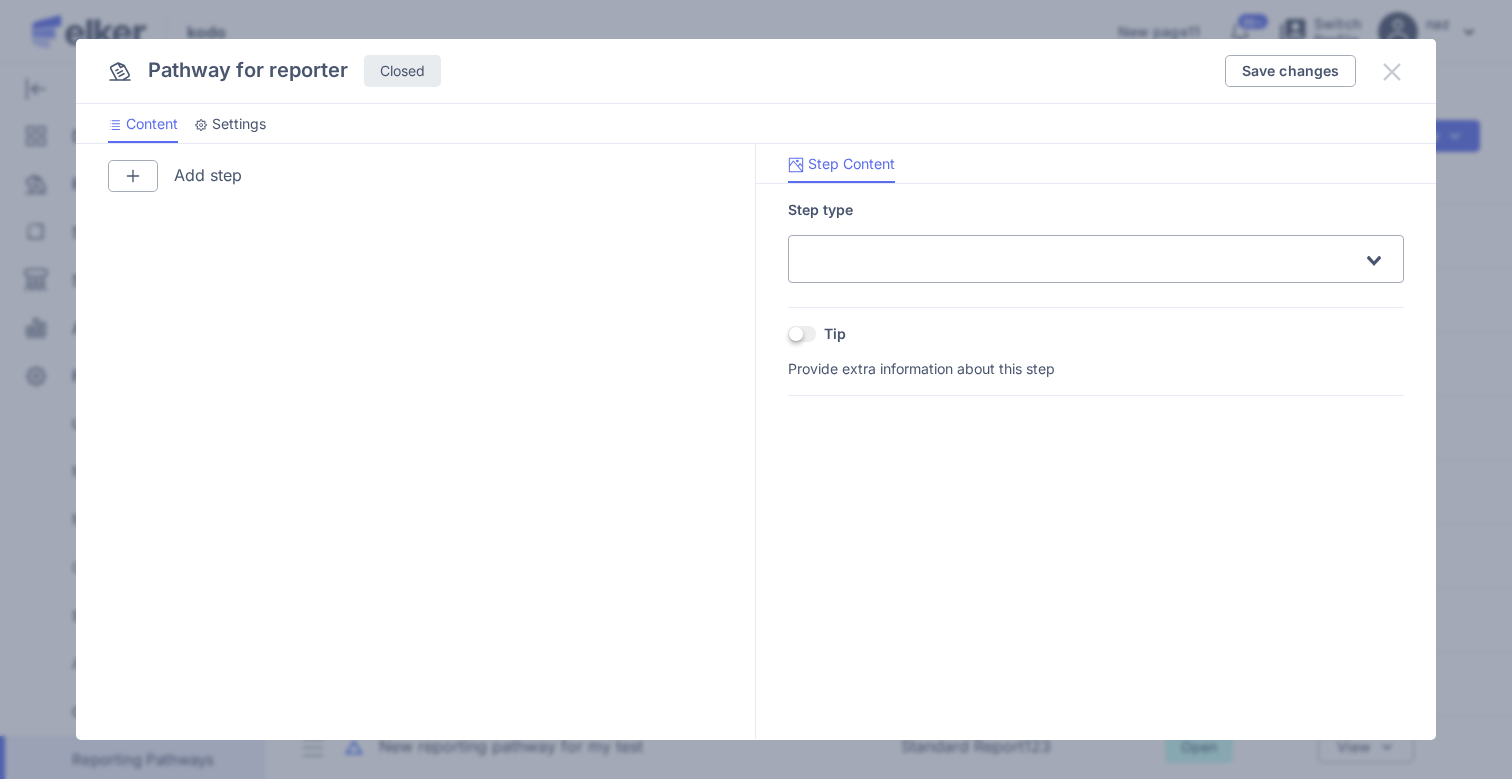 click 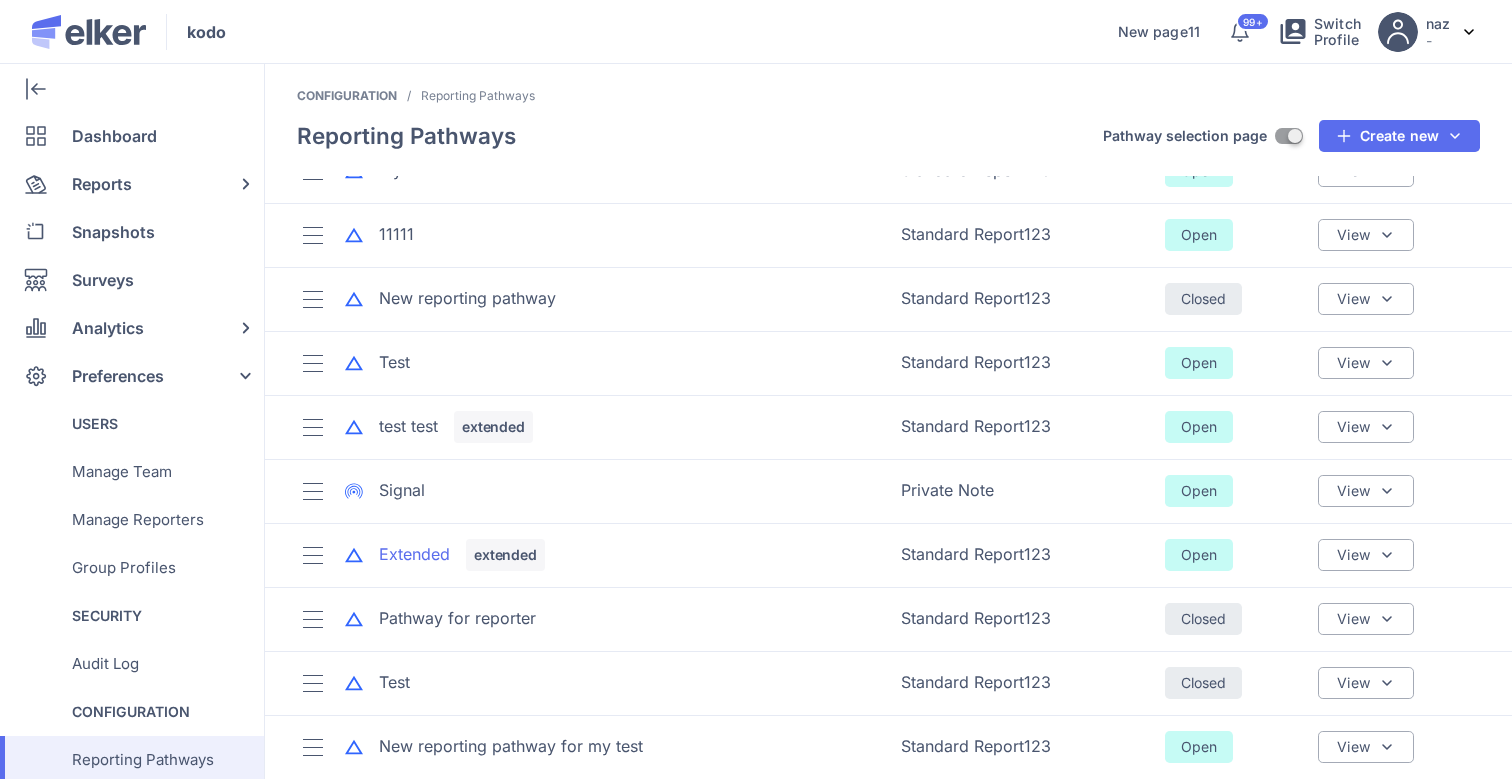 click on "Extended" at bounding box center (414, 554) 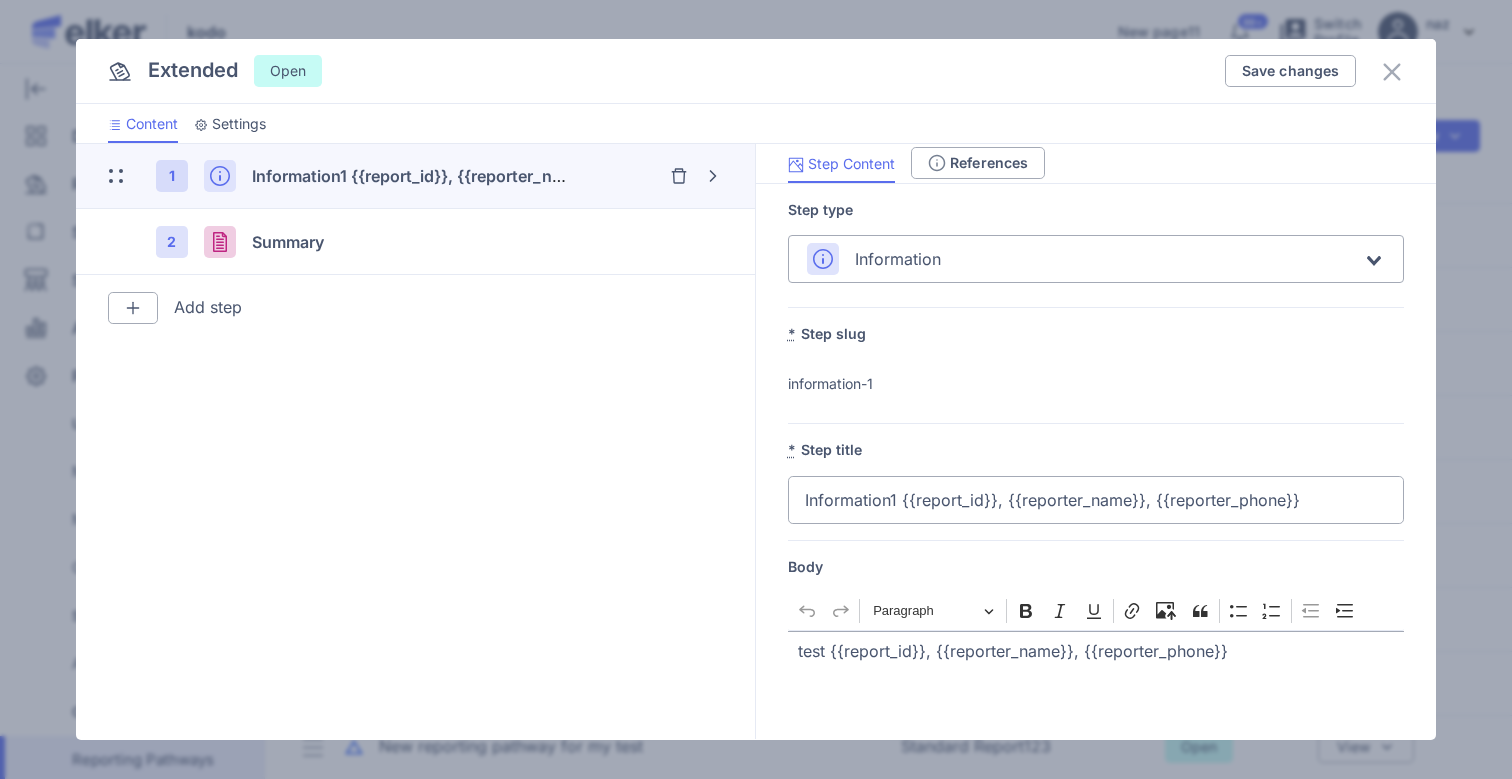 click on "Settings" at bounding box center [239, 124] 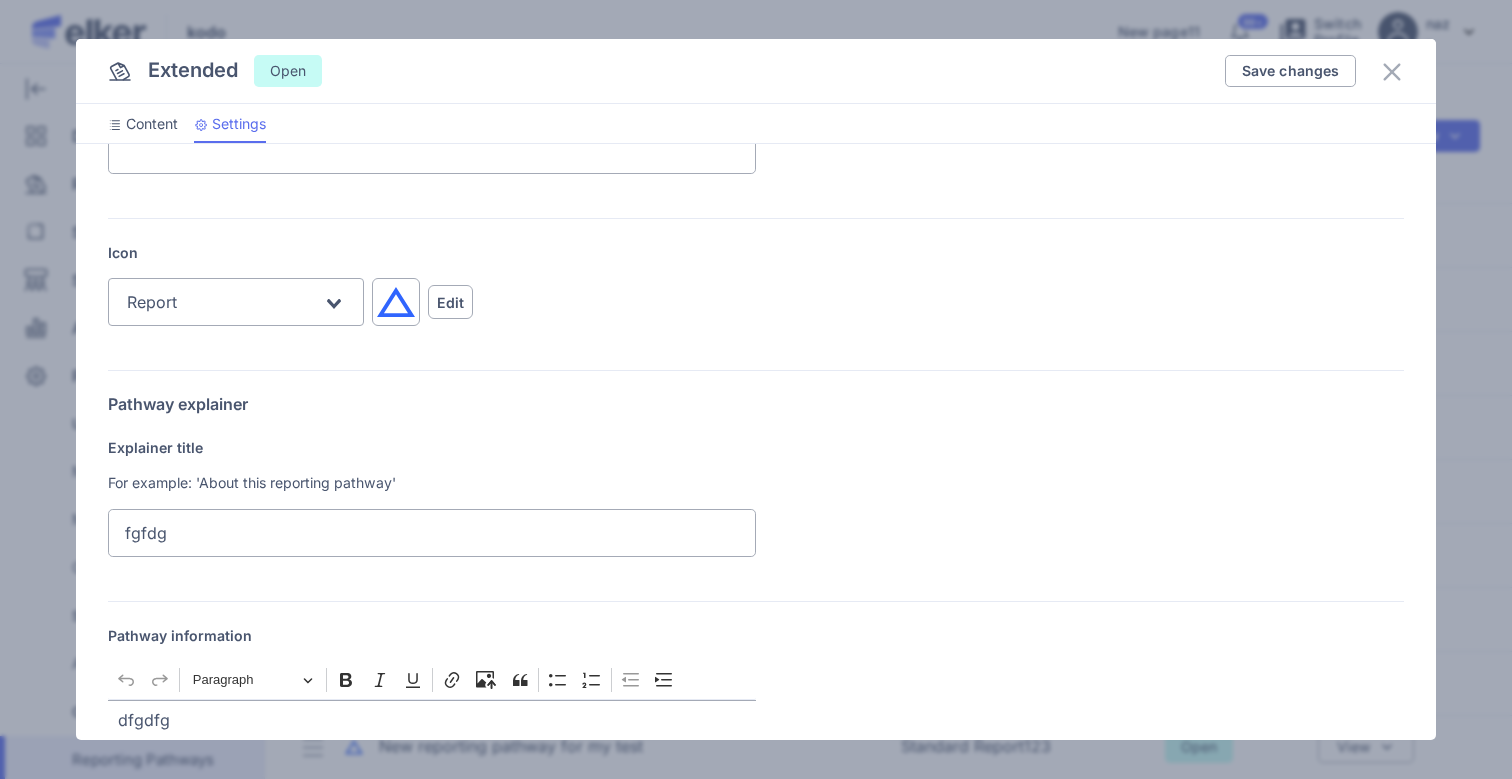 scroll, scrollTop: 0, scrollLeft: 0, axis: both 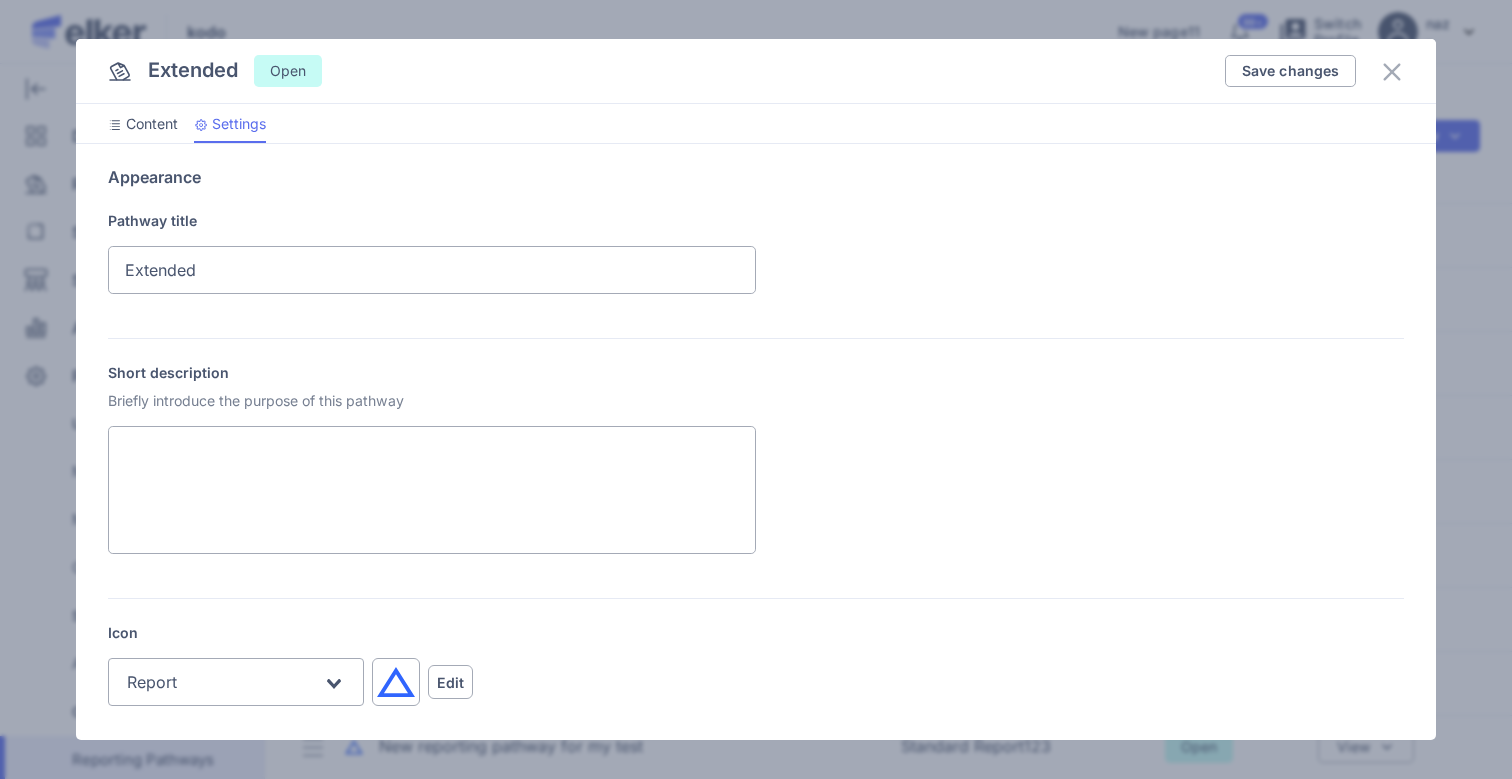 click on "Content" 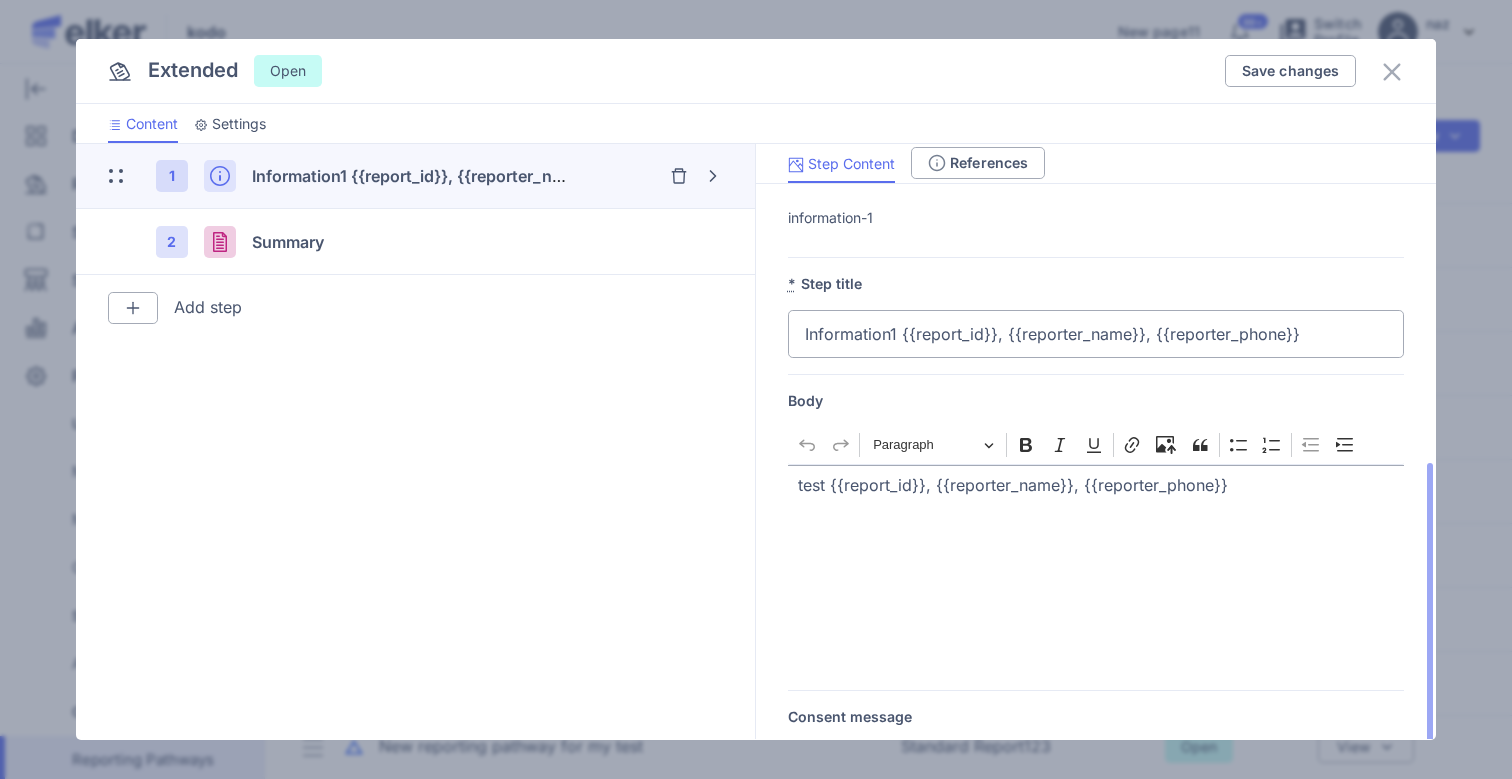scroll, scrollTop: 332, scrollLeft: 0, axis: vertical 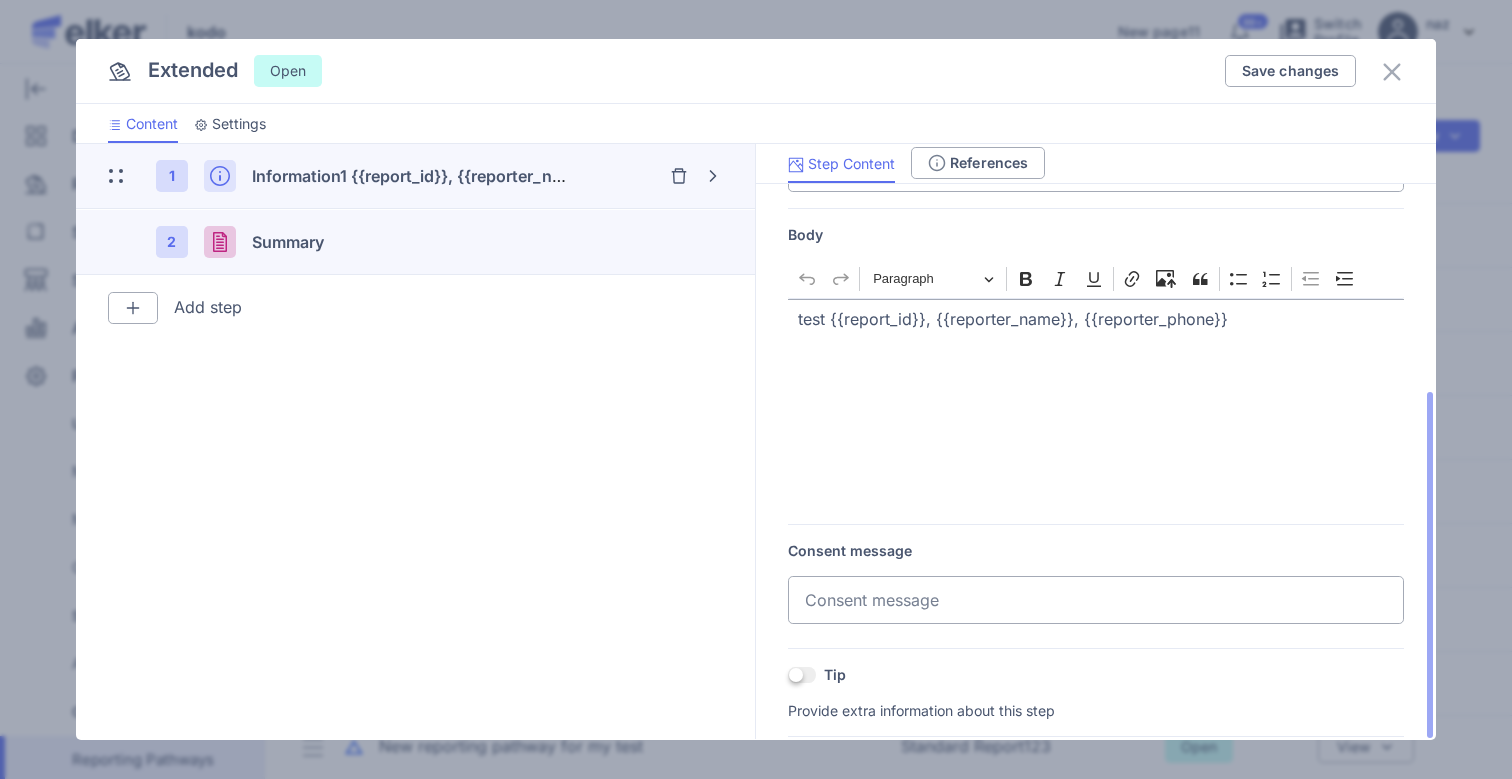 click on "Summary" at bounding box center [411, 242] 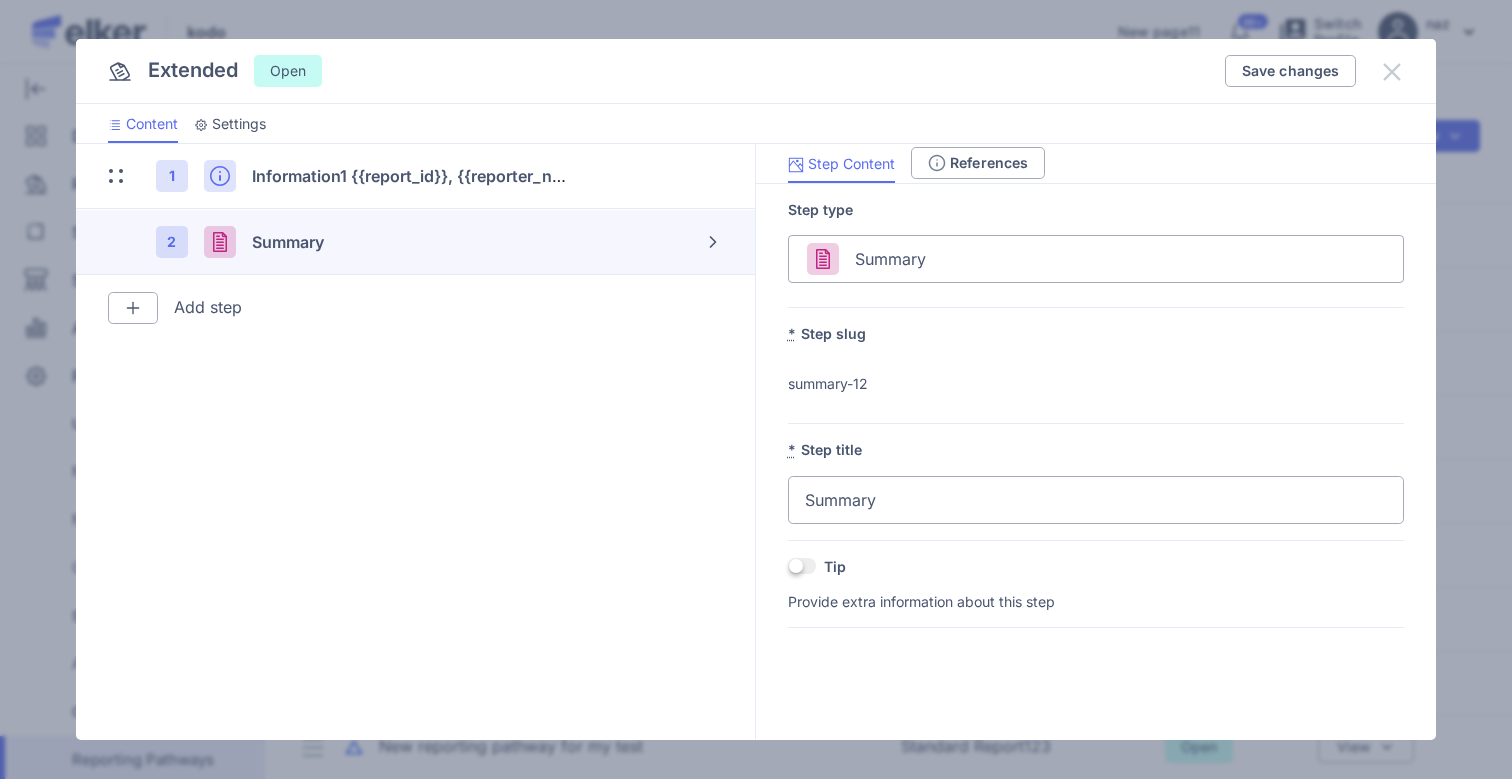 click 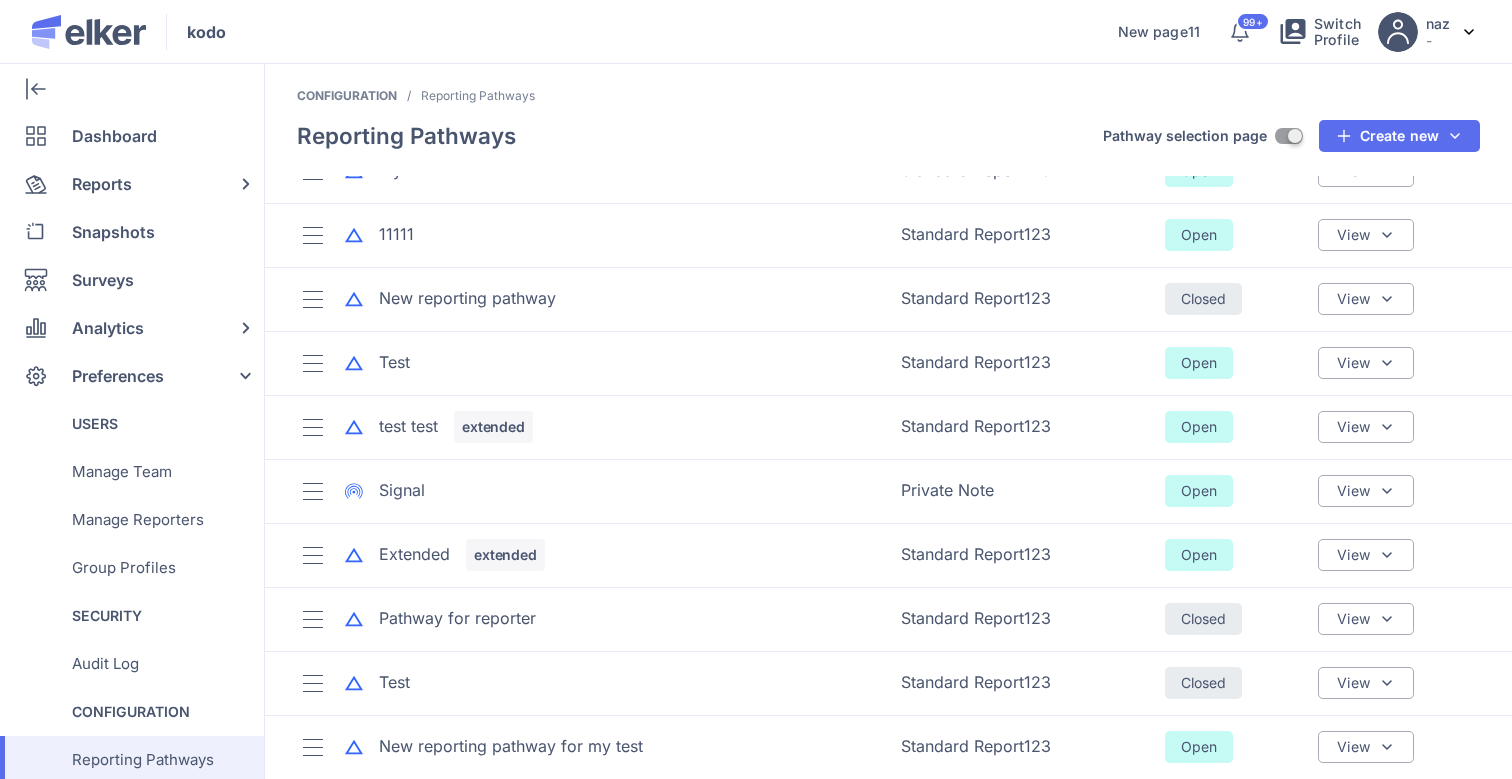 scroll, scrollTop: 220, scrollLeft: 0, axis: vertical 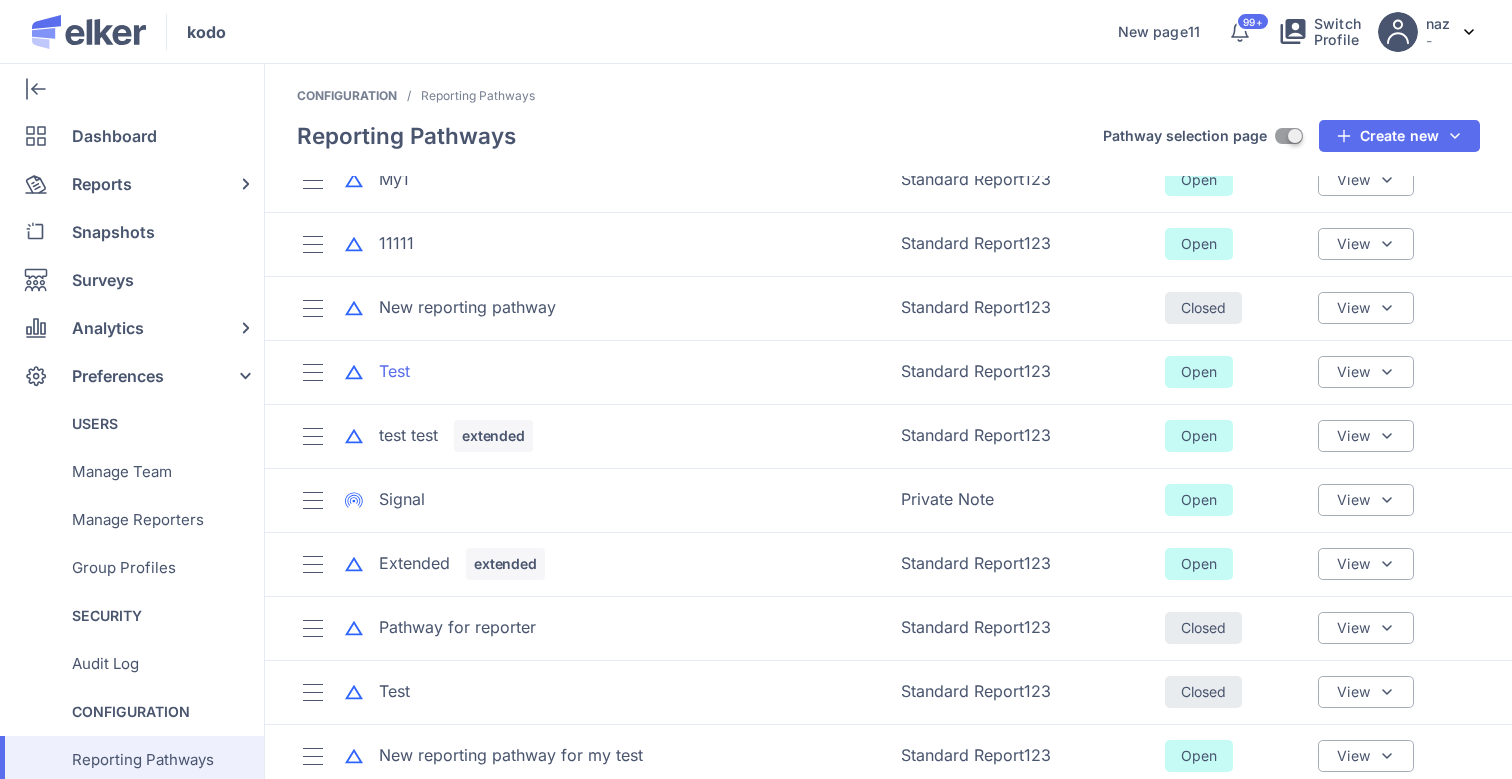 click on "Test" at bounding box center [394, 371] 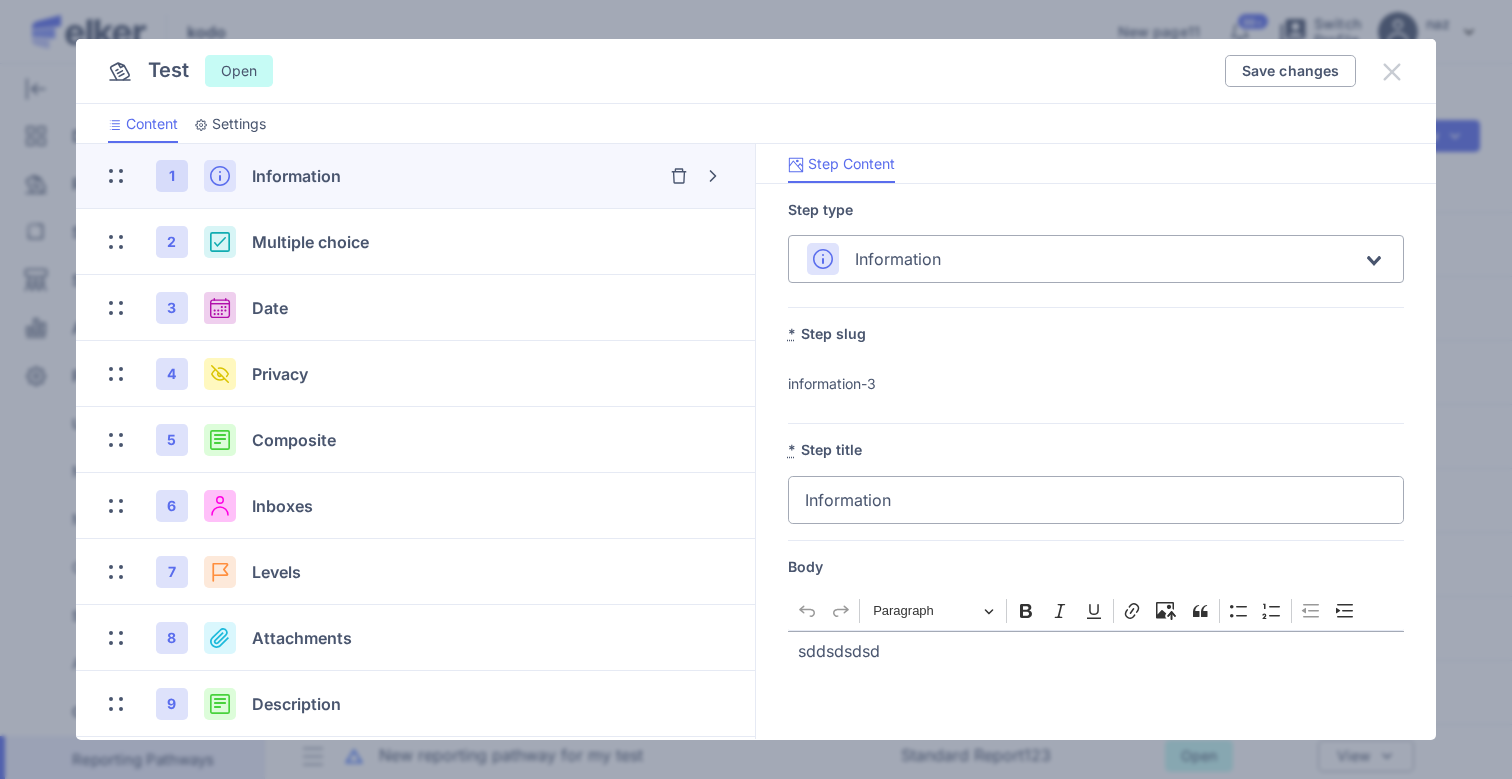 click 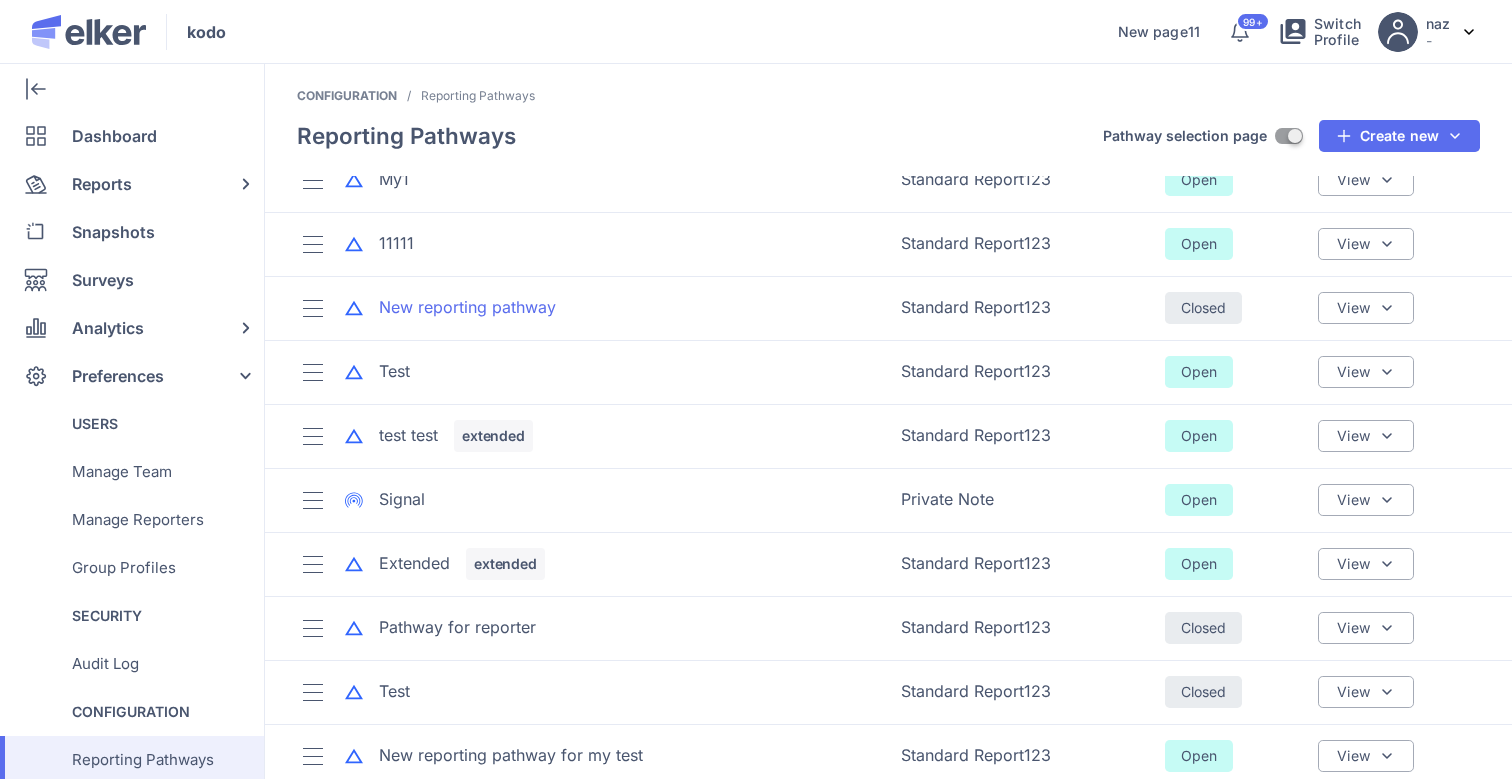 click on "New reporting pathway" at bounding box center (467, 307) 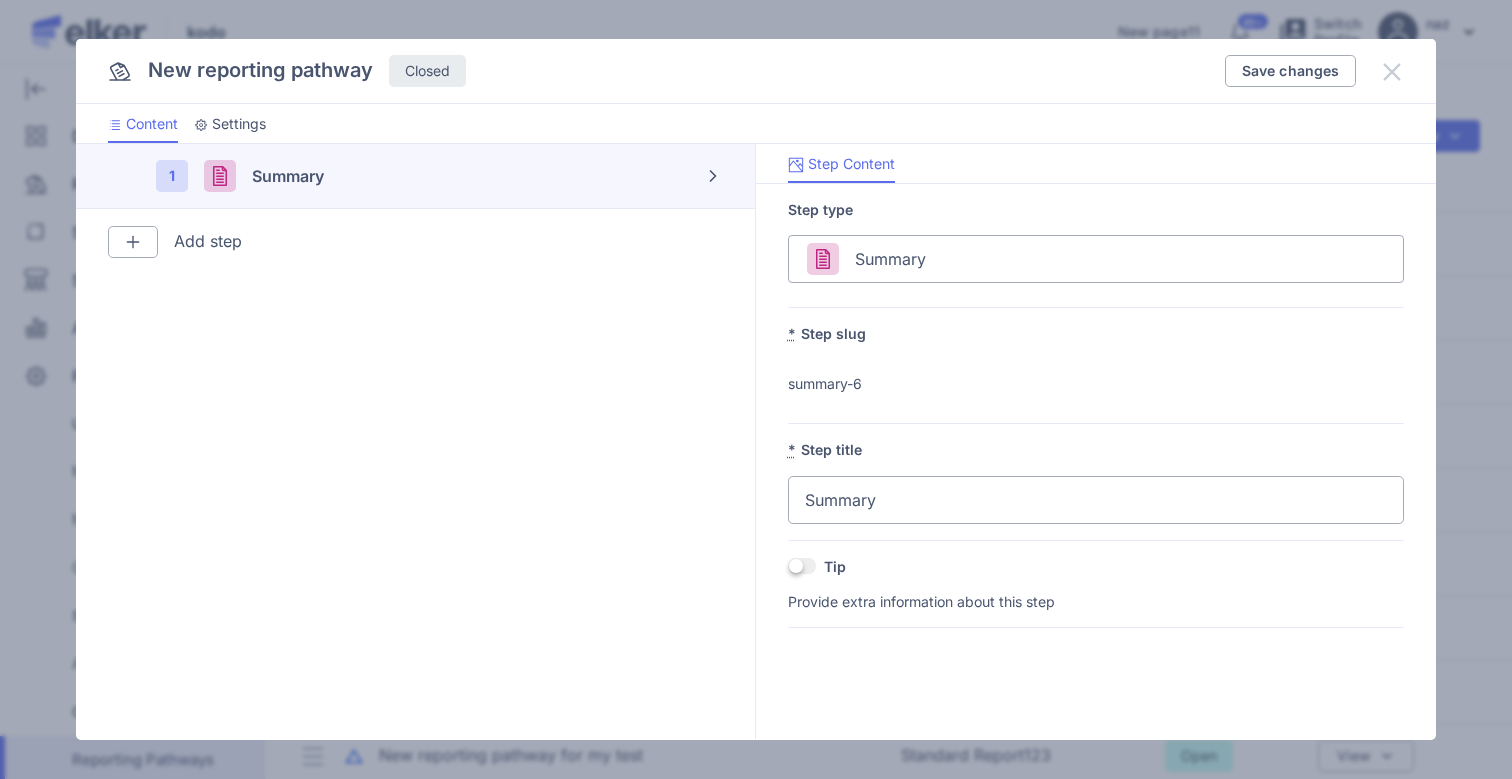 click 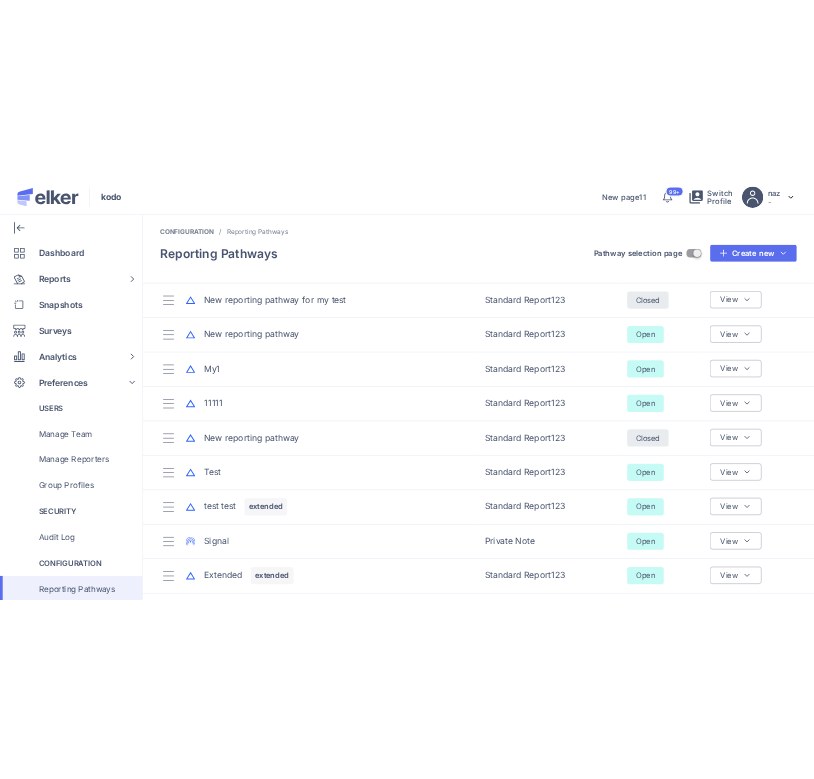 scroll, scrollTop: 11, scrollLeft: 0, axis: vertical 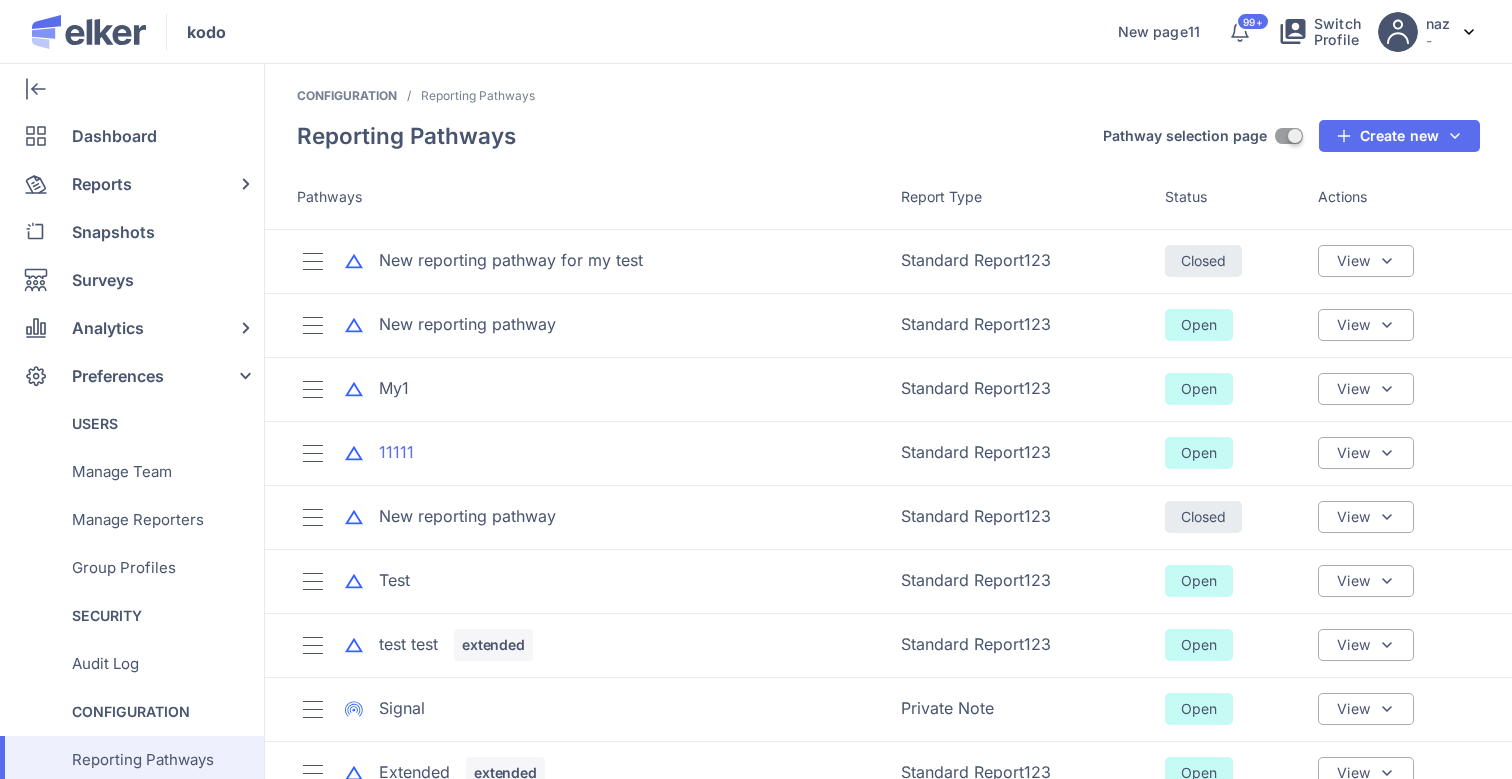 click on "11111" at bounding box center [396, 452] 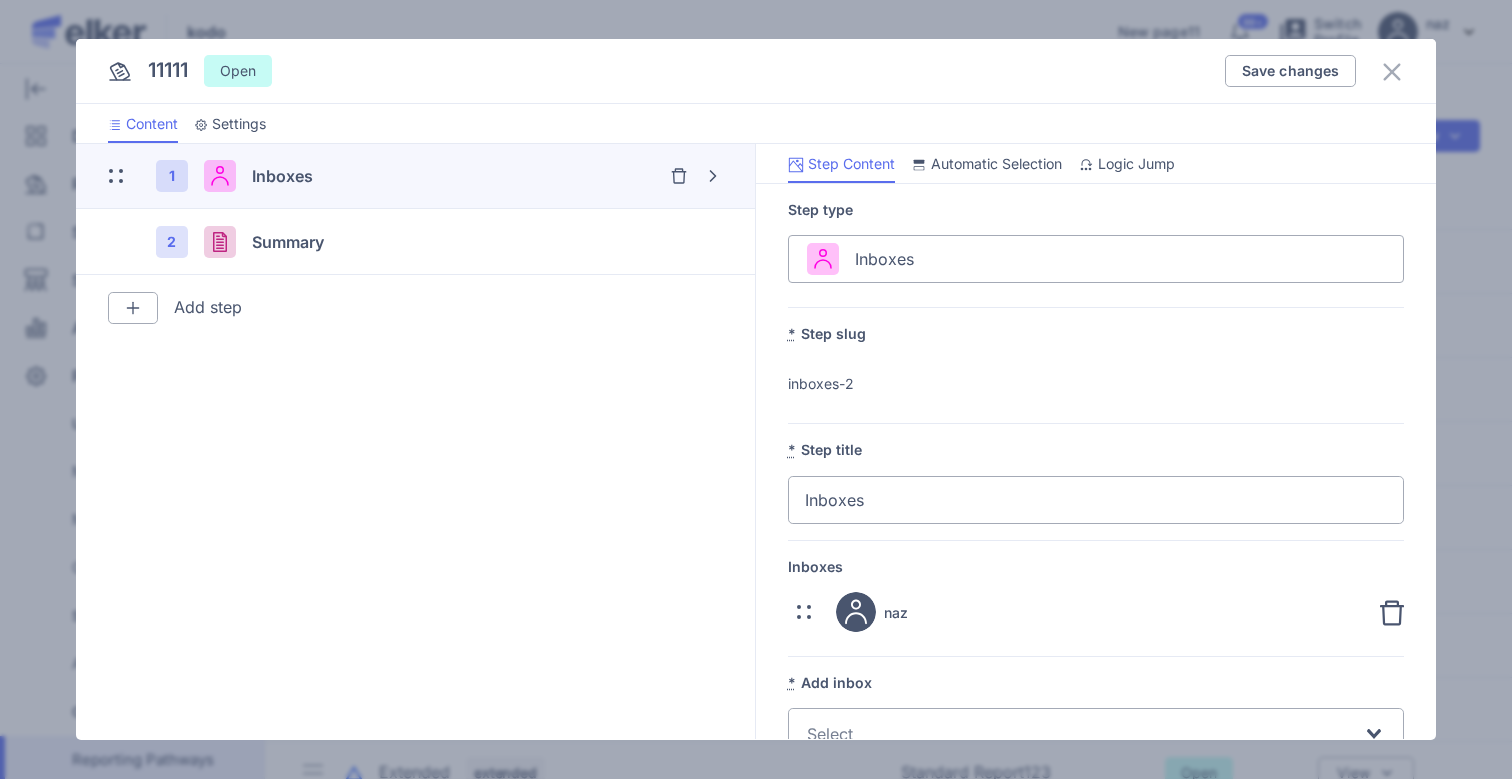 click on "Logic Jump" at bounding box center [1136, 164] 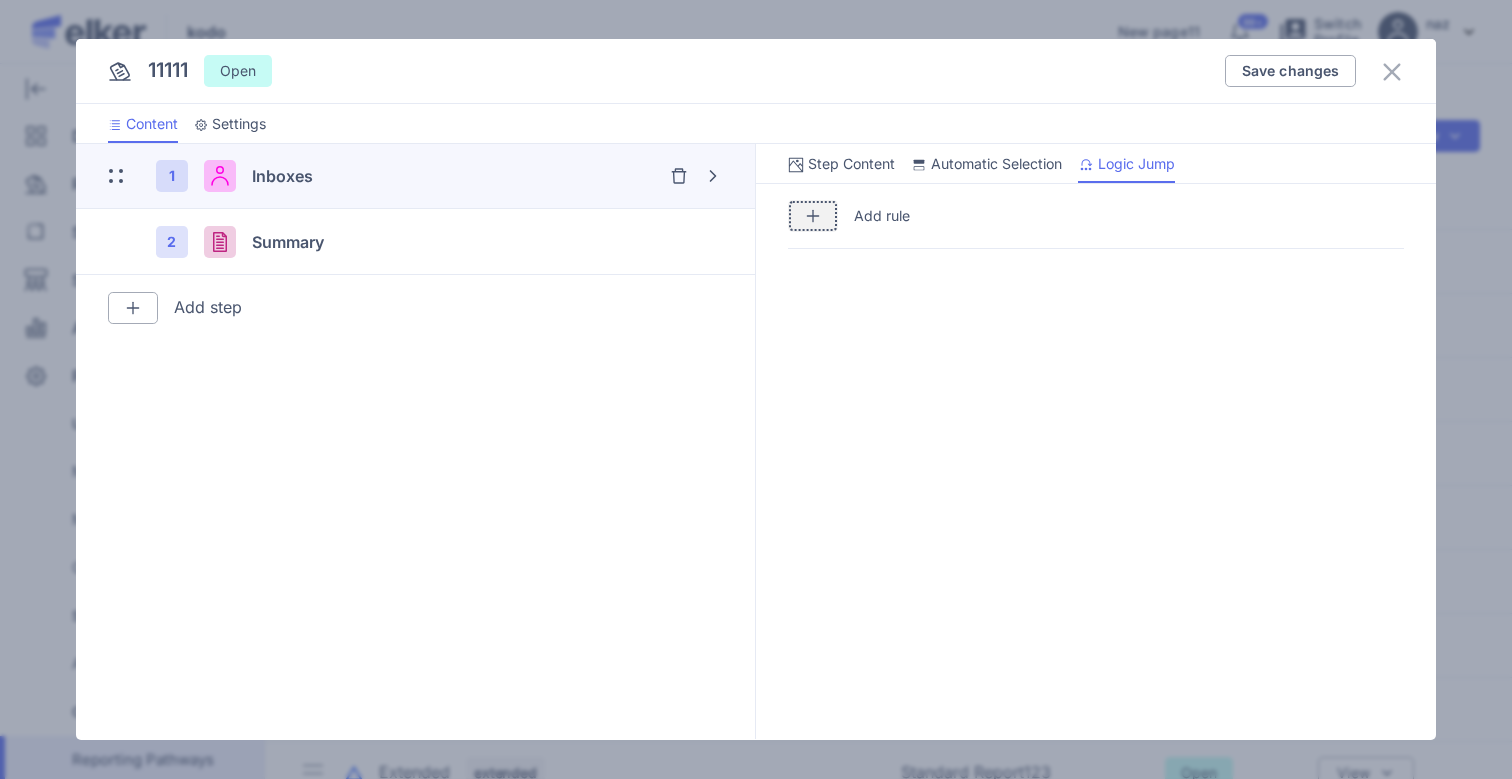 click at bounding box center (813, 216) 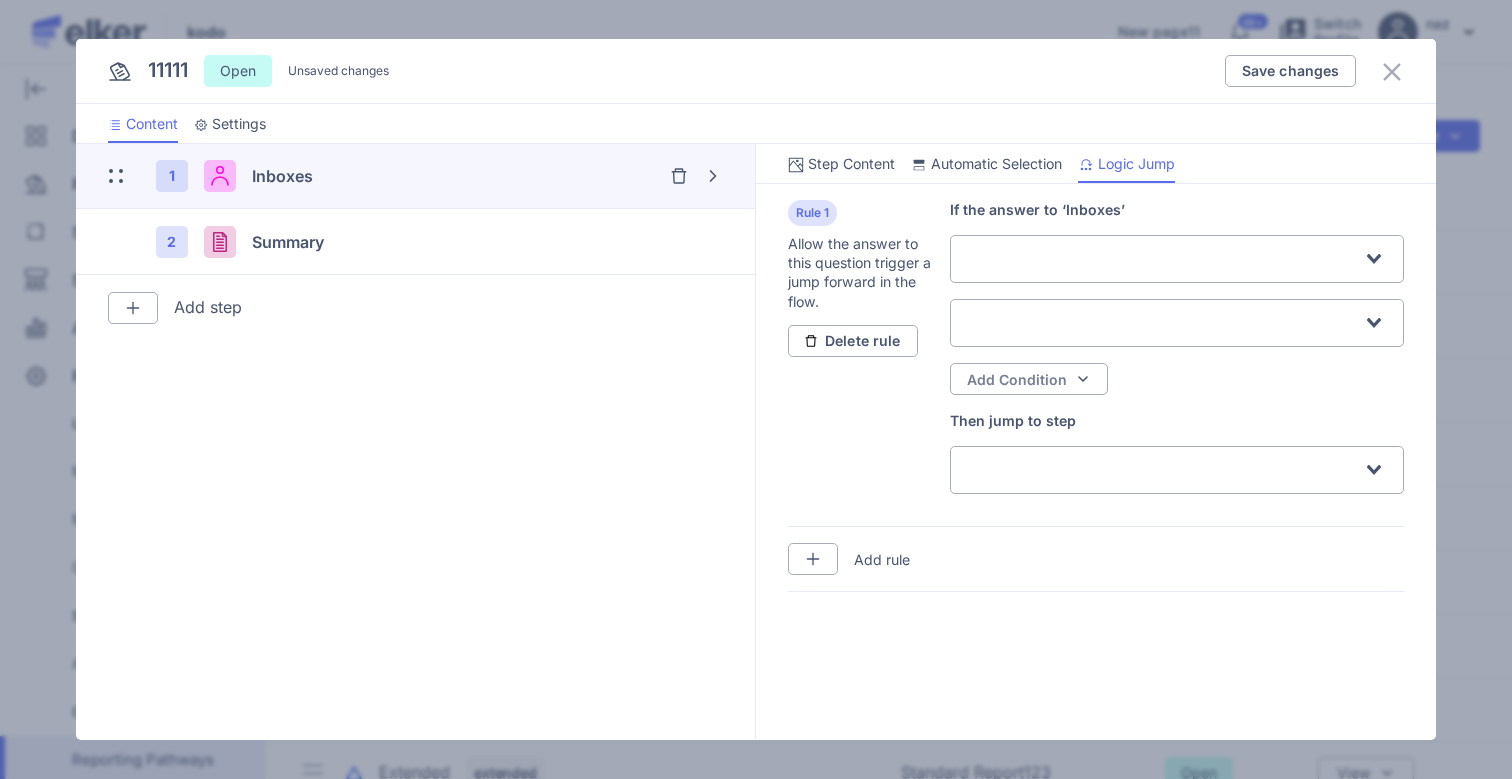 click 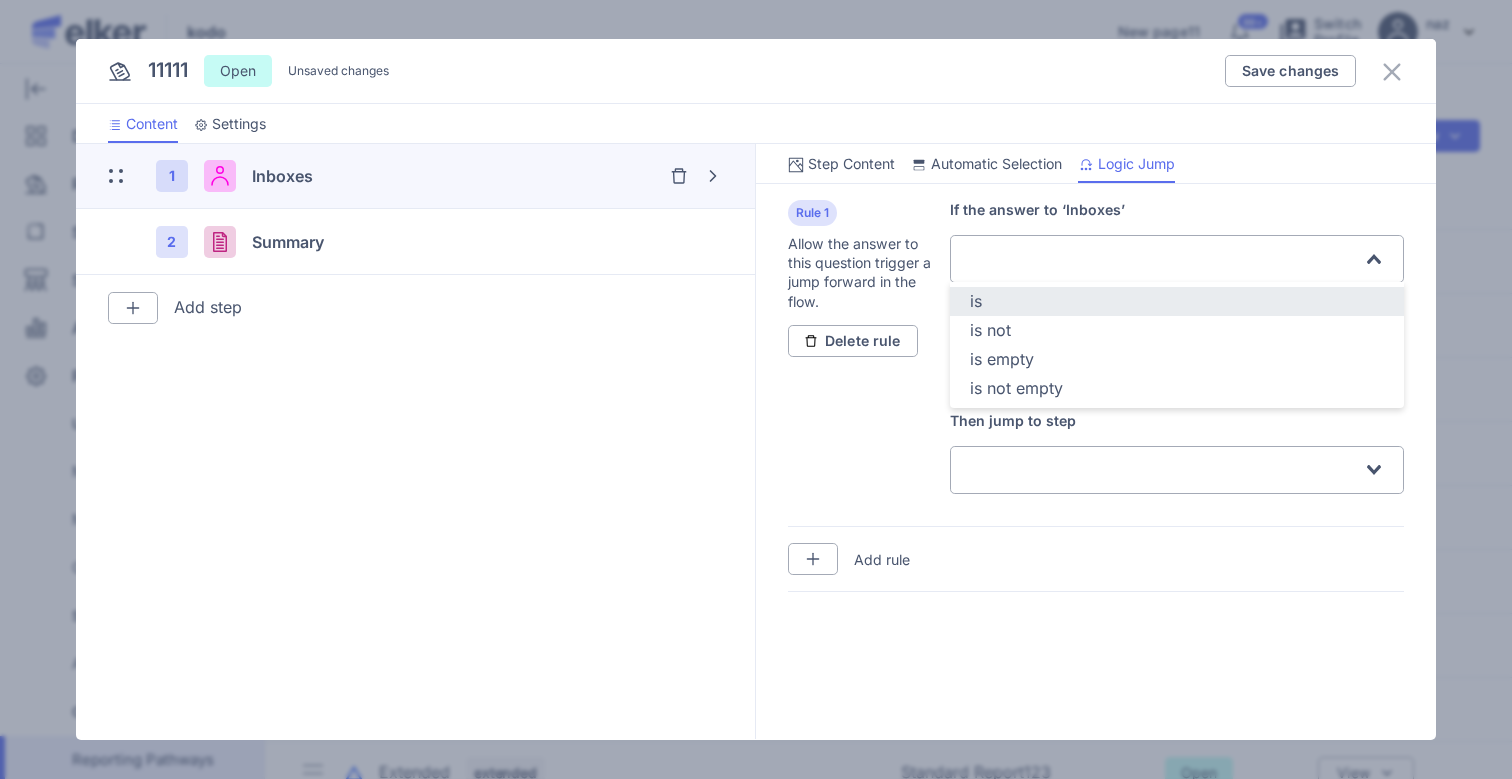 click on "is" 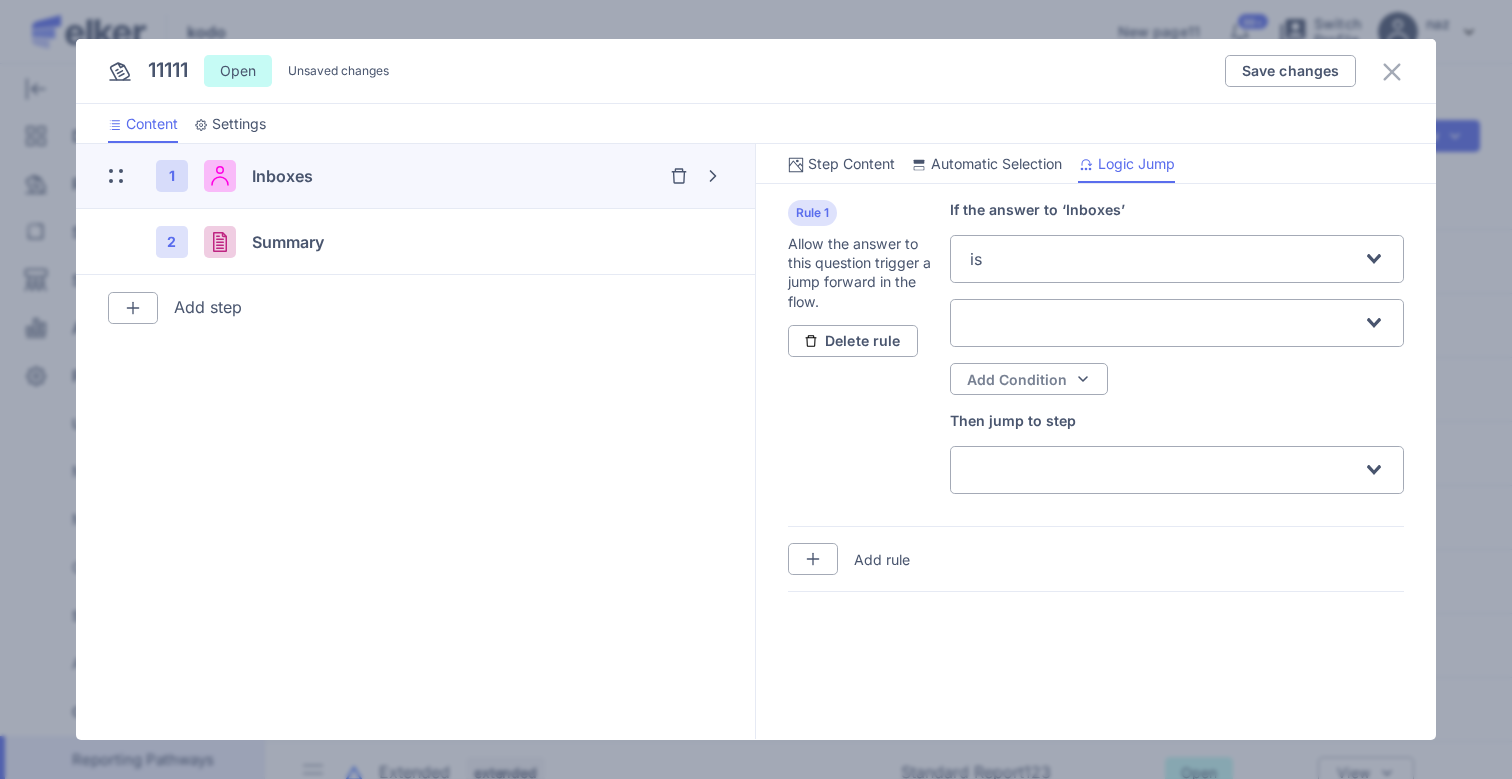 click 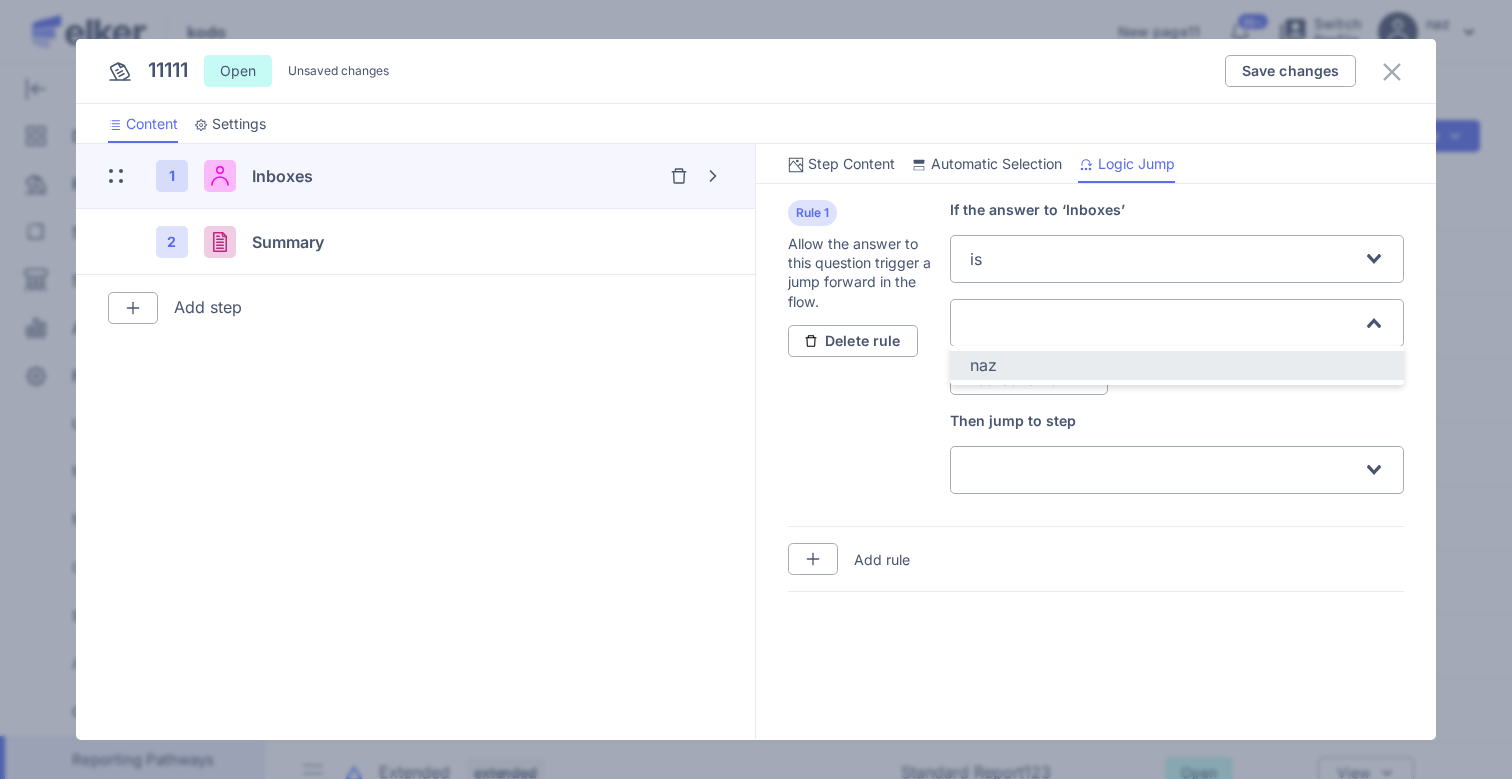 click on "naz" at bounding box center (983, 365) 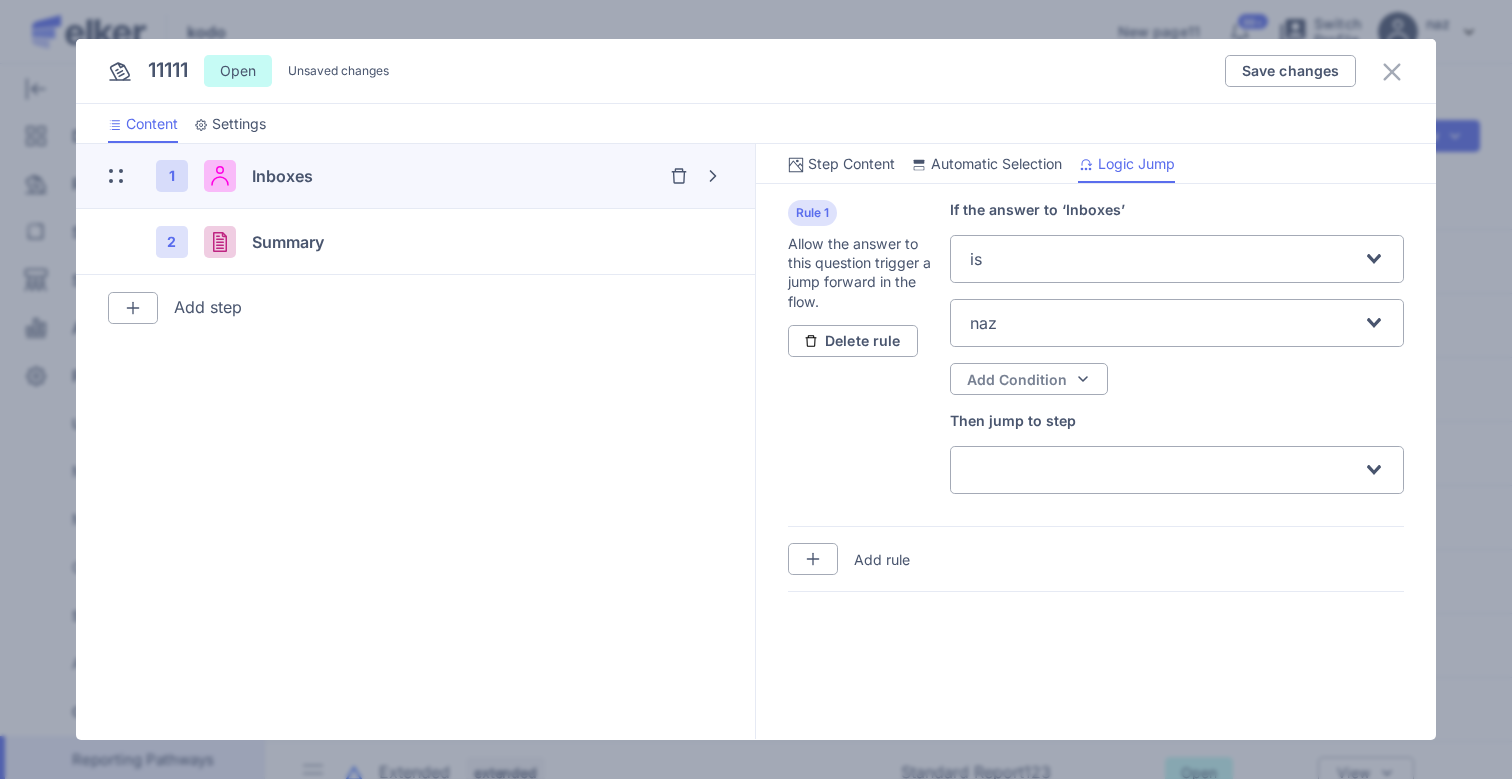 click at bounding box center [1166, 468] 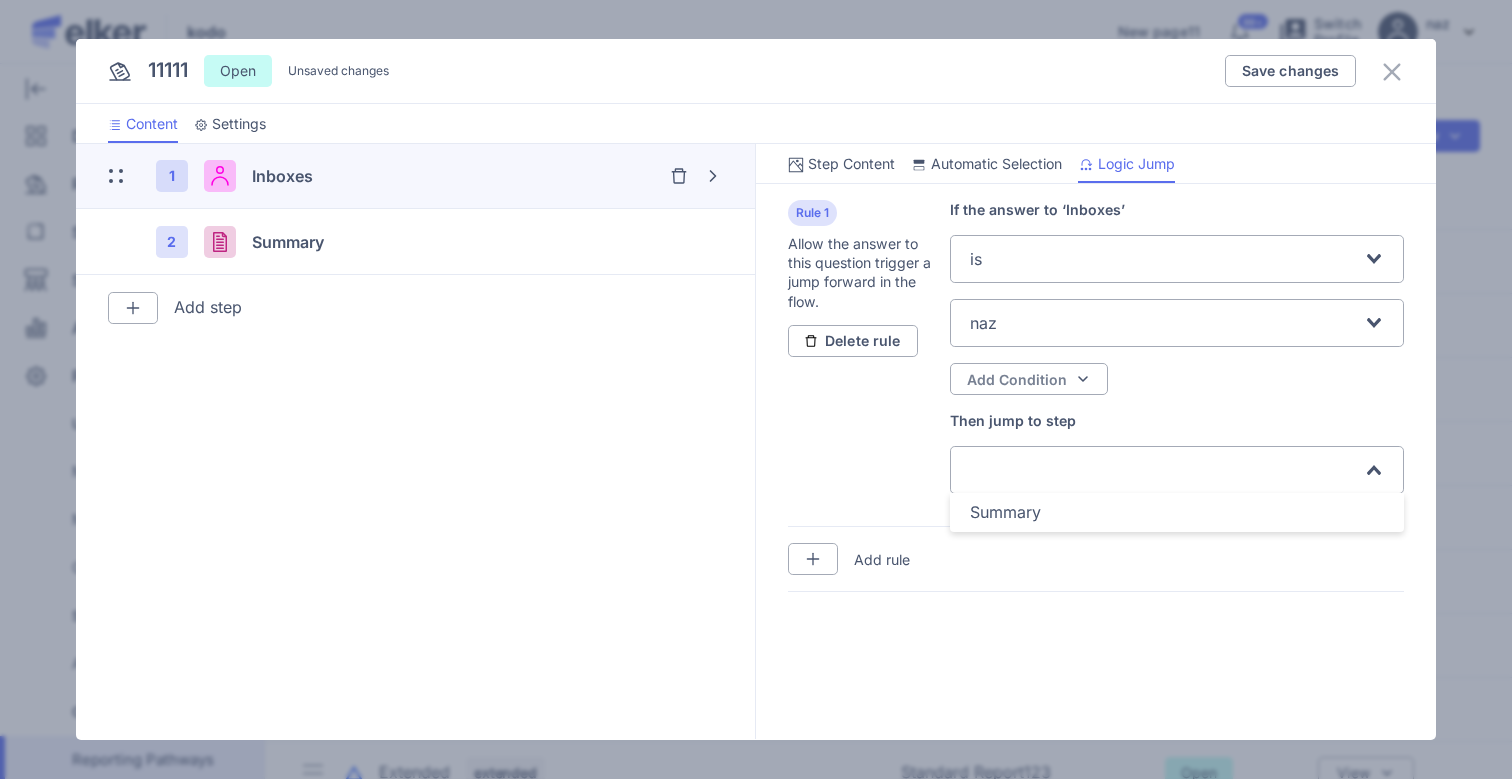 click at bounding box center [1166, 468] 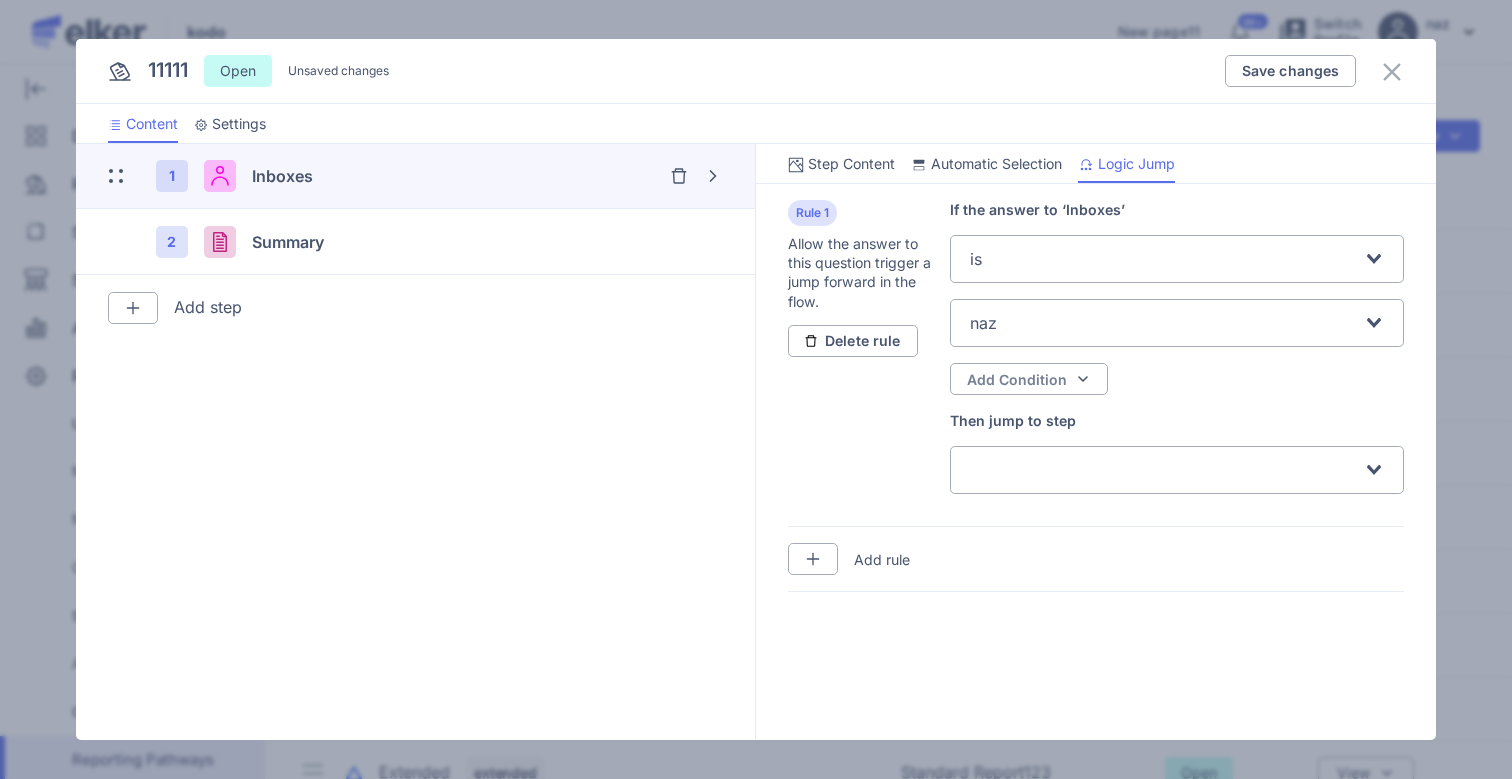 click 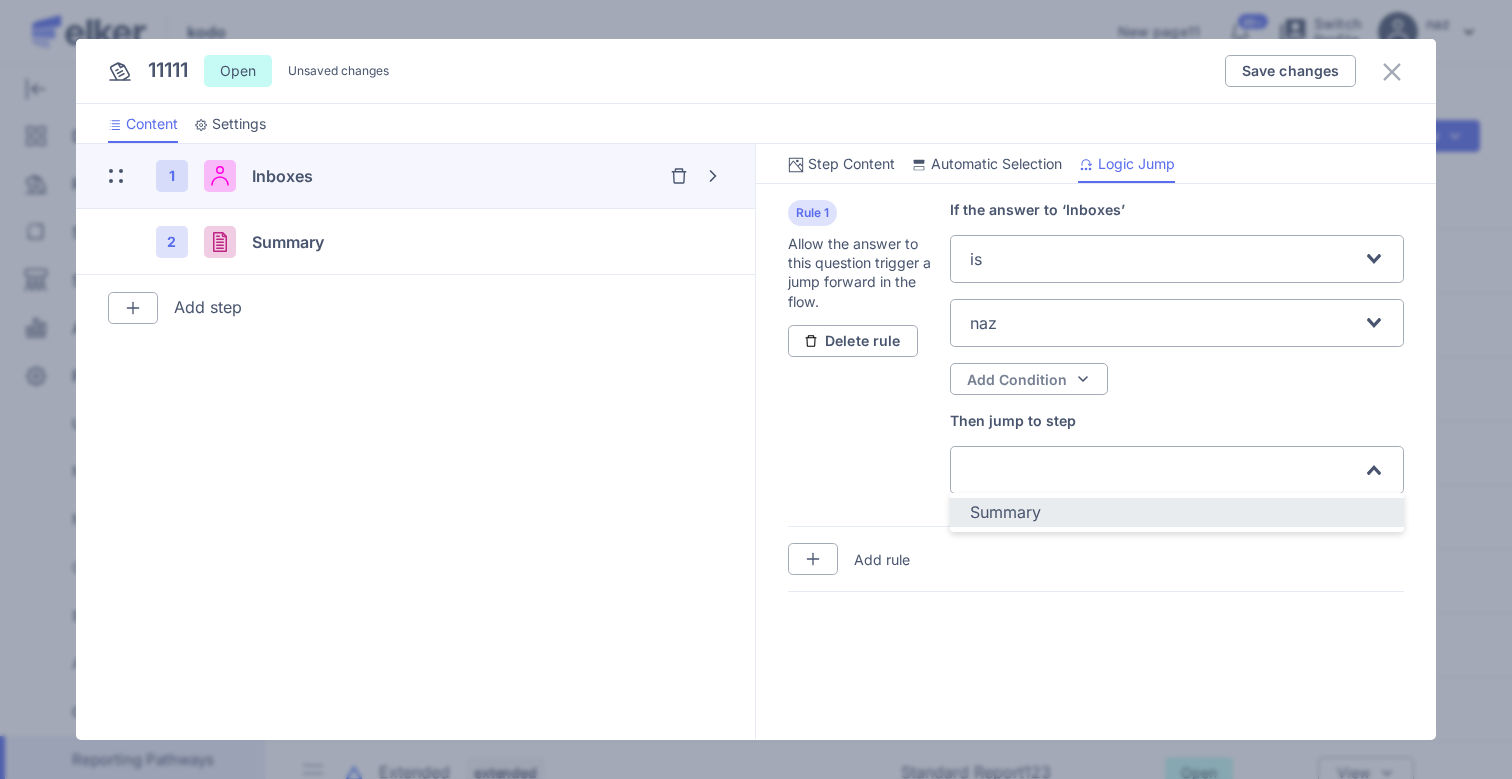 click on "Summary" at bounding box center [1005, 512] 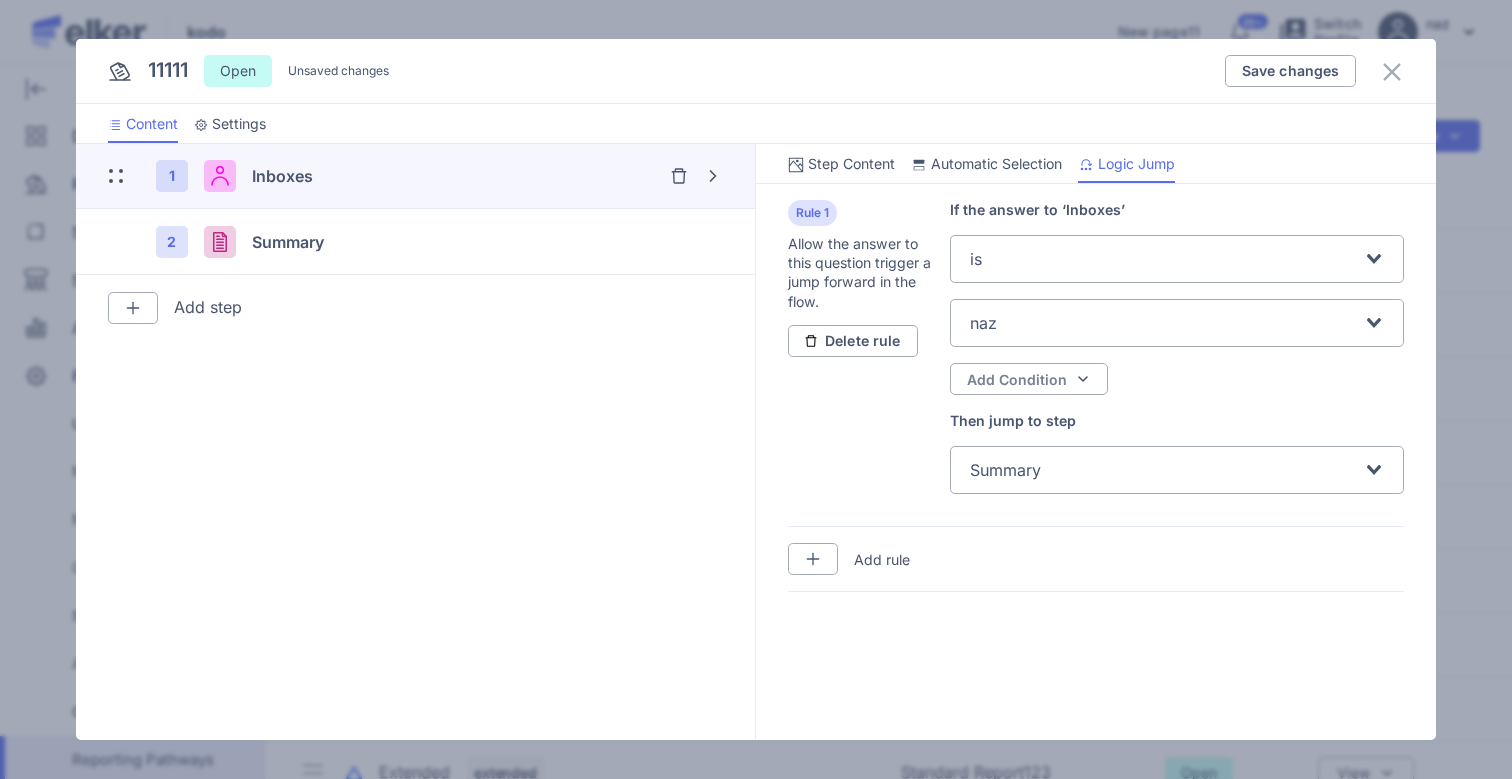 click on "Rule 1 Allow the answer to this question trigger a jump forward in the flow. Delete rule If the answer to ‘Inboxes’ is Loading... naz Loading... Add Condition Then jump to step Summary Loading..." at bounding box center (1096, 355) 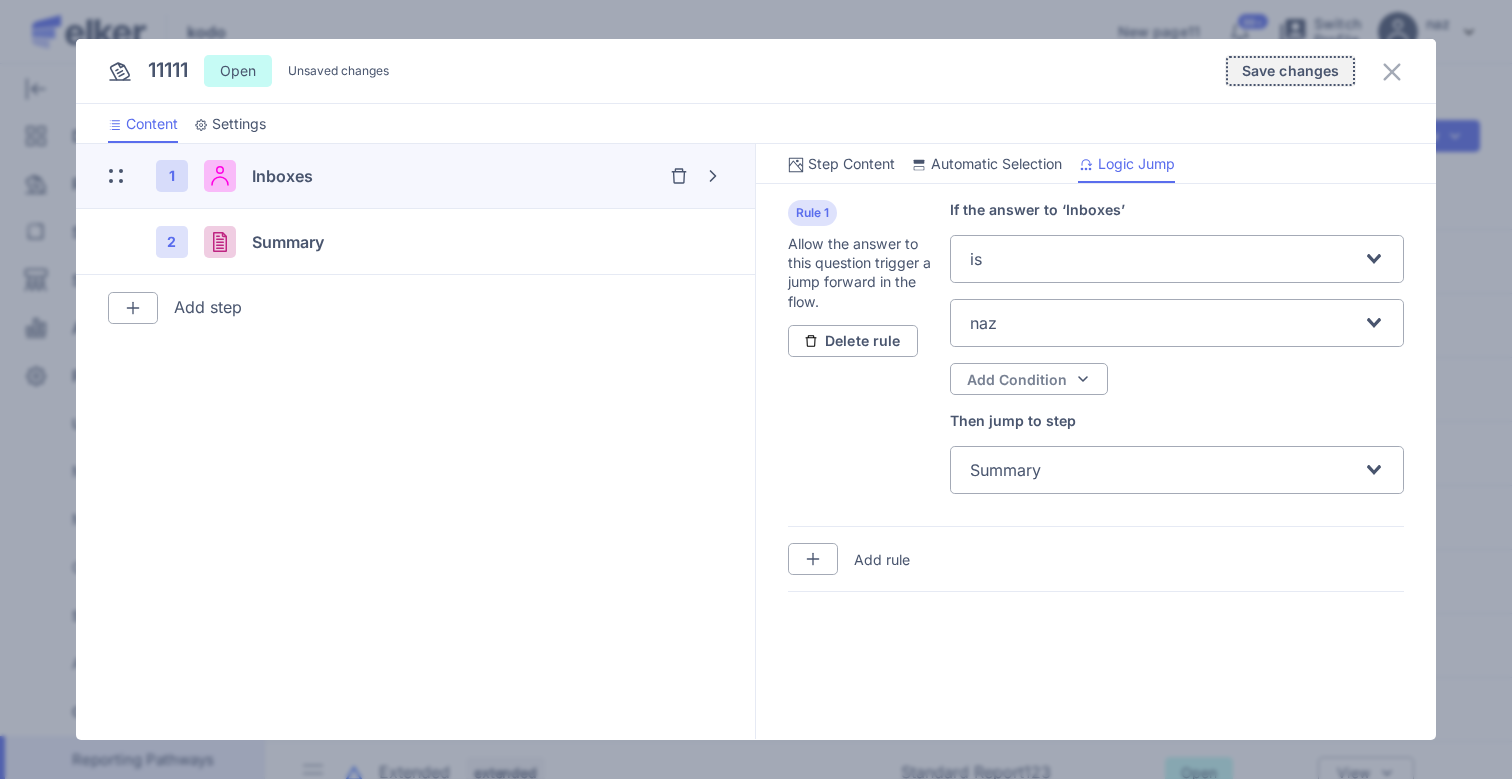 click on "Save changes" 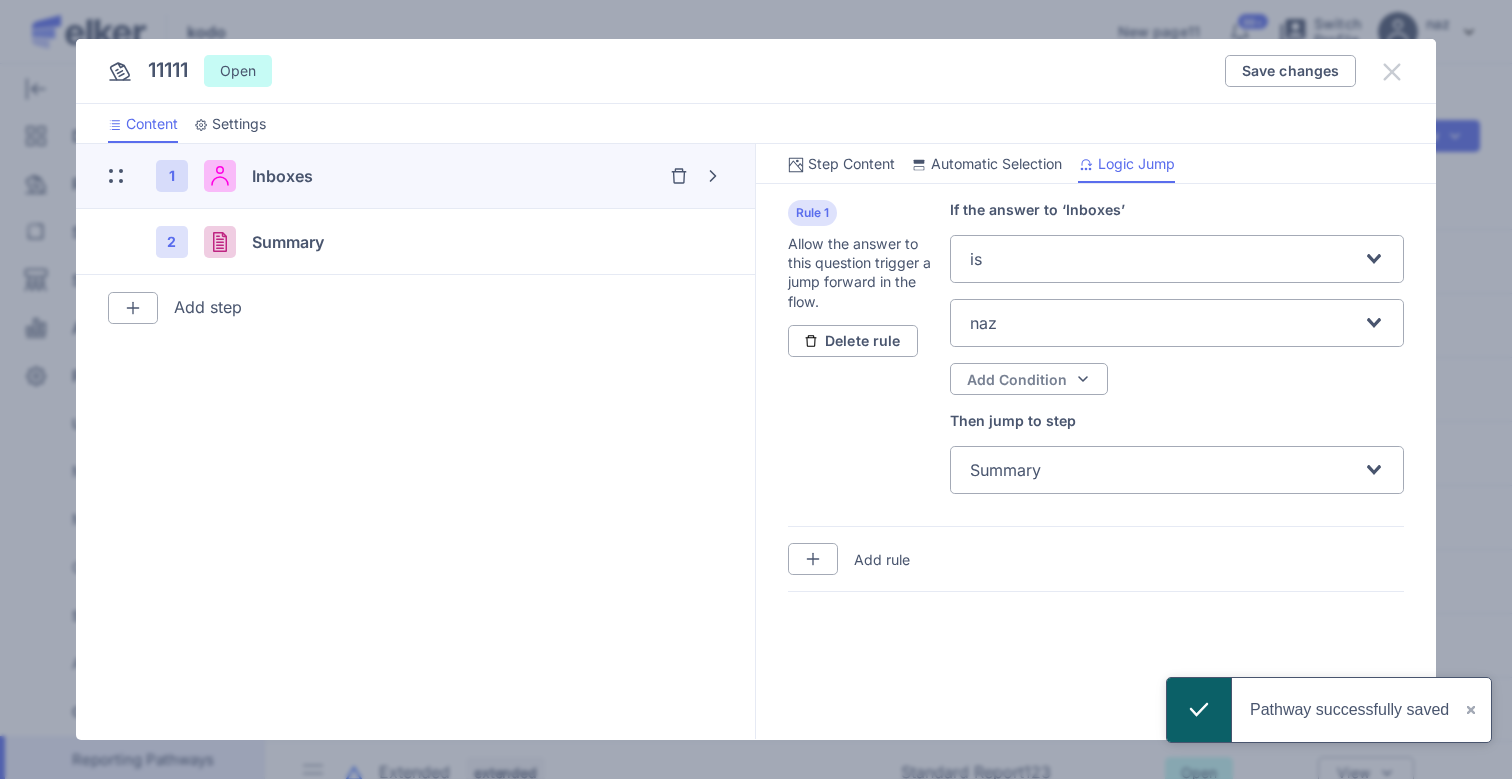 click 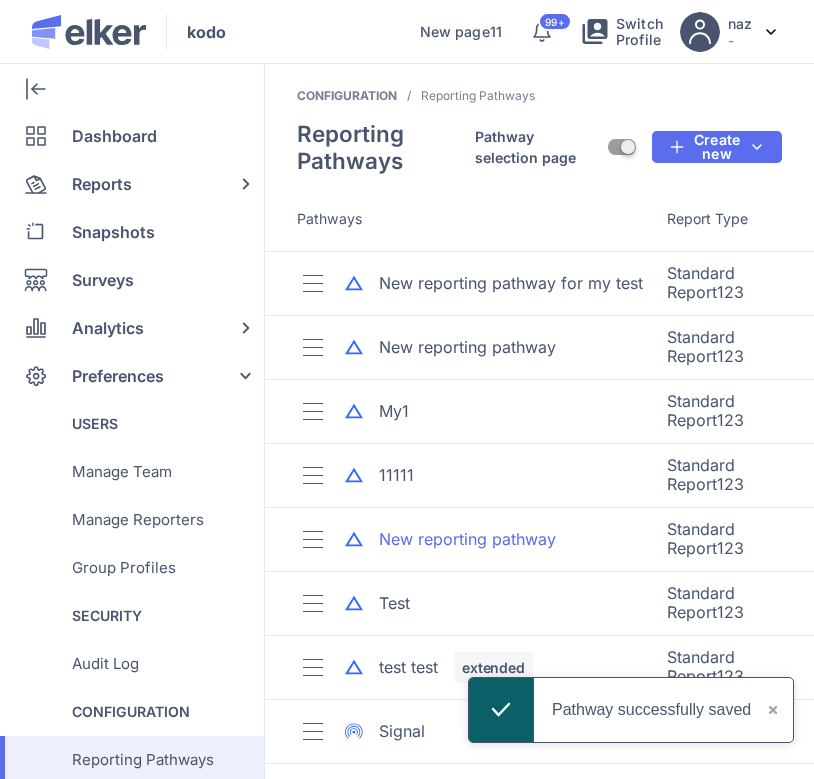 scroll, scrollTop: 0, scrollLeft: 0, axis: both 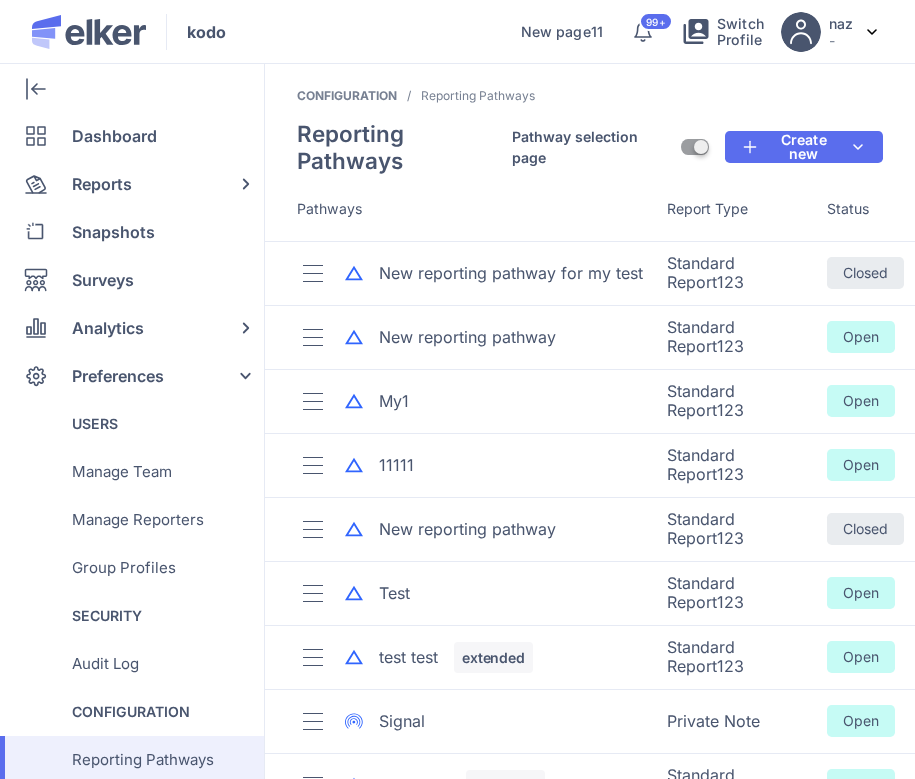 click on "11111" at bounding box center [470, 465] 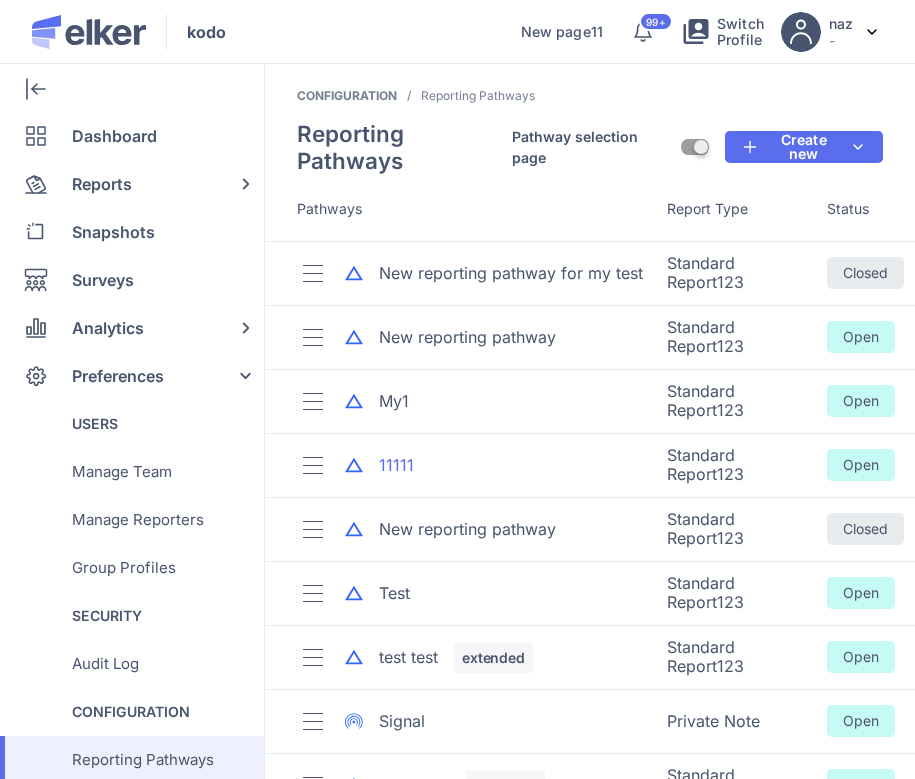 click on "11111" at bounding box center (396, 465) 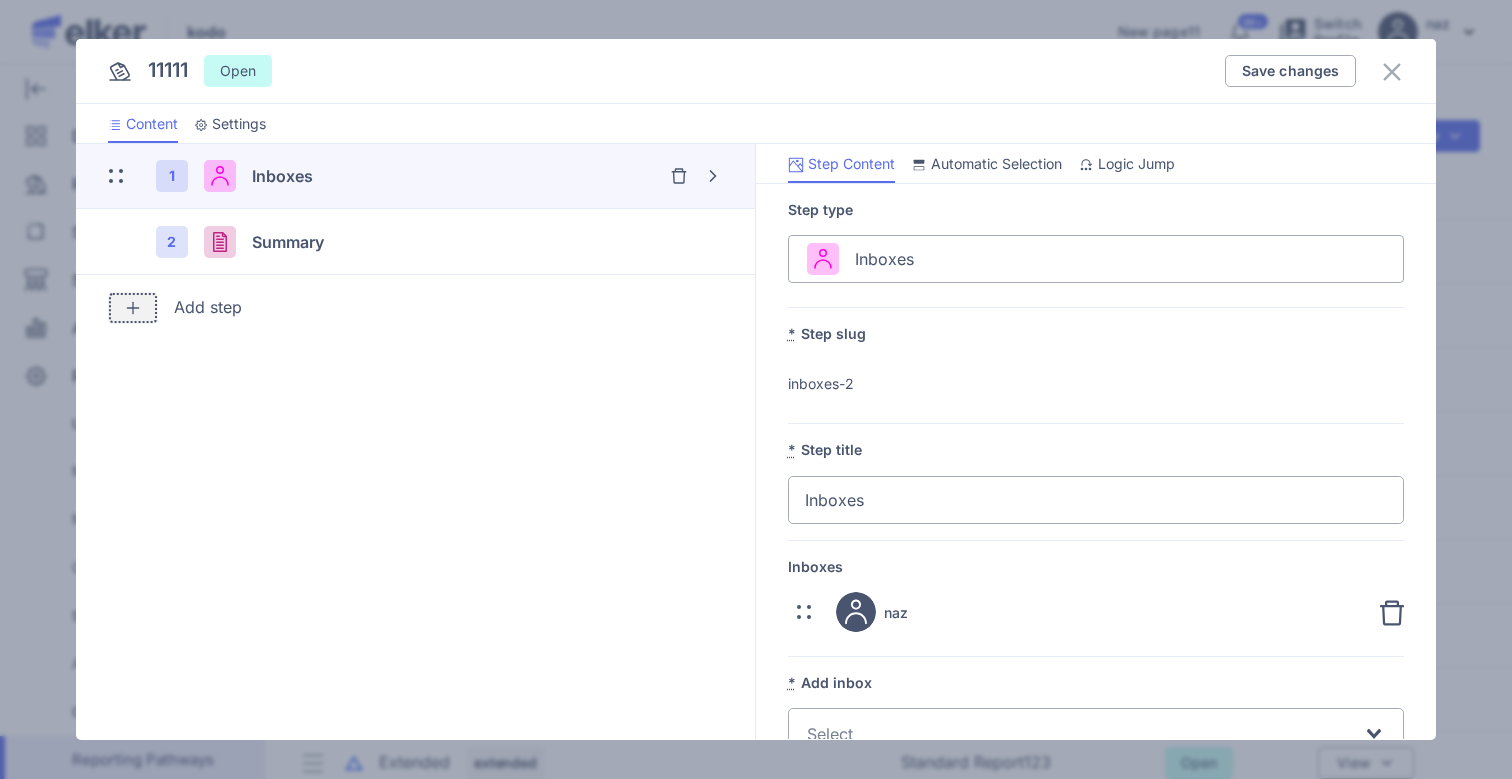 click at bounding box center [133, 308] 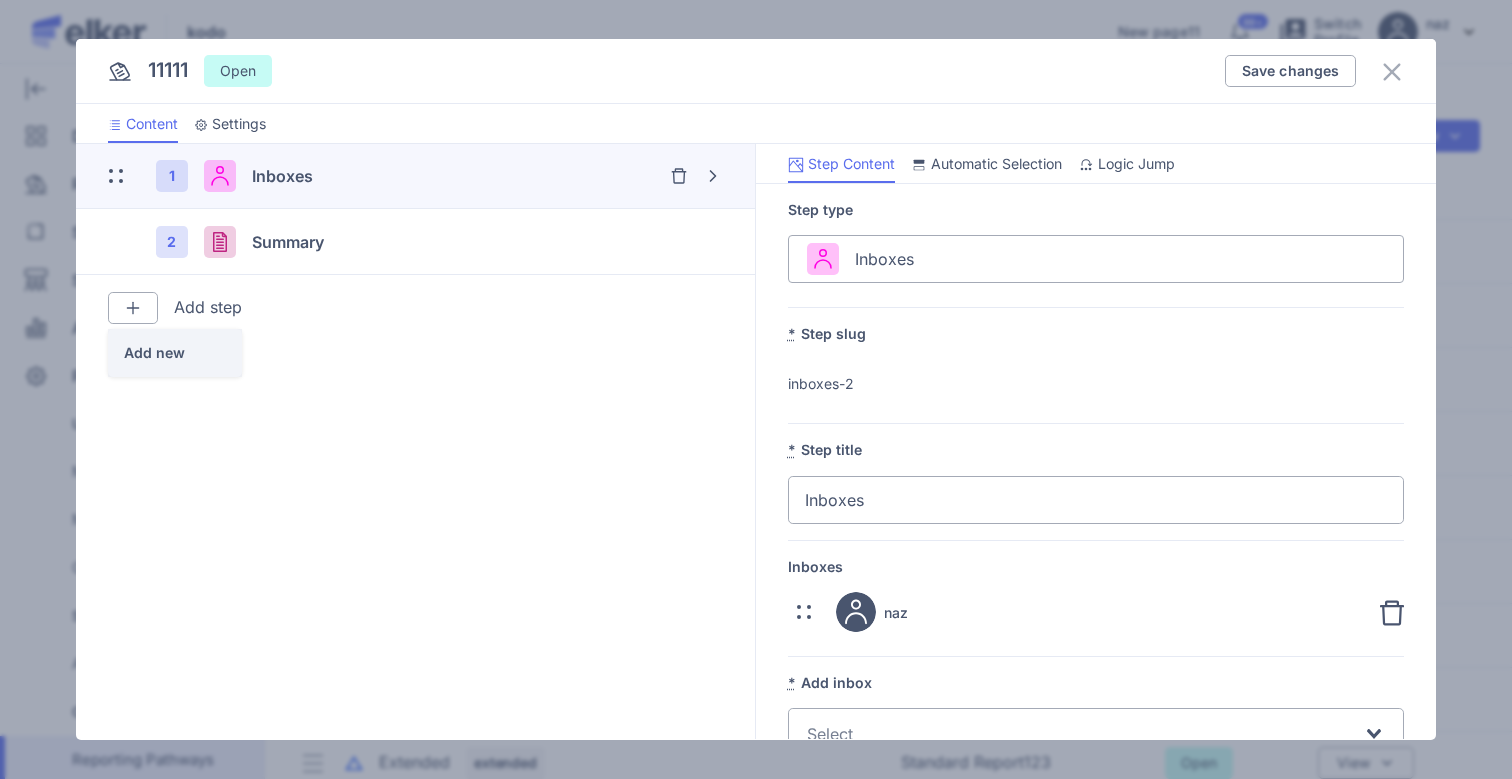 click on "Add new" at bounding box center [167, 353] 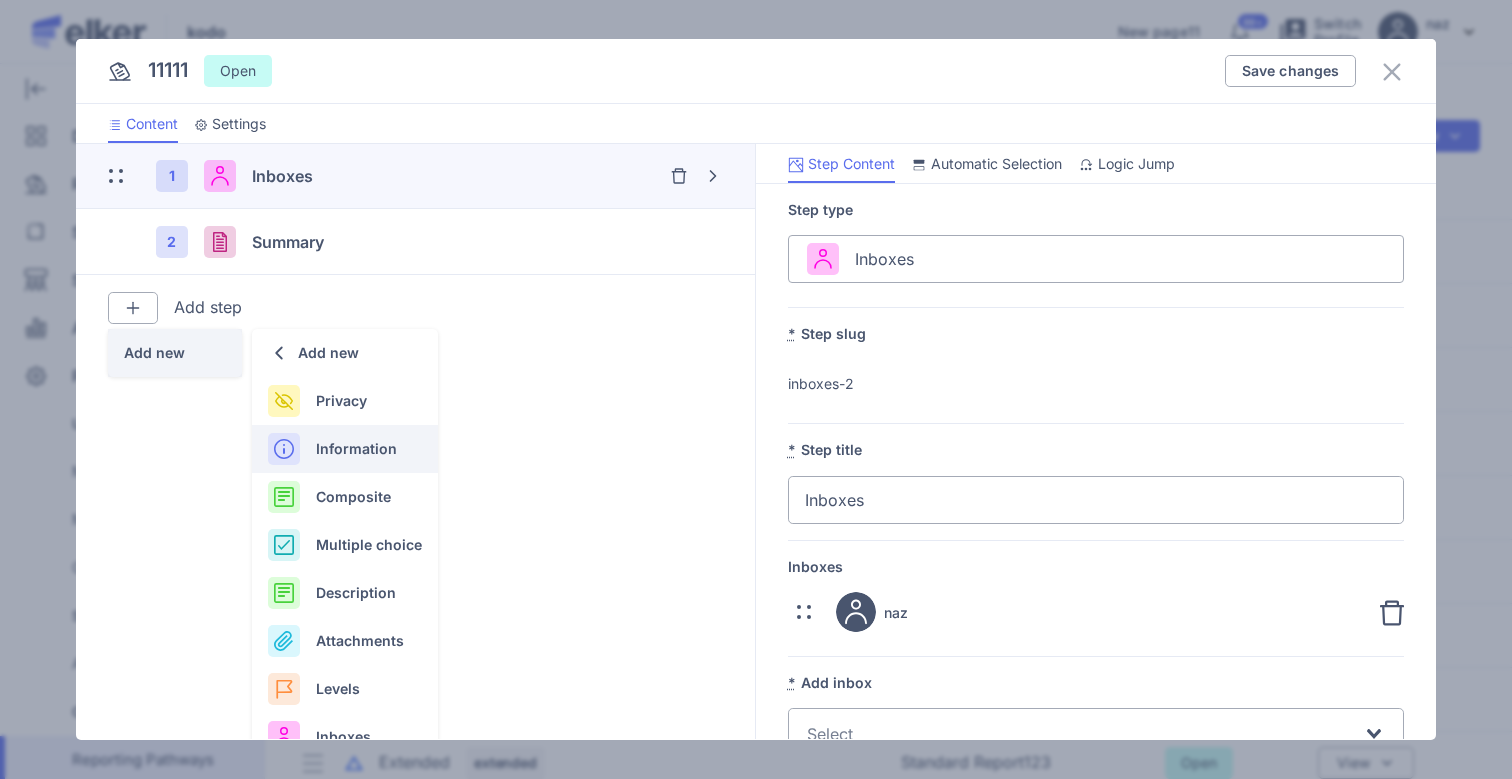 click on "Information" at bounding box center (356, 448) 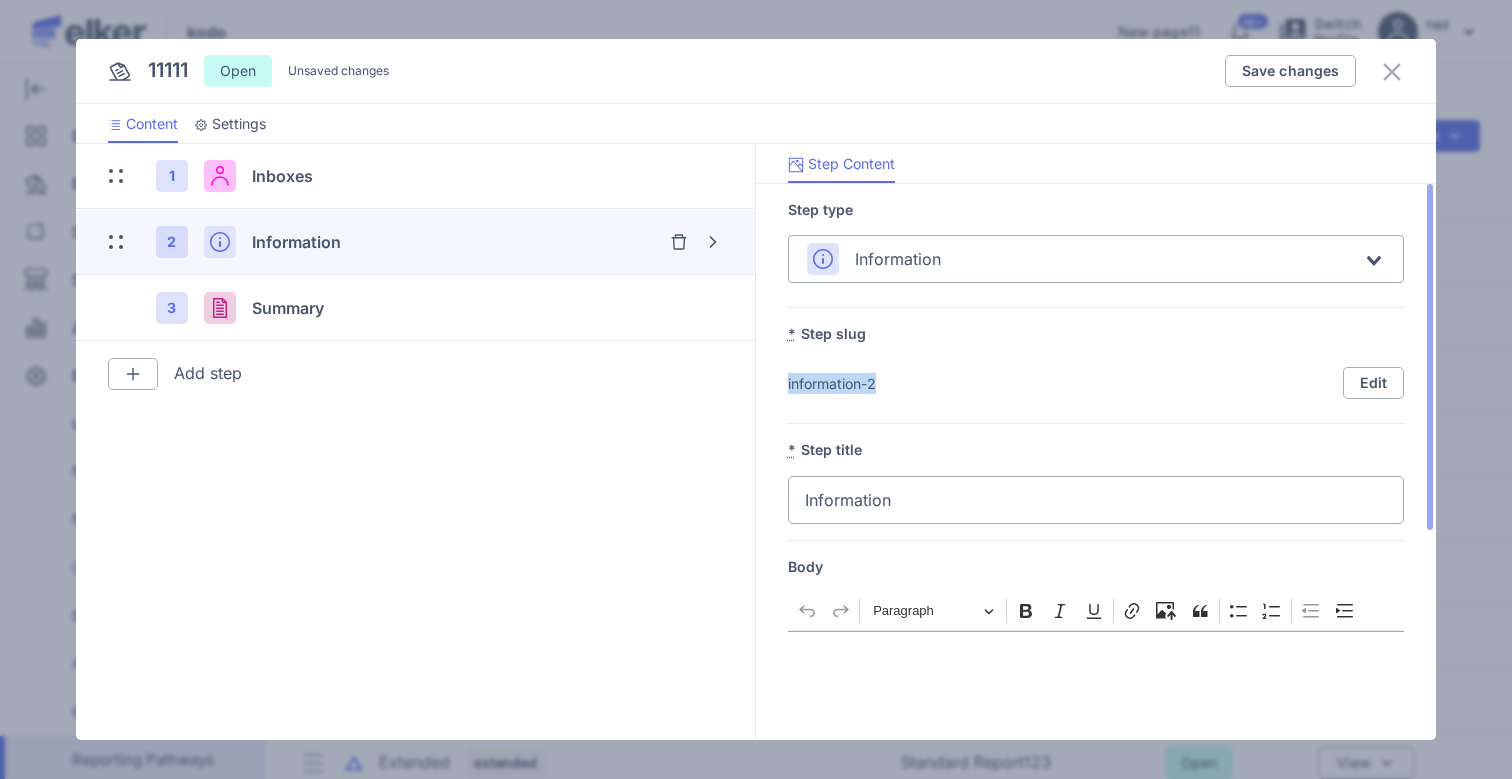 drag, startPoint x: 787, startPoint y: 387, endPoint x: 958, endPoint y: 387, distance: 171 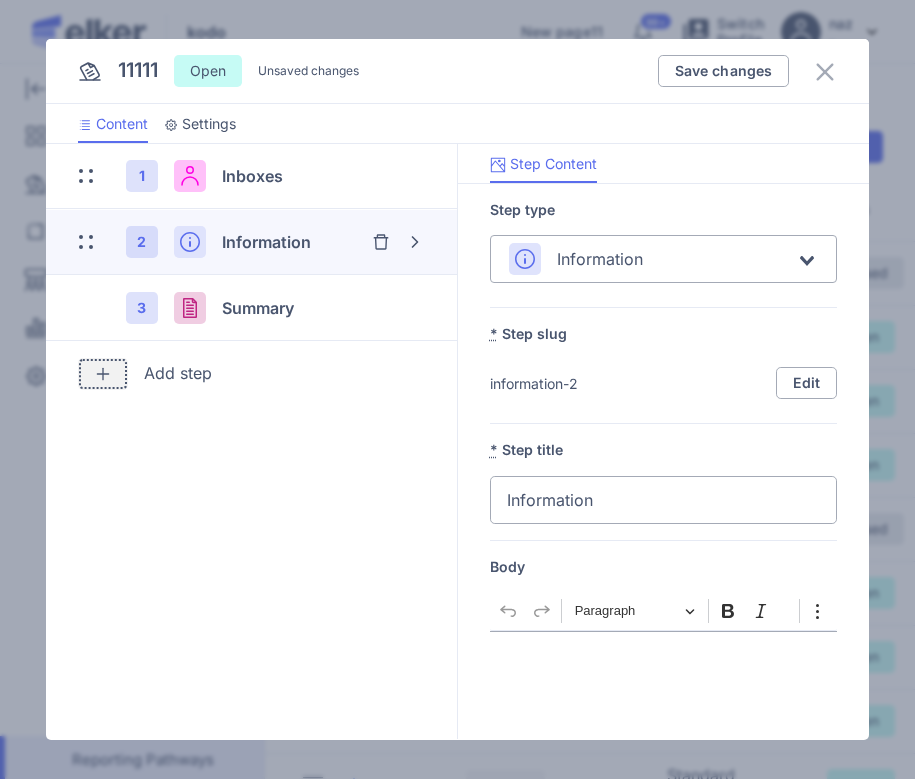 click at bounding box center (103, 374) 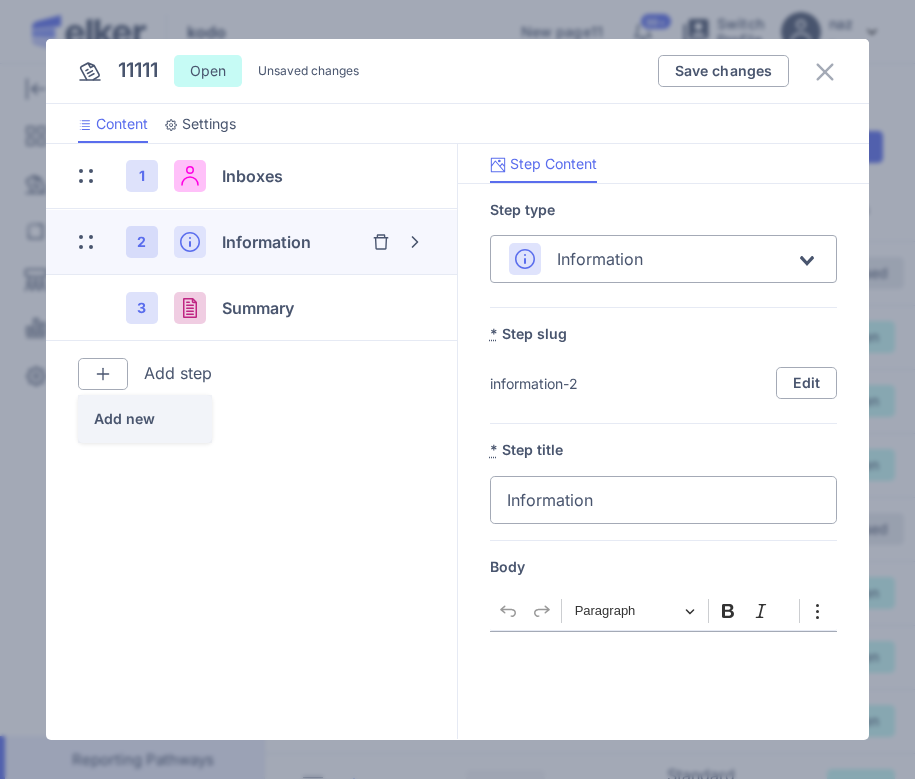 click on "Add new" at bounding box center [137, 419] 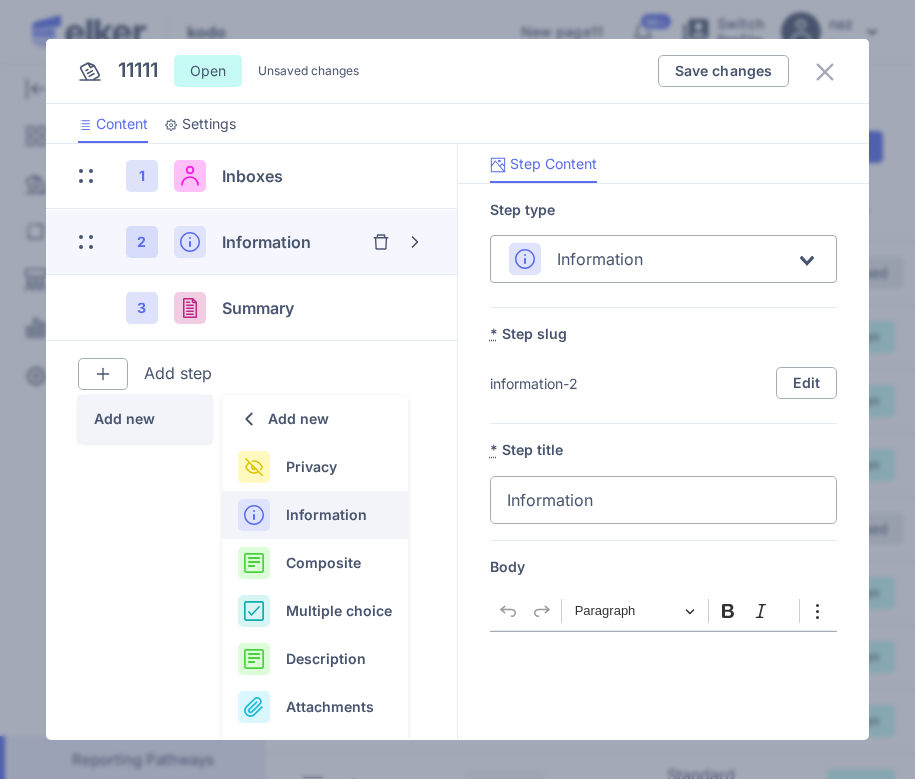 click on "Information" at bounding box center (326, 514) 